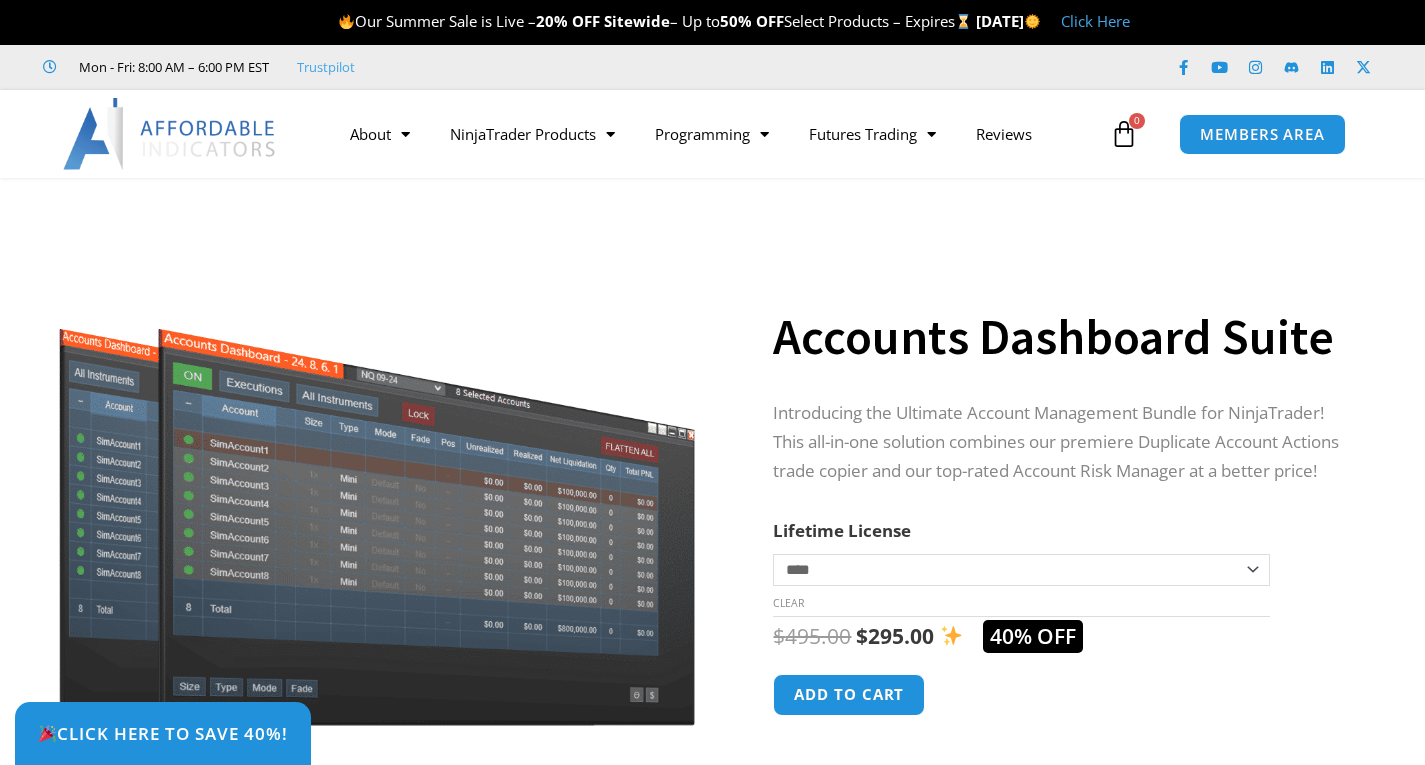 scroll, scrollTop: 0, scrollLeft: 0, axis: both 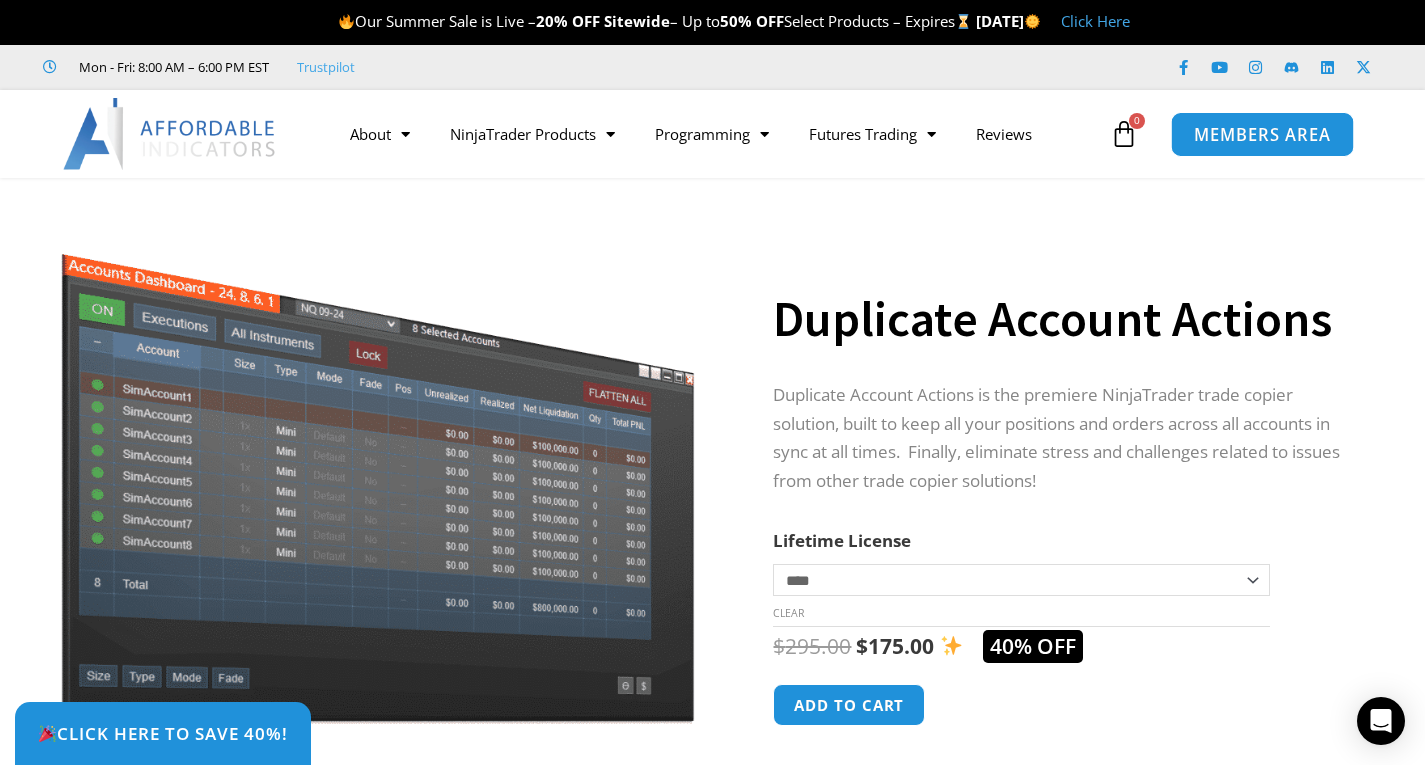click on "MEMBERS AREA" at bounding box center (1262, 134) 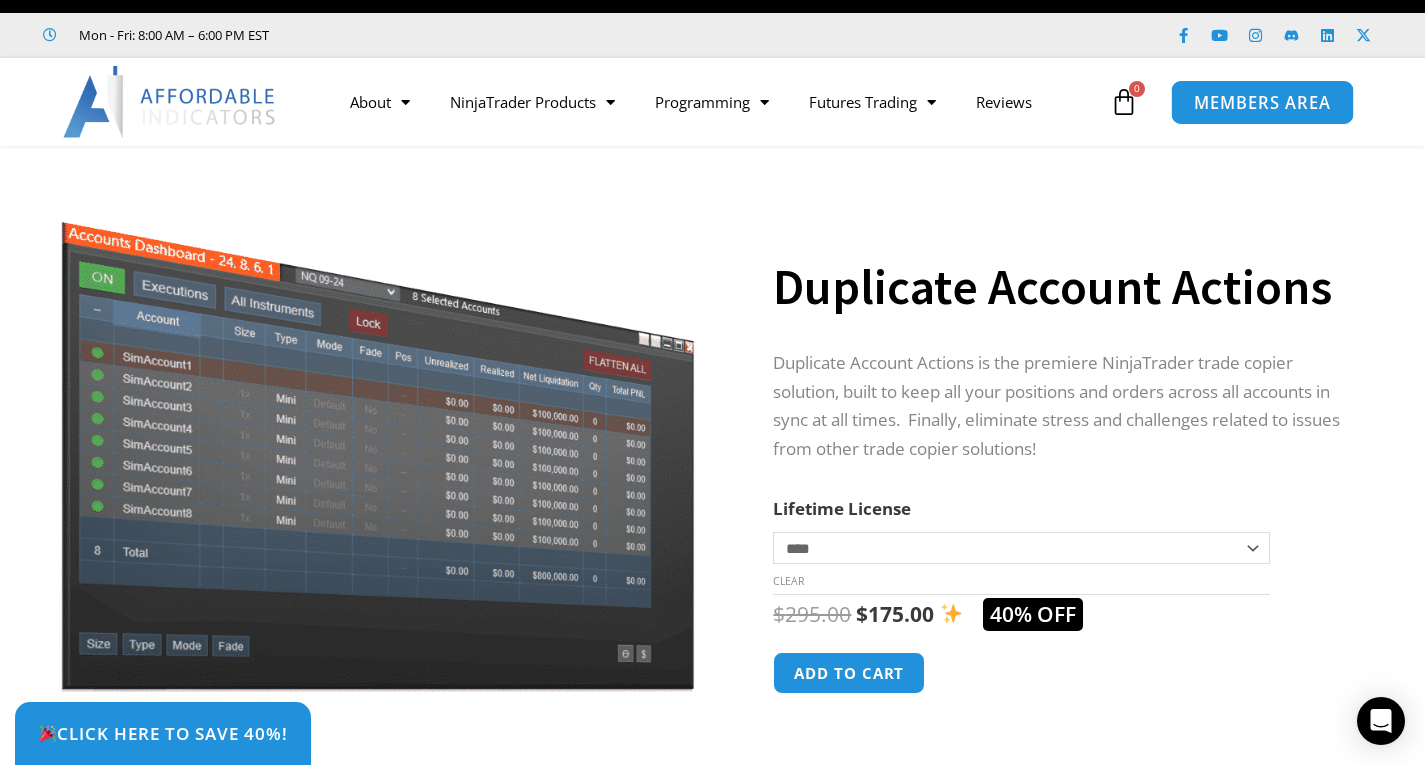scroll, scrollTop: 0, scrollLeft: 0, axis: both 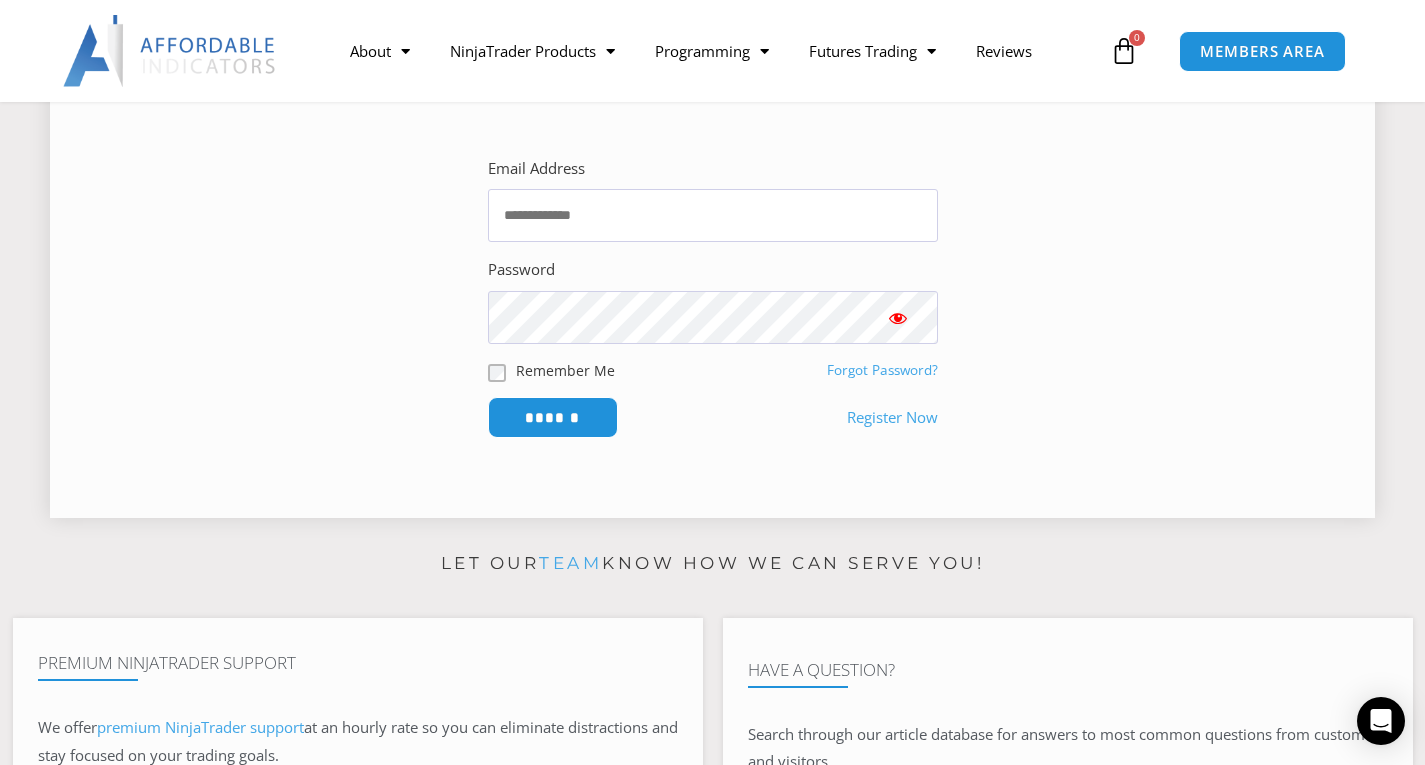 click on "Register Now" at bounding box center (892, 418) 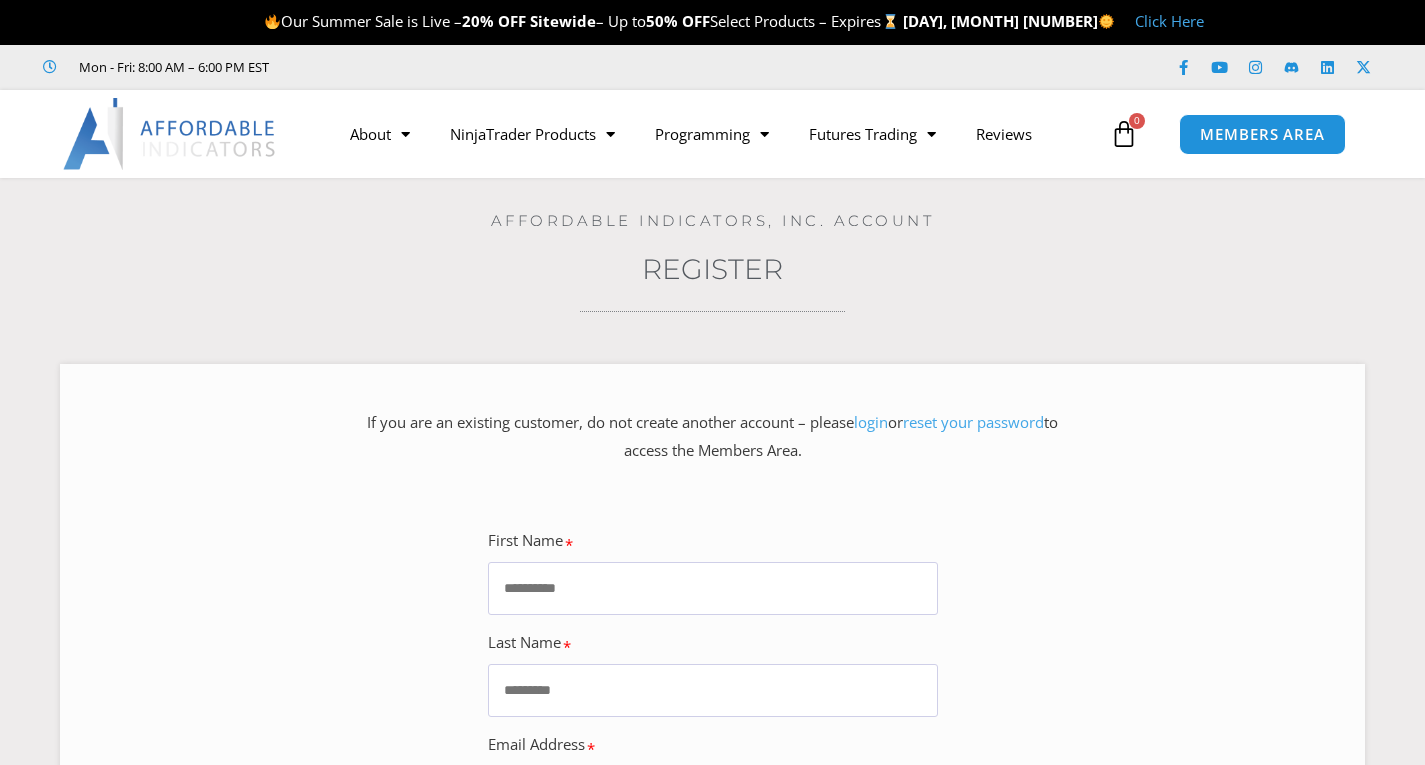 scroll, scrollTop: 0, scrollLeft: 0, axis: both 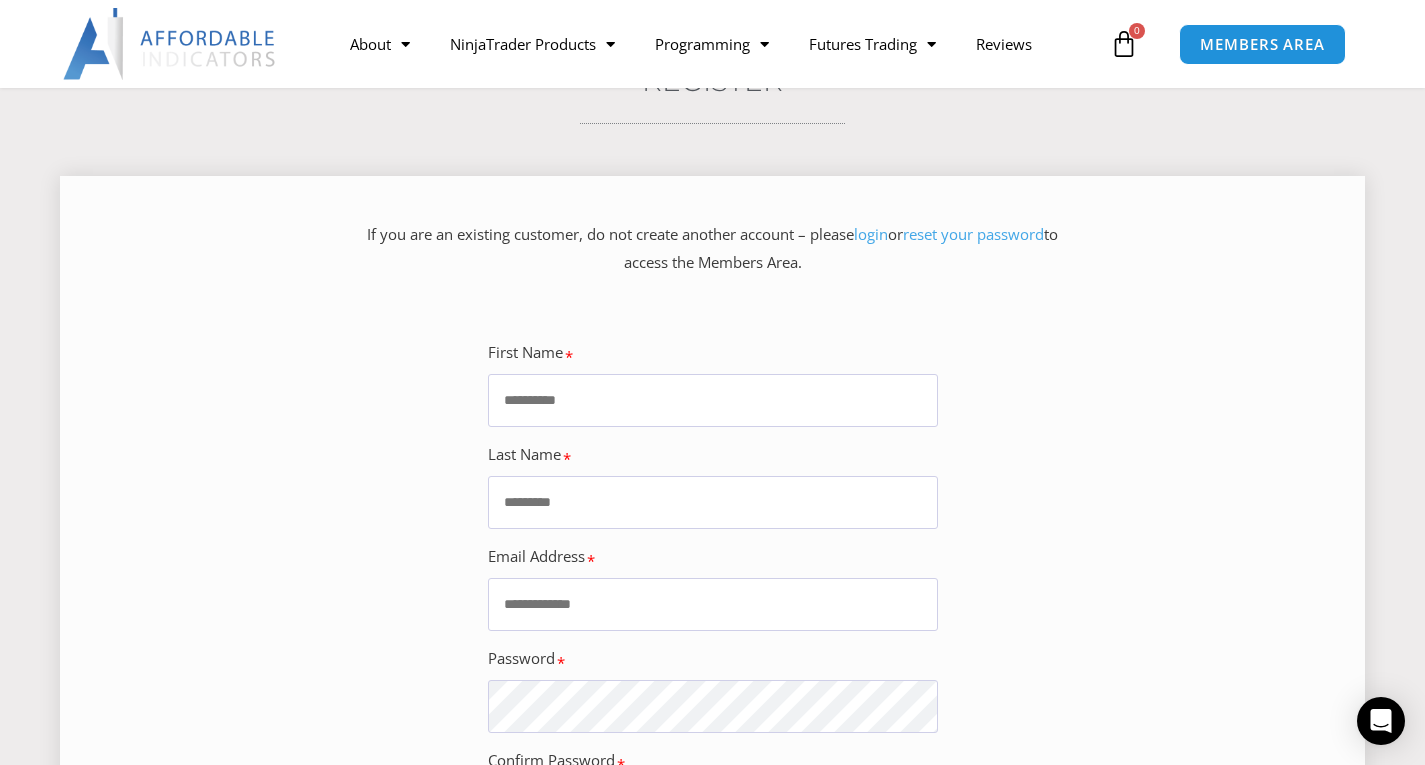 click on "First Name" at bounding box center (713, 400) 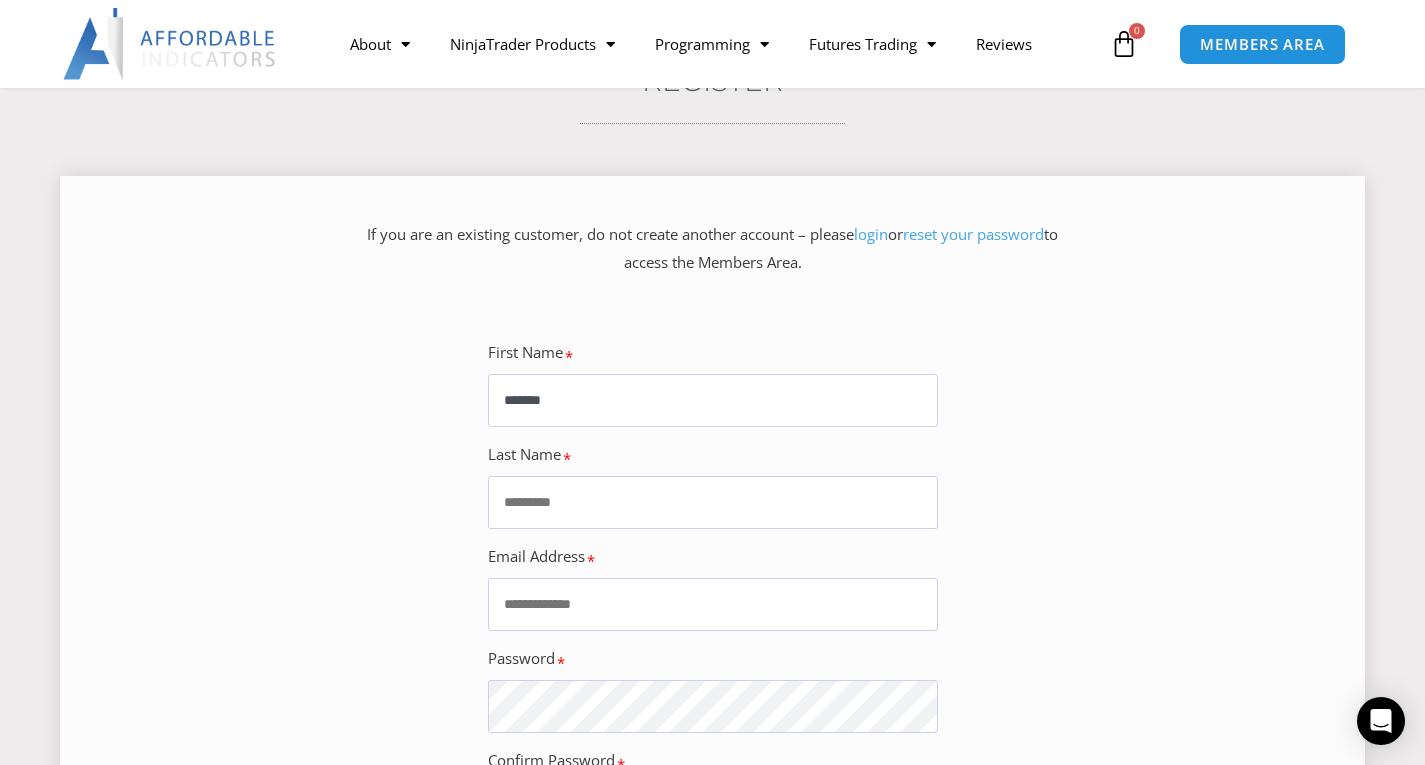 type on "*******" 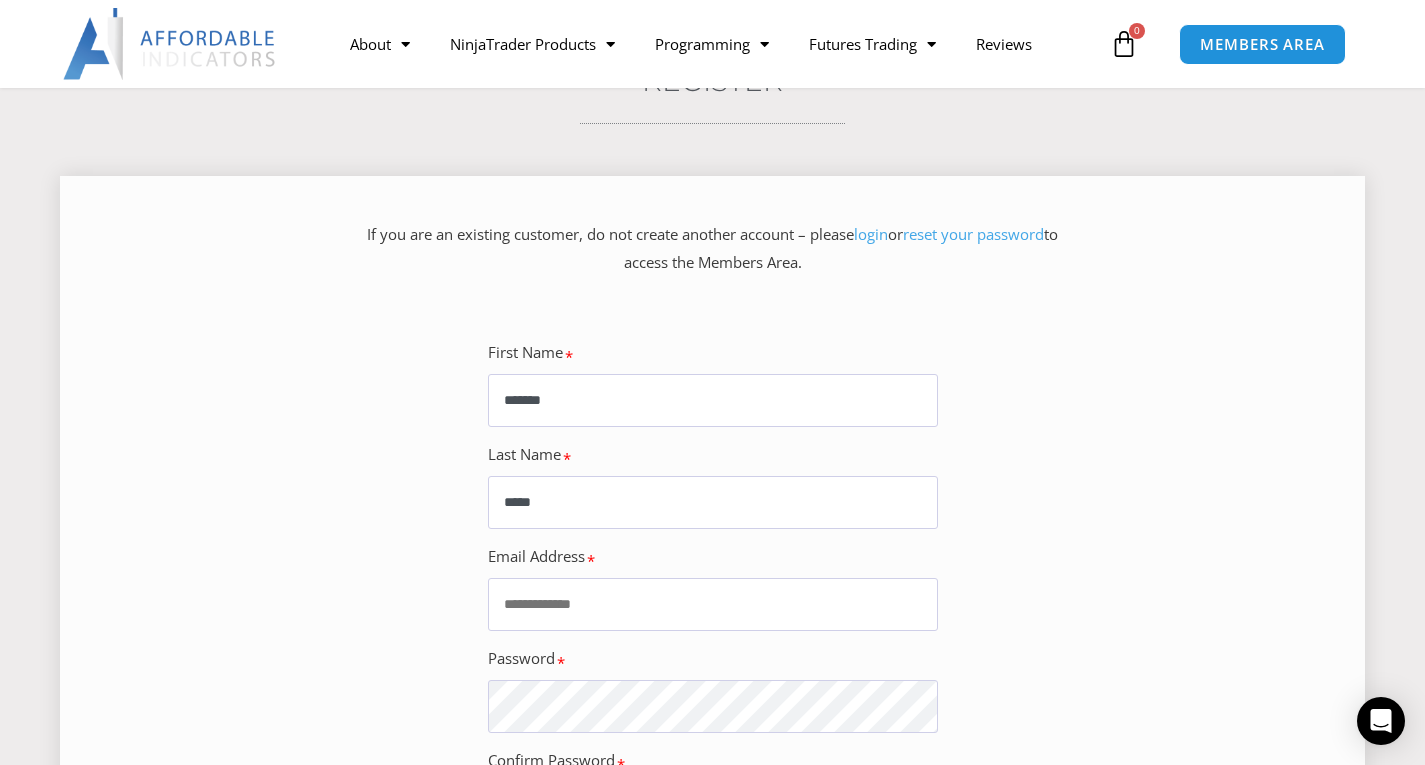 type on "*****" 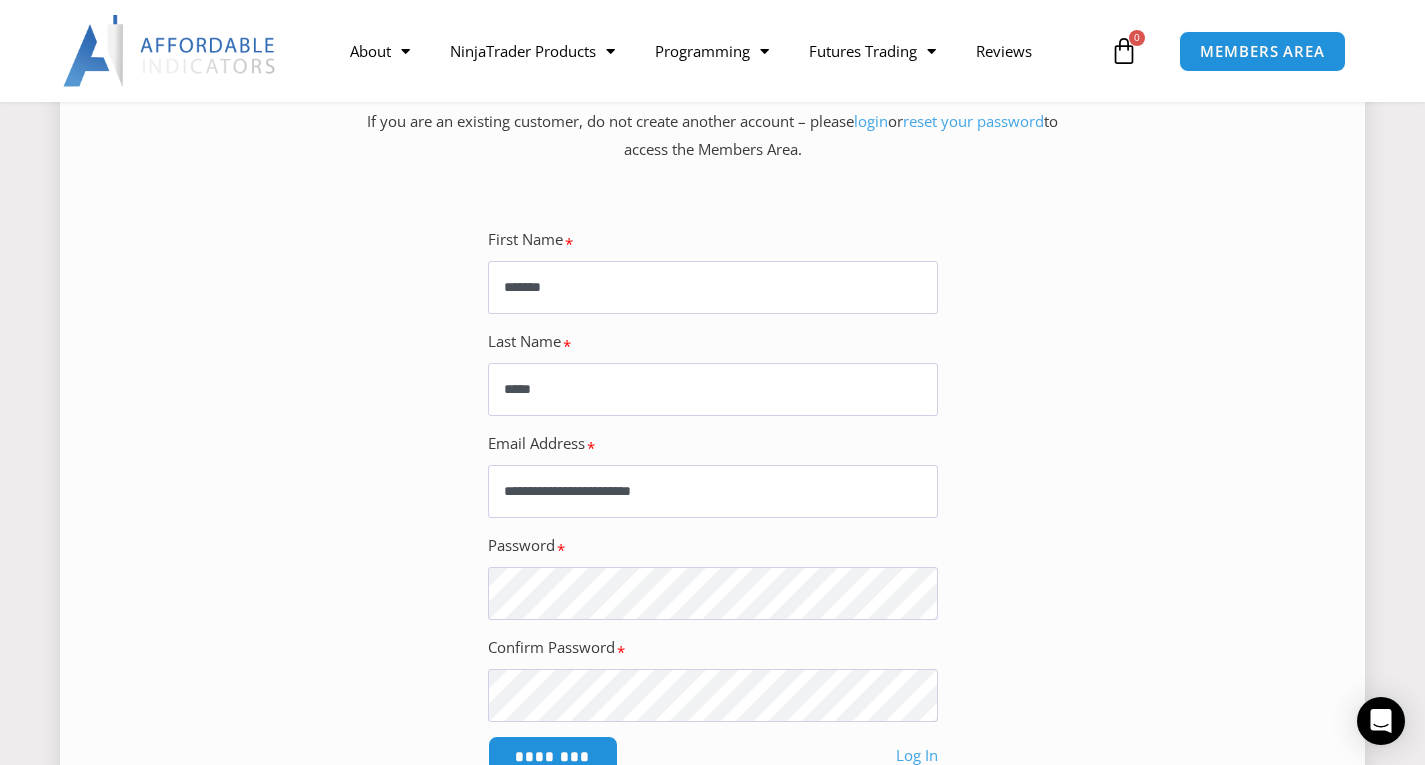 scroll, scrollTop: 302, scrollLeft: 0, axis: vertical 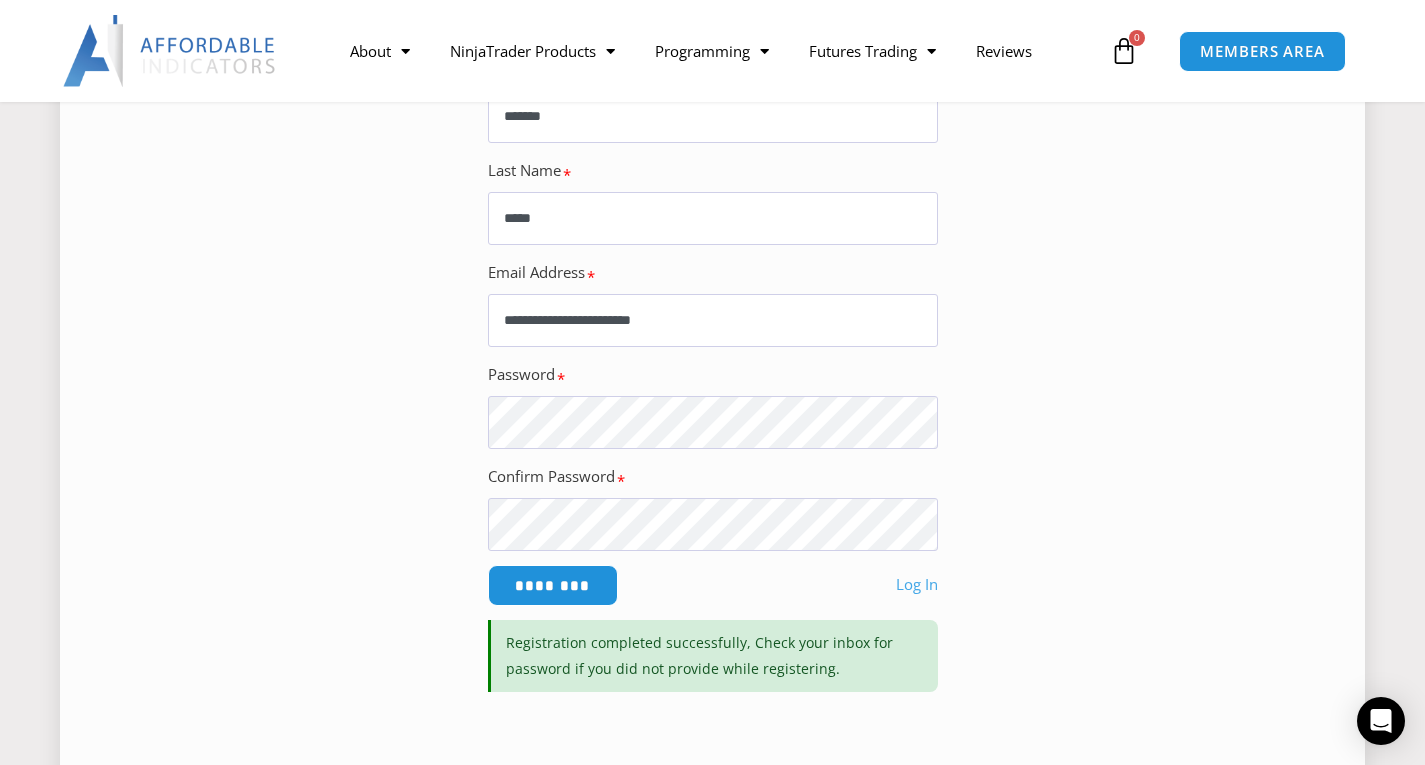 click on "********
Log In" at bounding box center (713, 585) 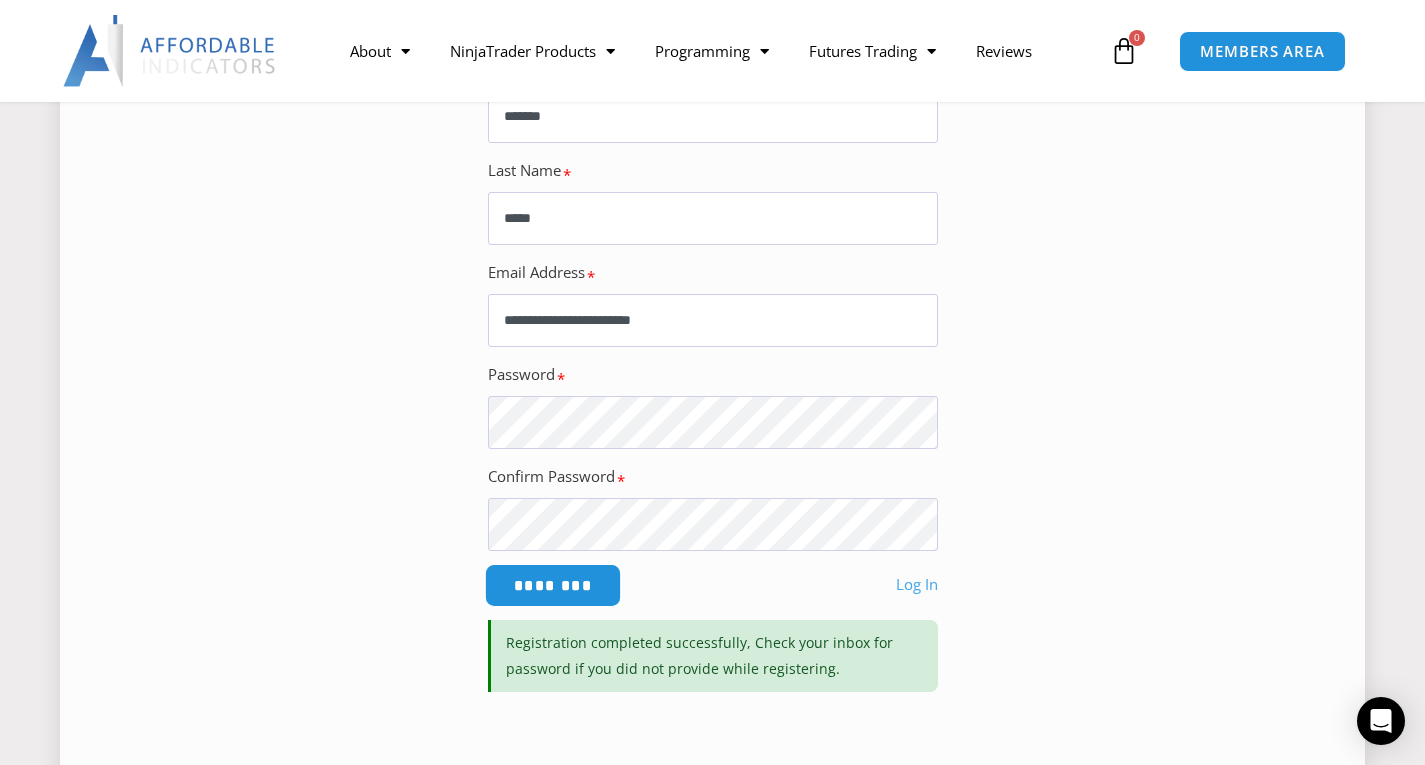 click on "********" at bounding box center (552, 585) 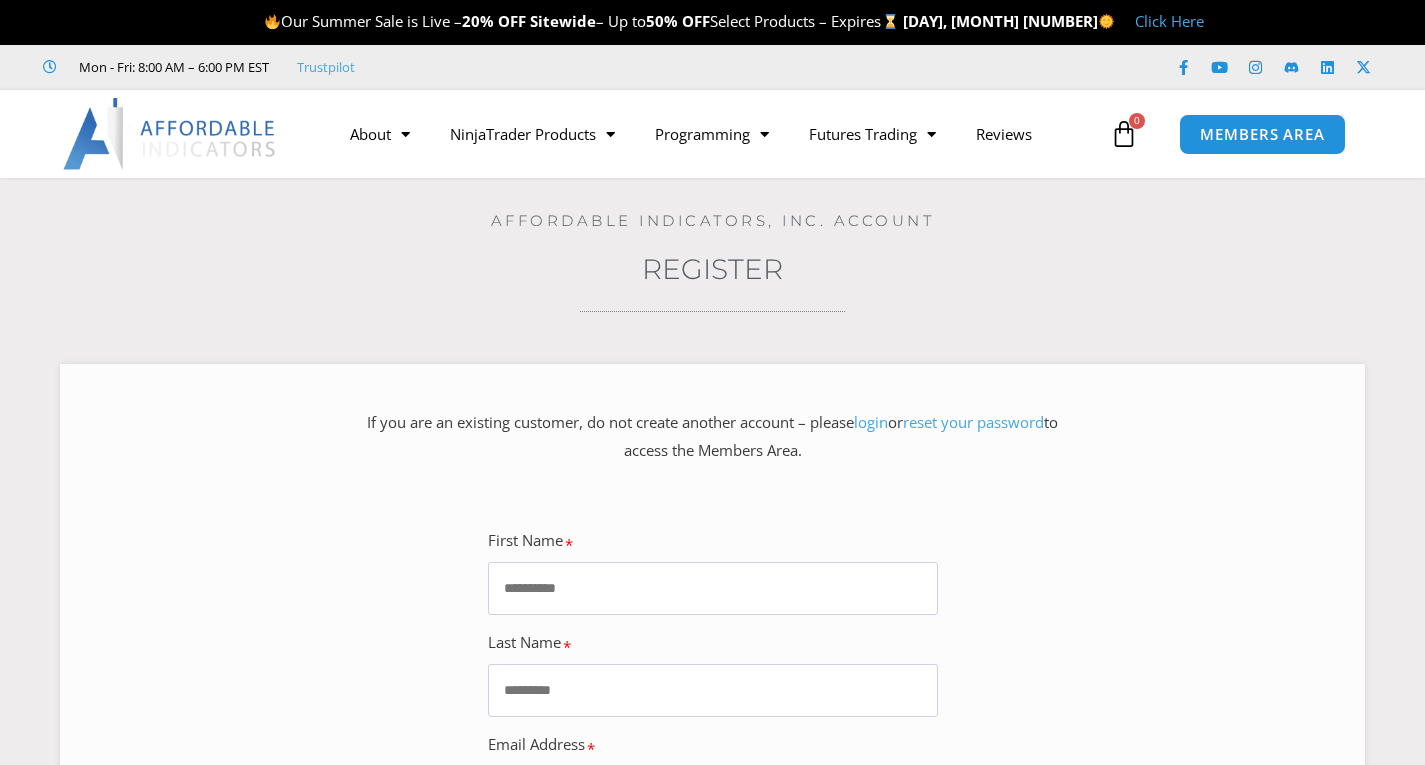 scroll, scrollTop: 0, scrollLeft: 0, axis: both 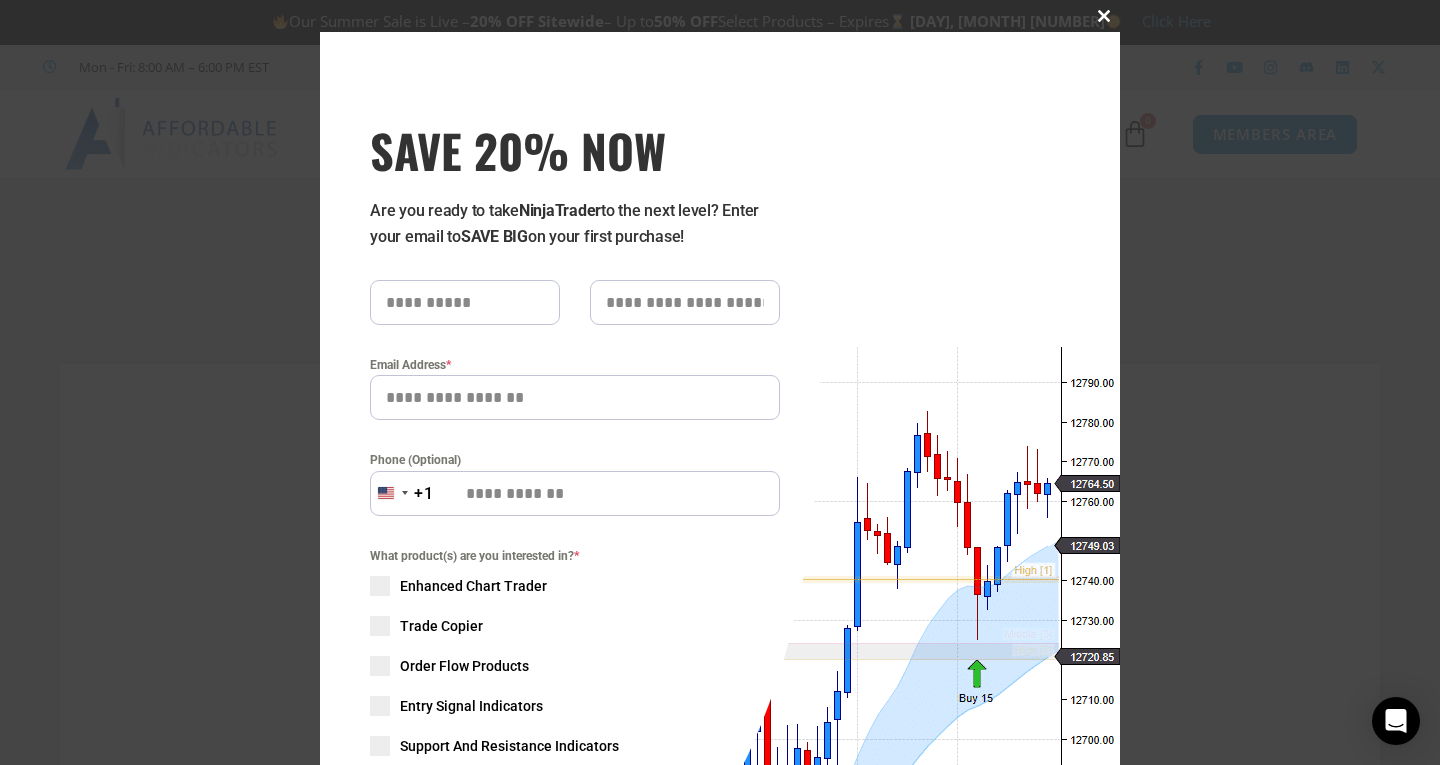 click at bounding box center [1104, 16] 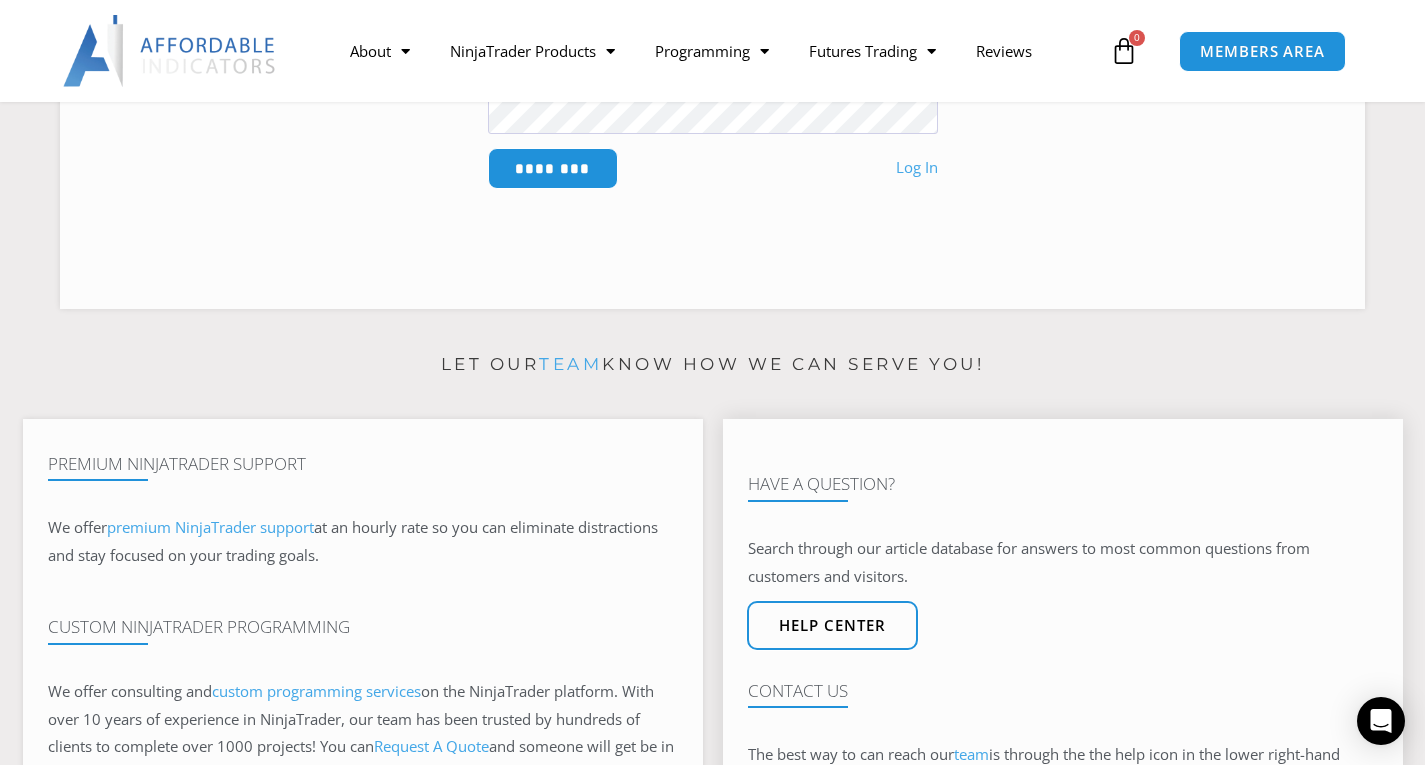 scroll, scrollTop: 888, scrollLeft: 0, axis: vertical 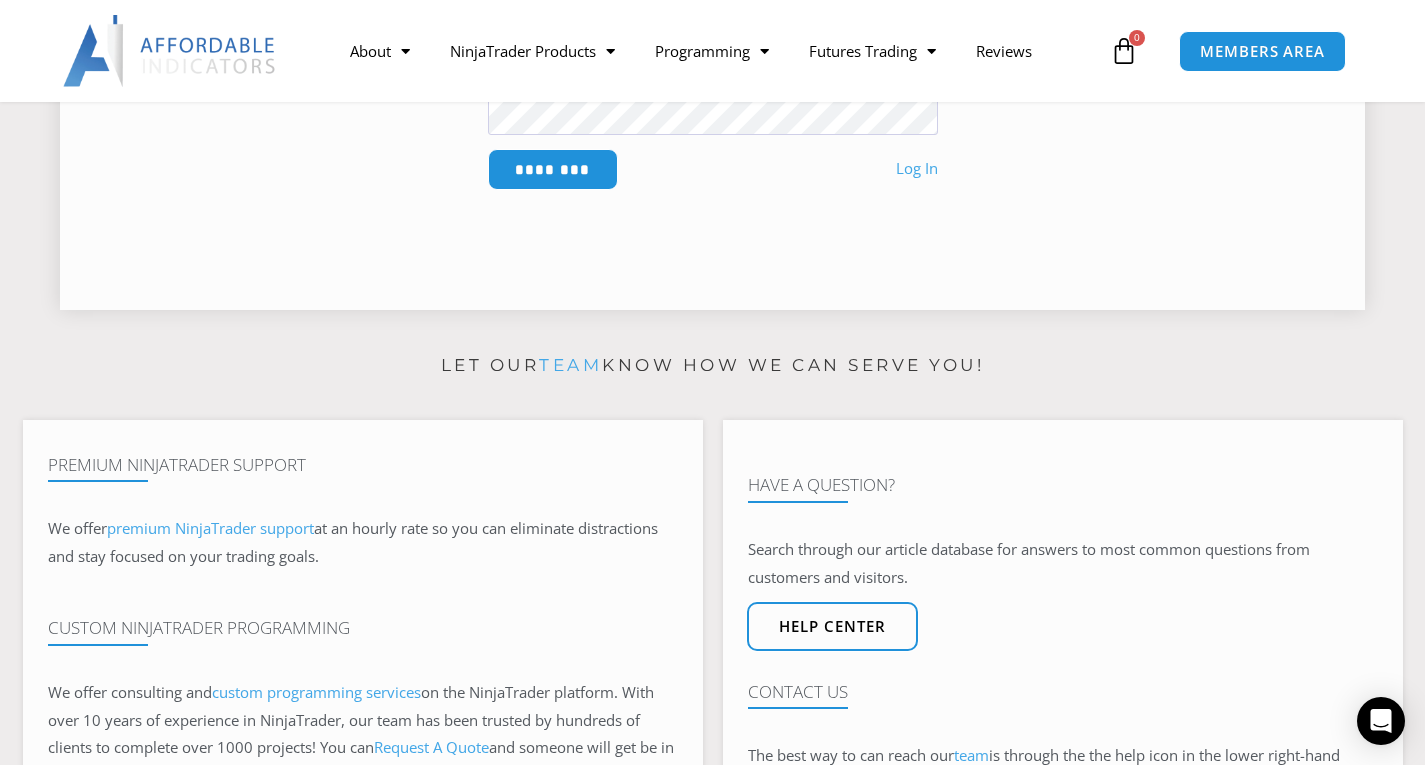 click on "Log In" at bounding box center [917, 169] 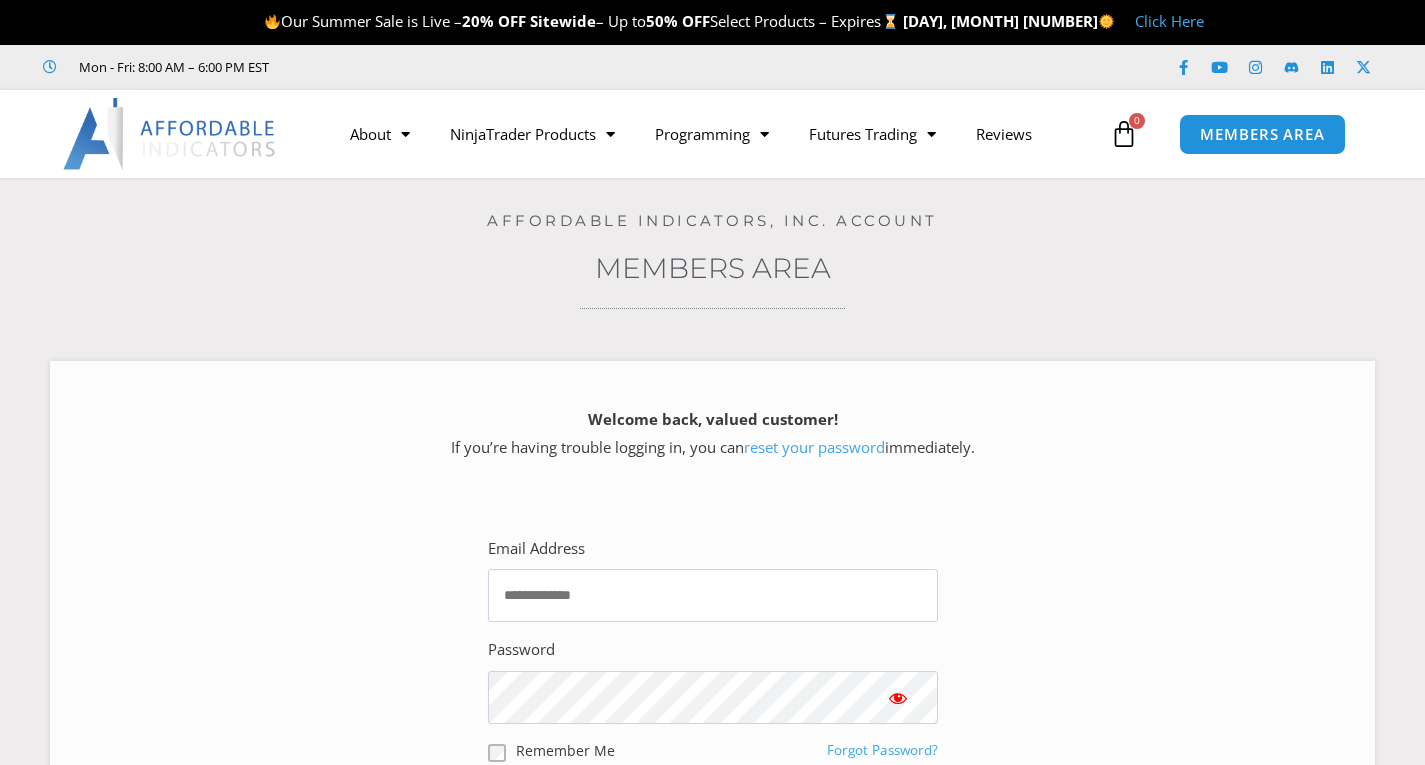 scroll, scrollTop: 0, scrollLeft: 0, axis: both 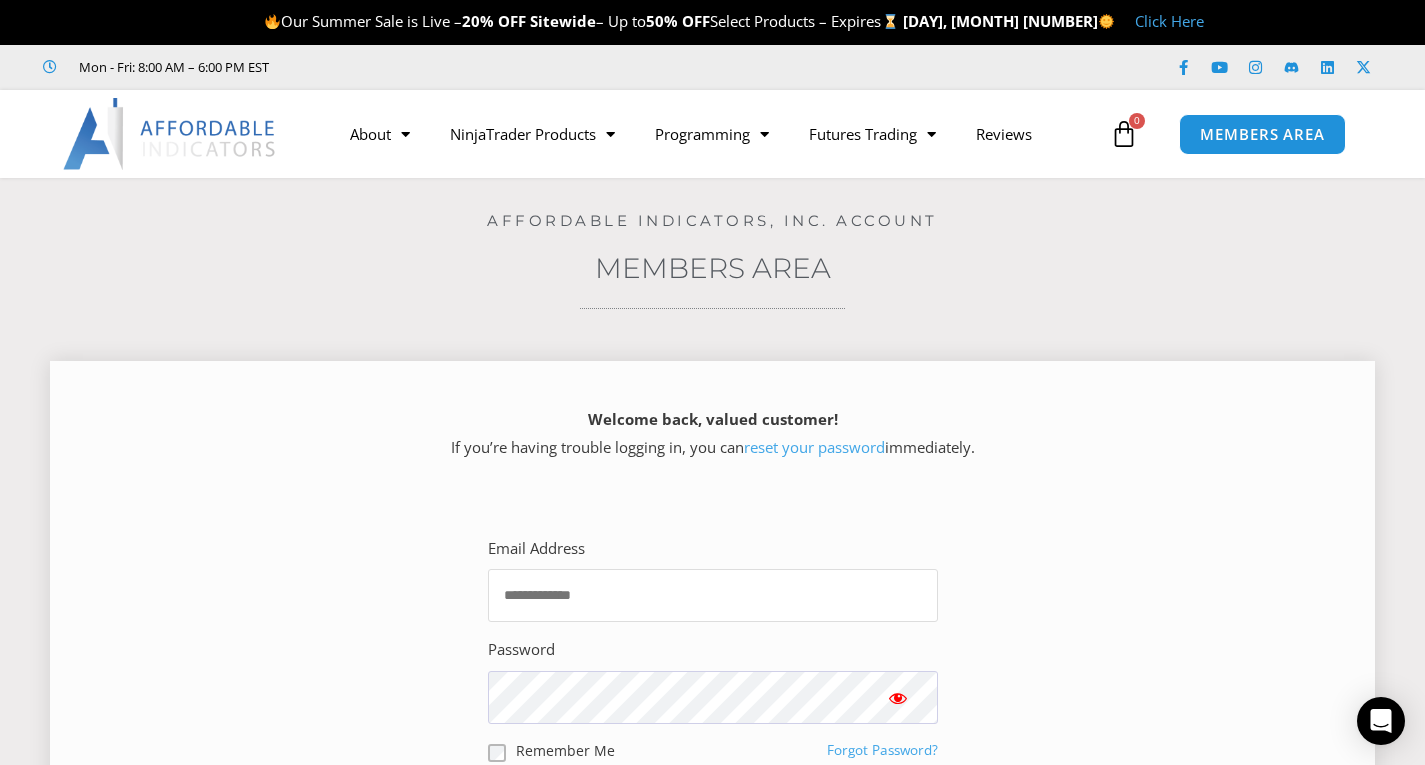 click on "Email Address" at bounding box center (713, 595) 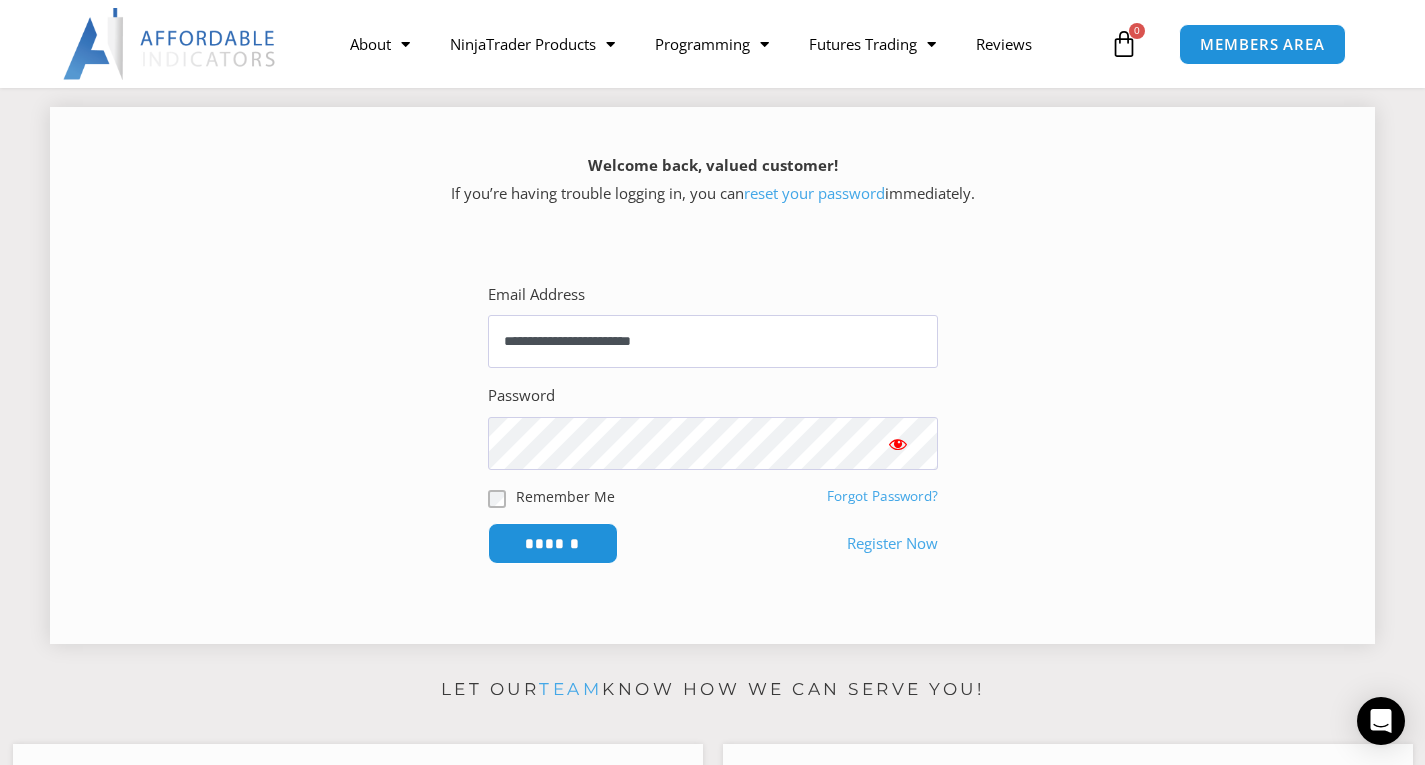scroll, scrollTop: 257, scrollLeft: 0, axis: vertical 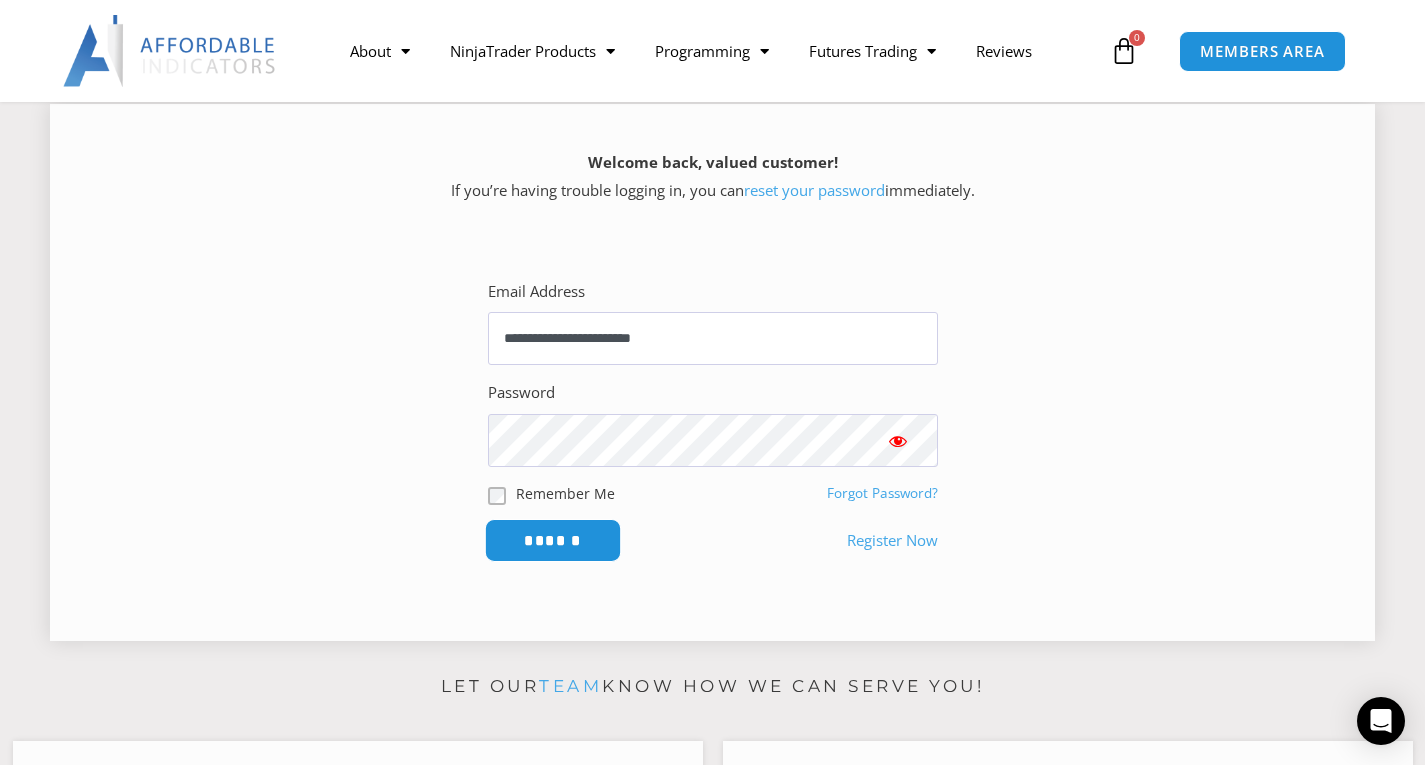 click on "******" at bounding box center (552, 540) 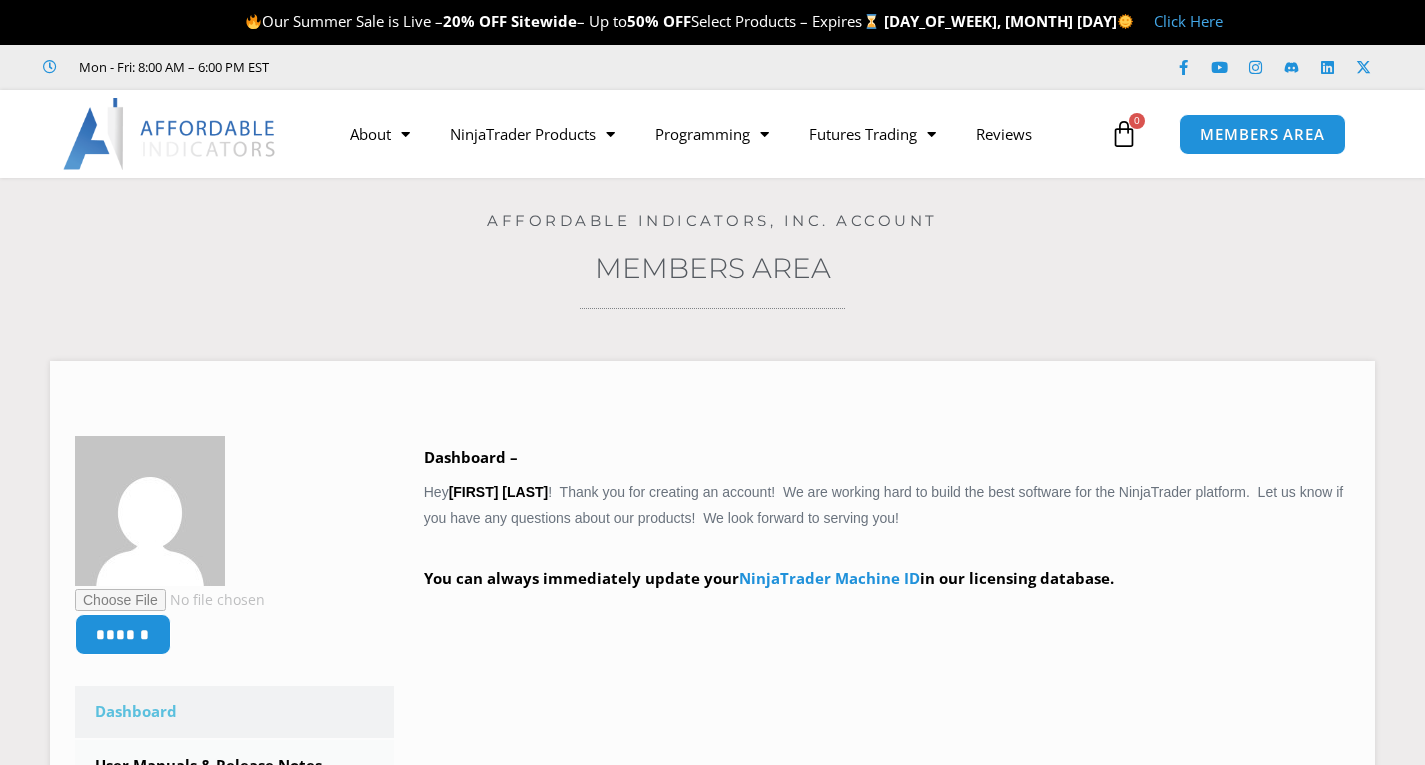 scroll, scrollTop: 0, scrollLeft: 0, axis: both 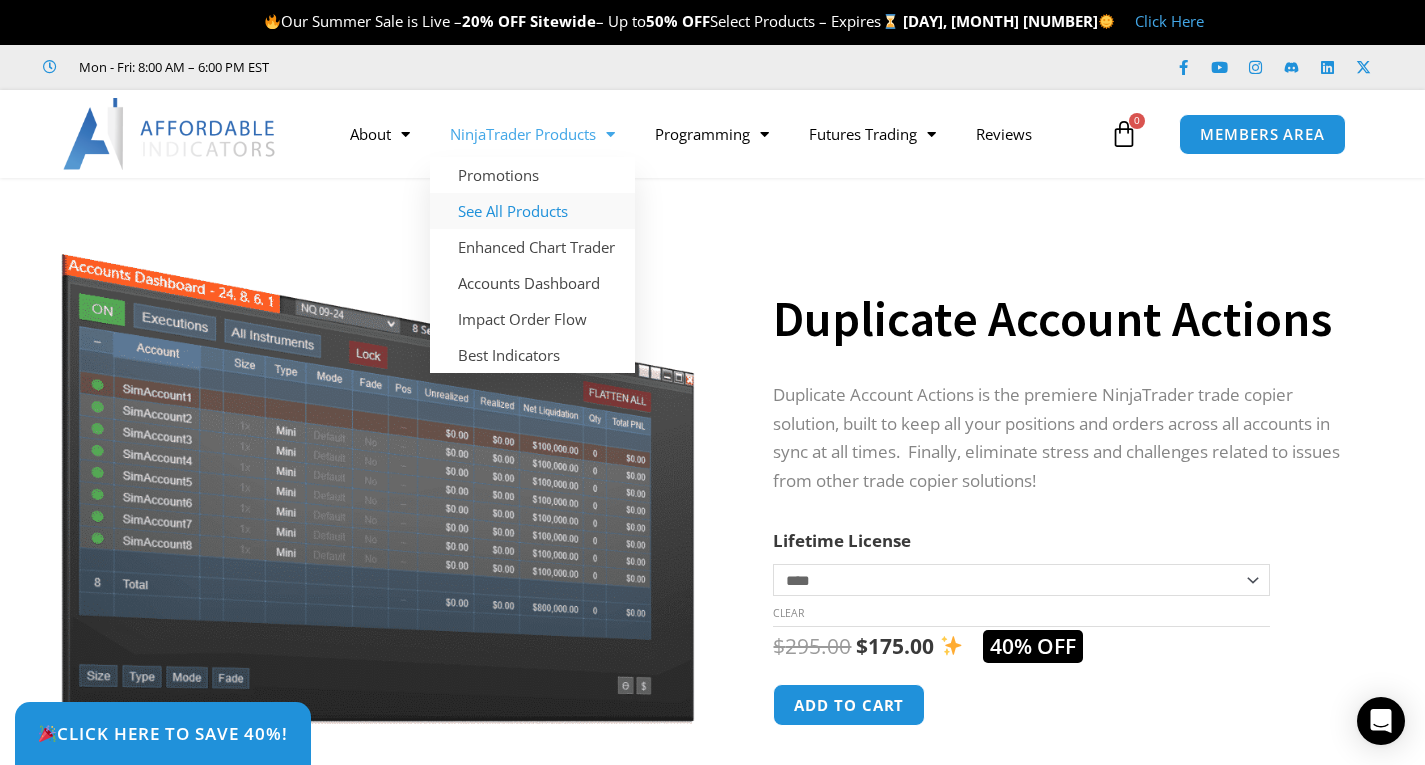 click on "See All Products" 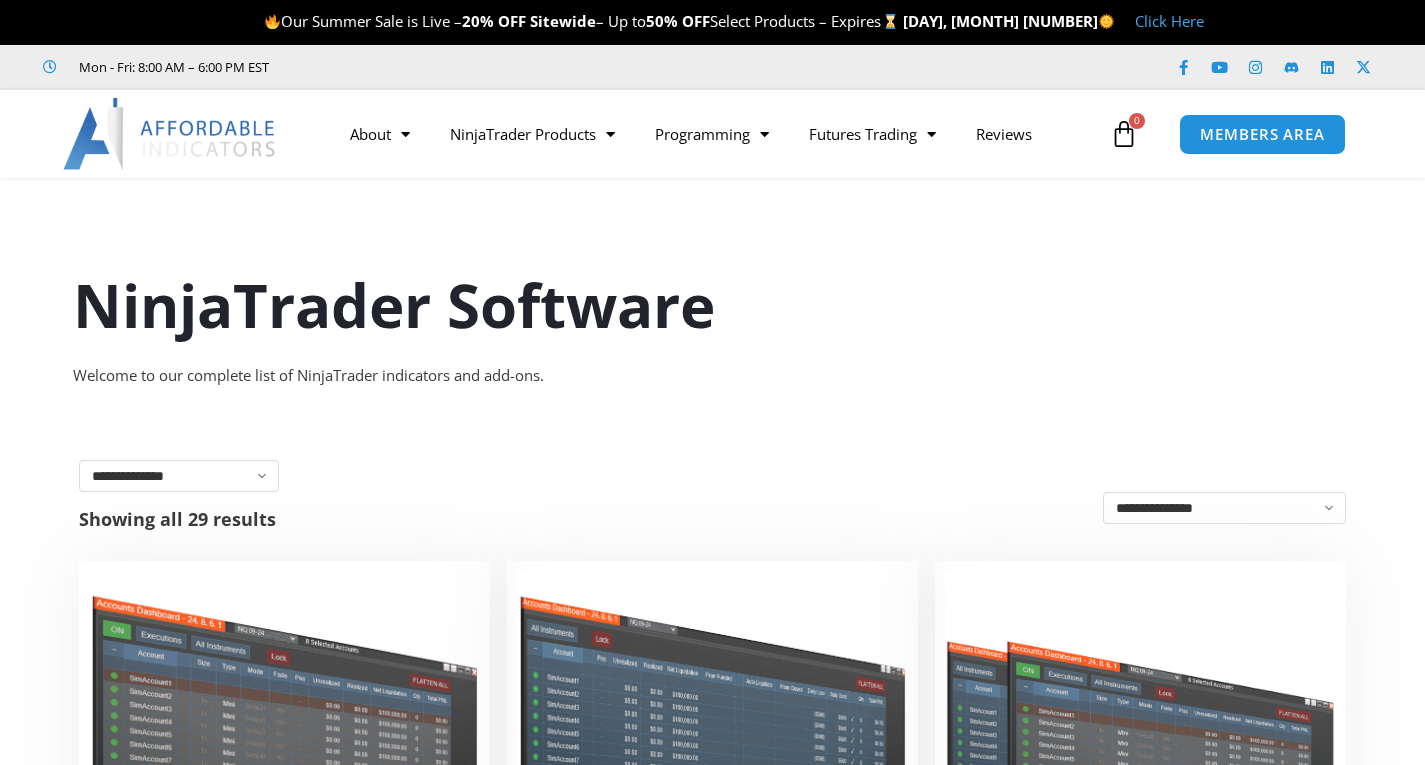 scroll, scrollTop: 0, scrollLeft: 0, axis: both 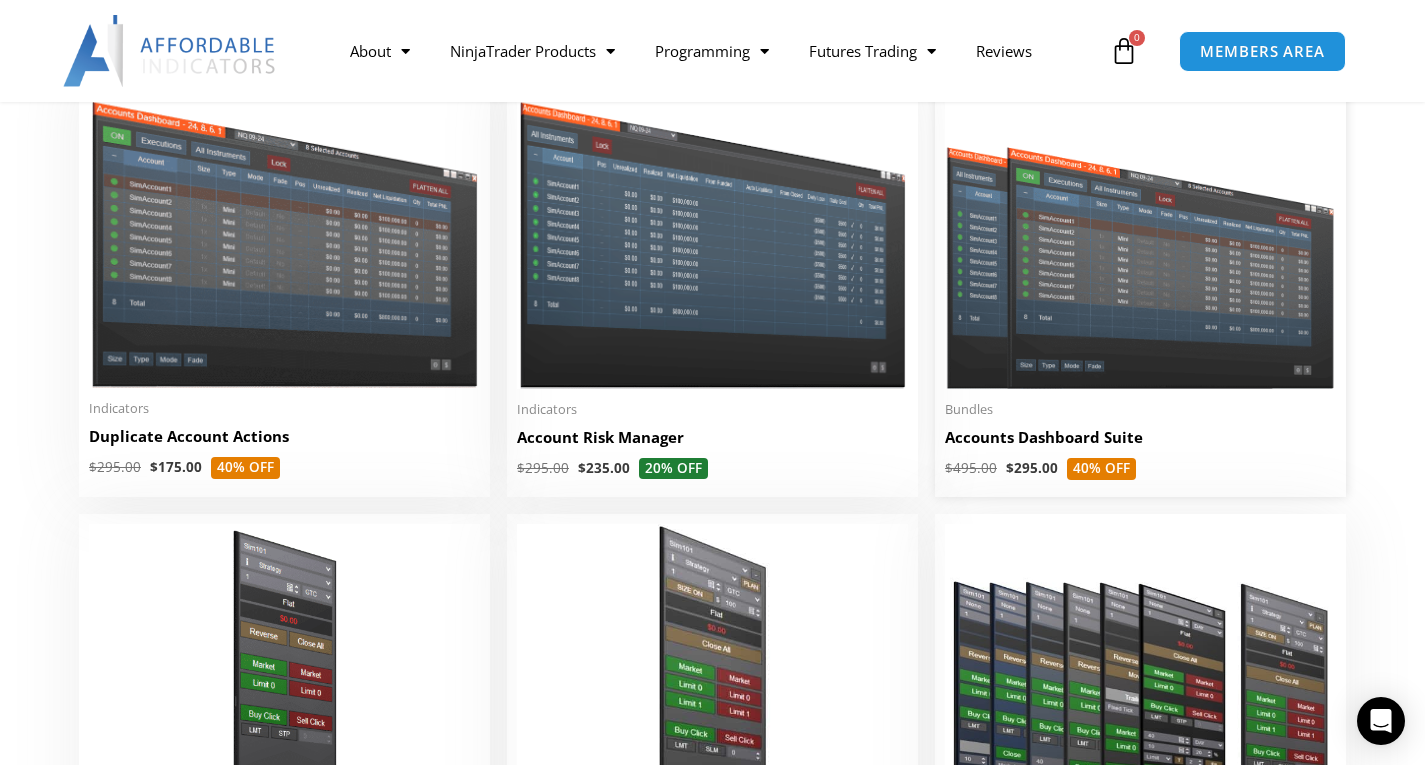 click at bounding box center (1140, 233) 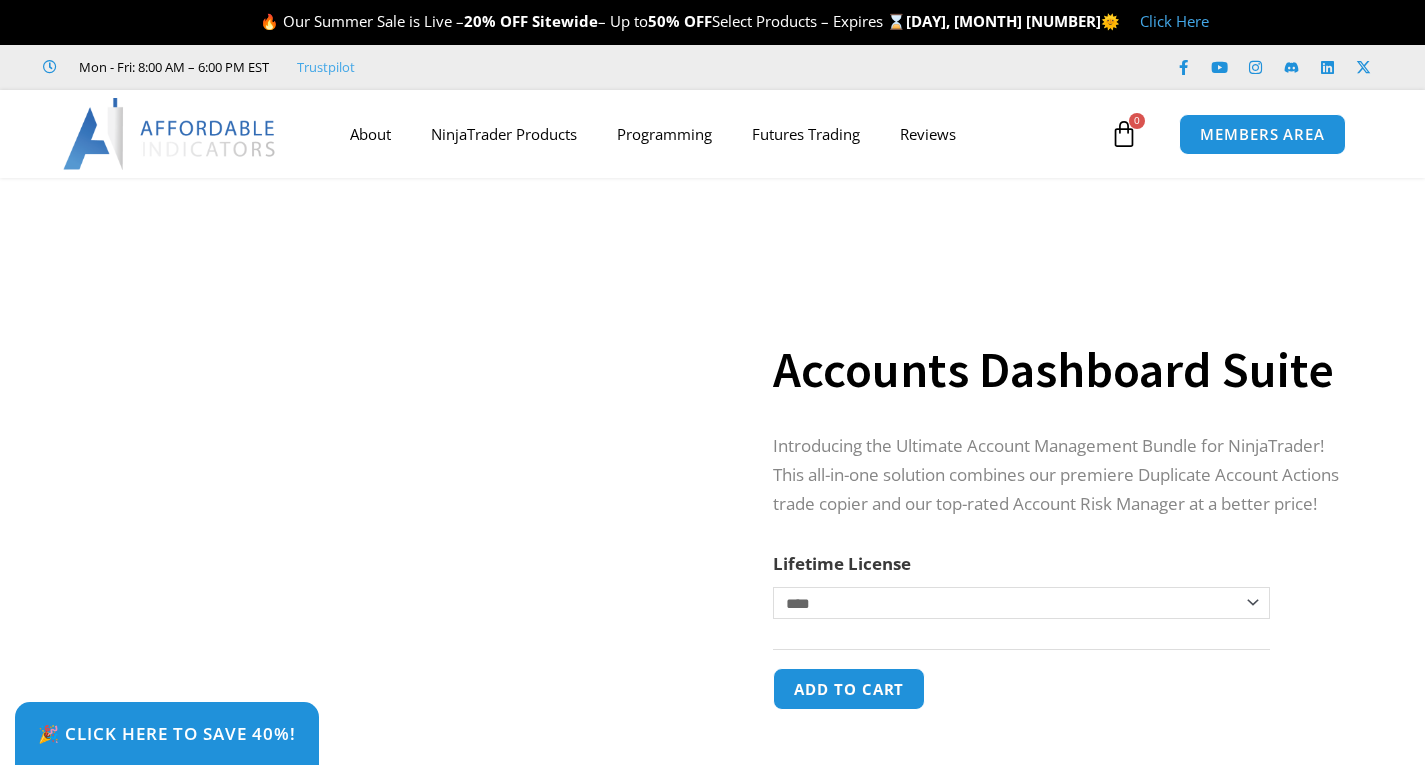 scroll, scrollTop: 0, scrollLeft: 0, axis: both 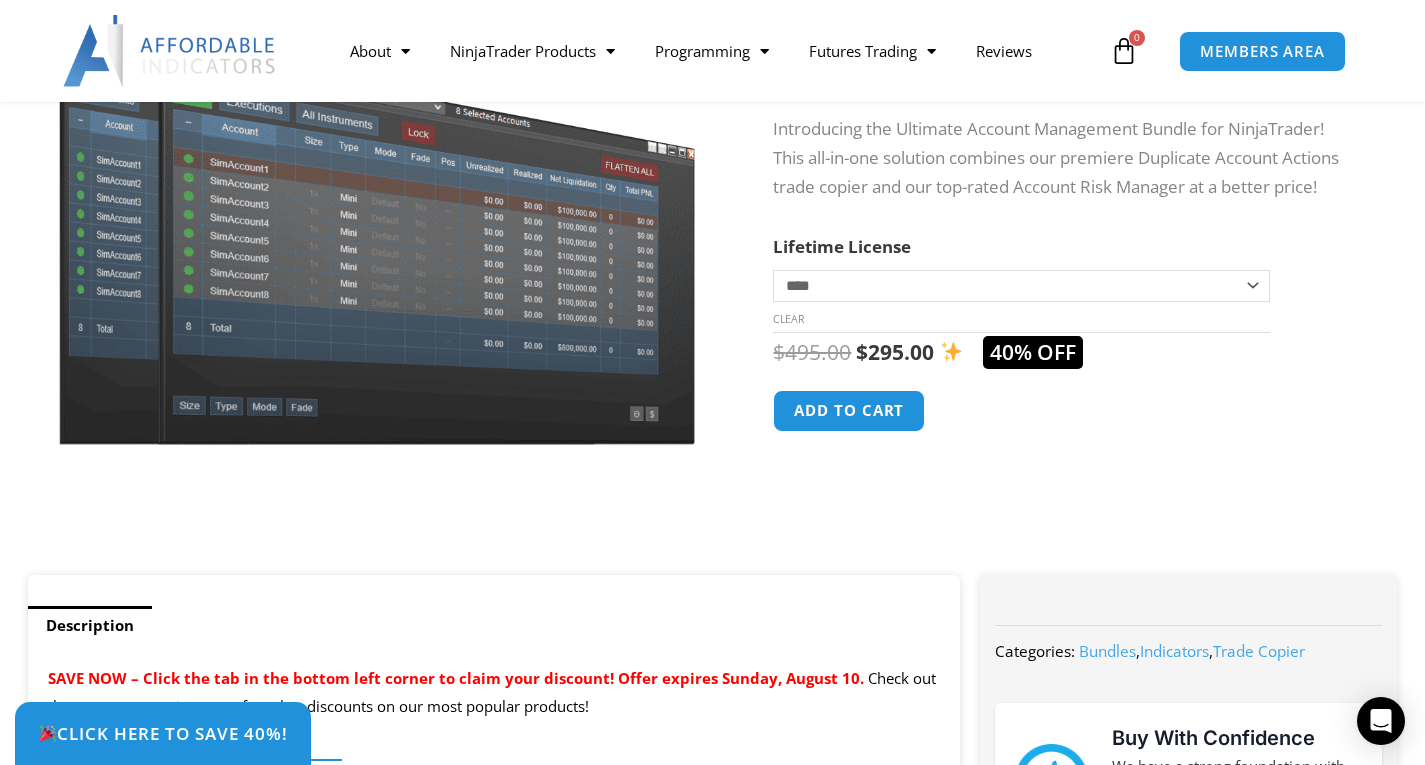 click on "Add to cart" 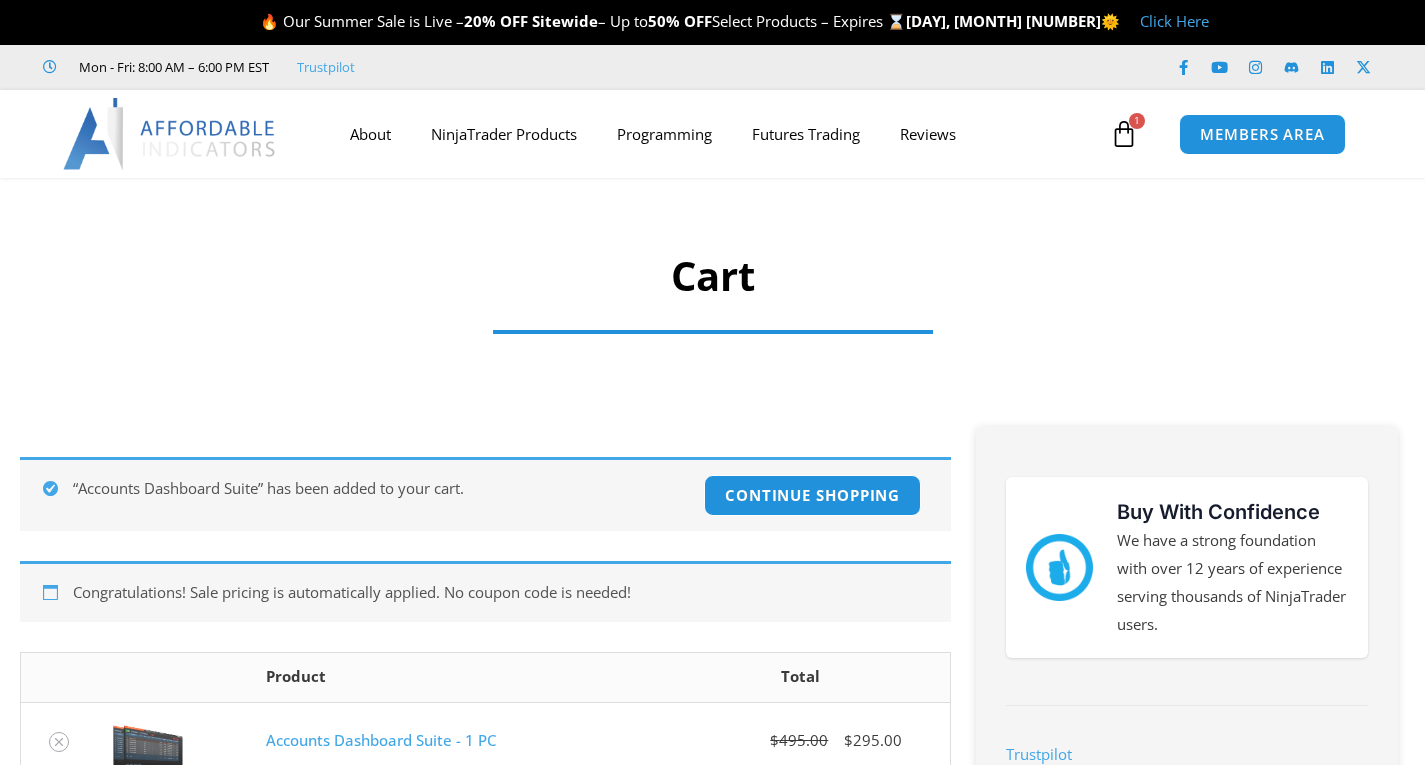 scroll, scrollTop: 0, scrollLeft: 0, axis: both 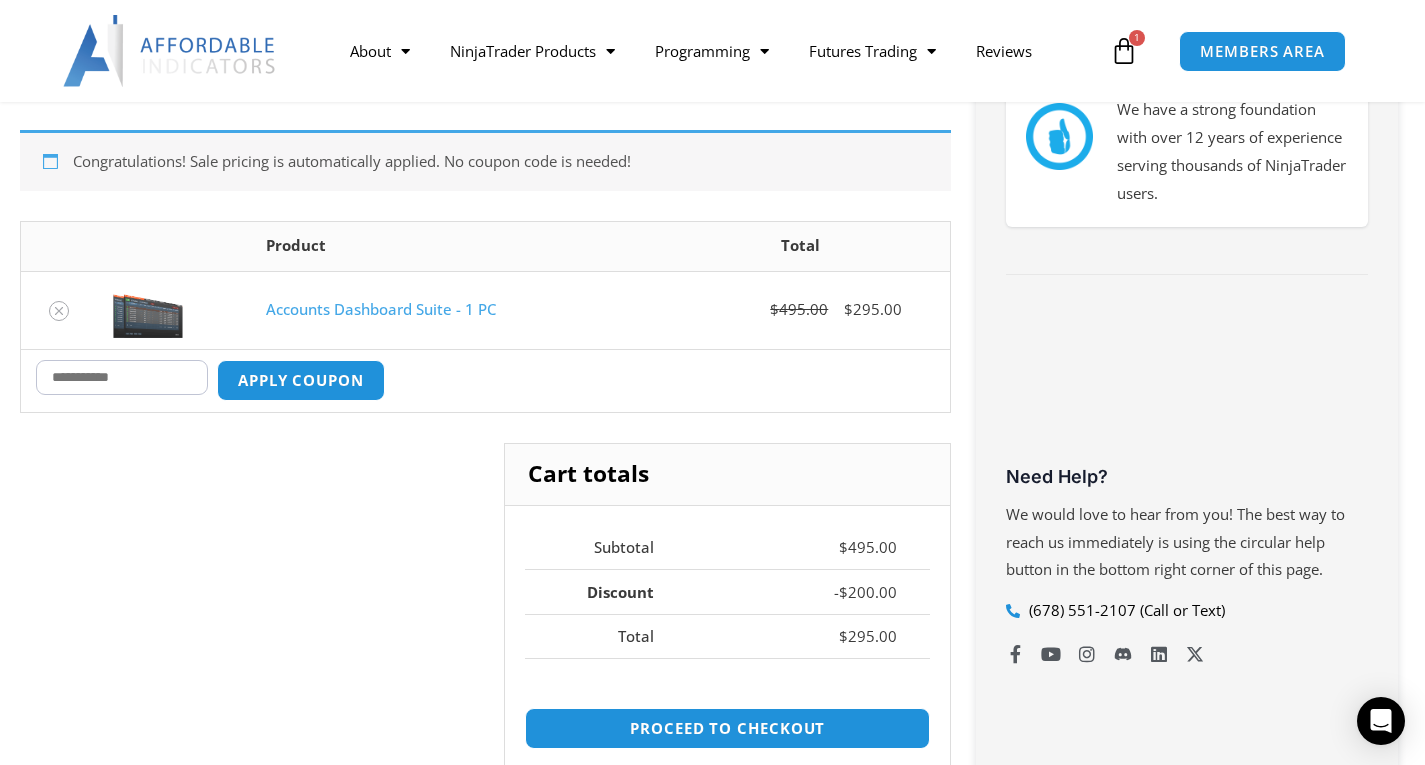click on "Coupon:" at bounding box center [122, 377] 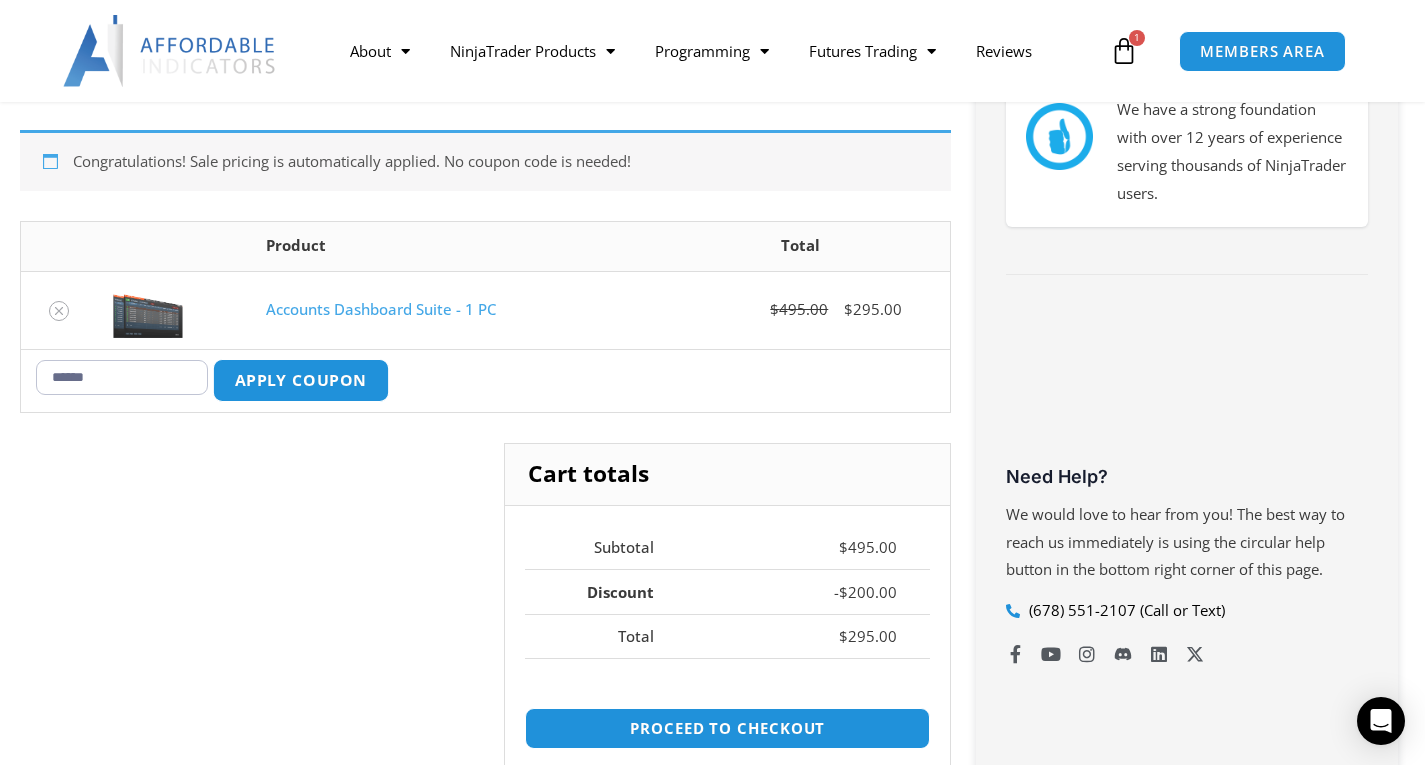 type on "******" 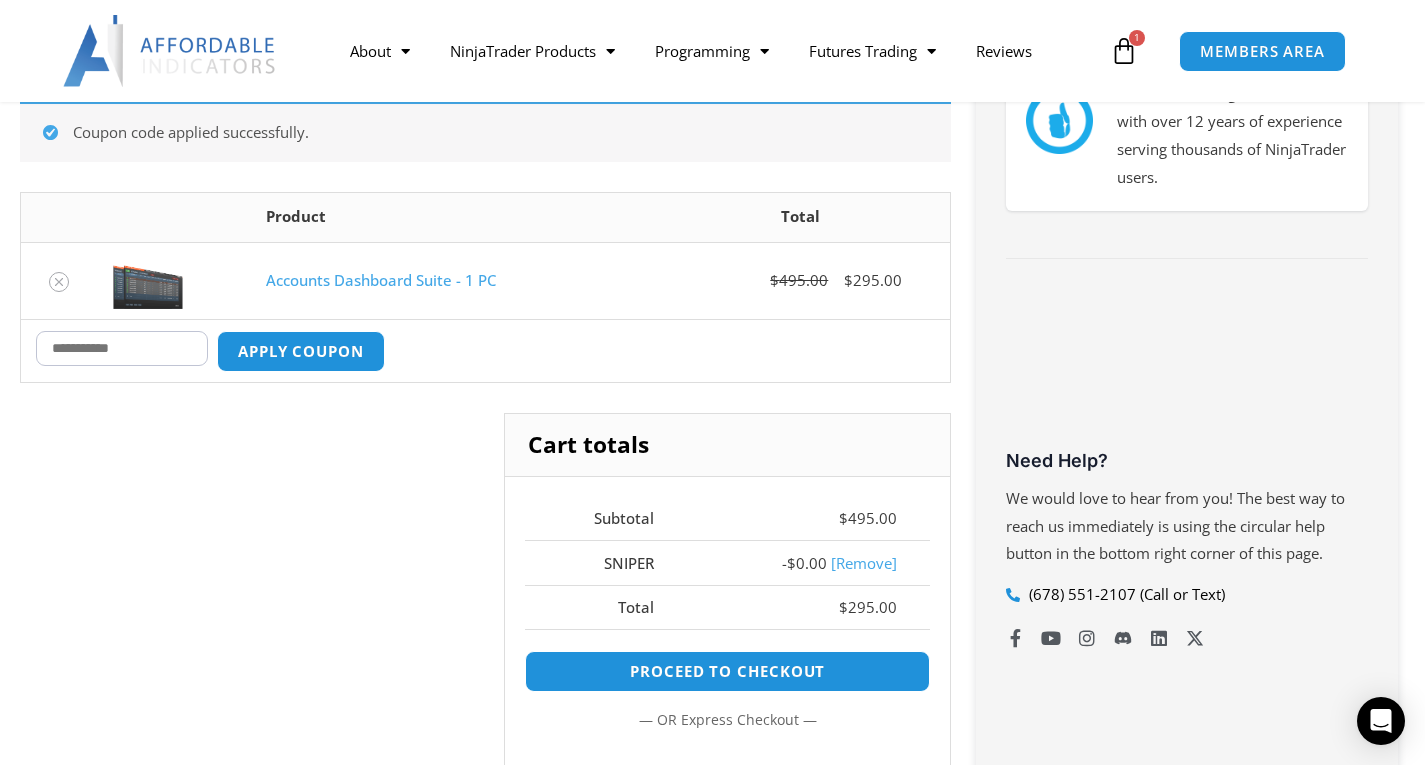 scroll, scrollTop: 448, scrollLeft: 0, axis: vertical 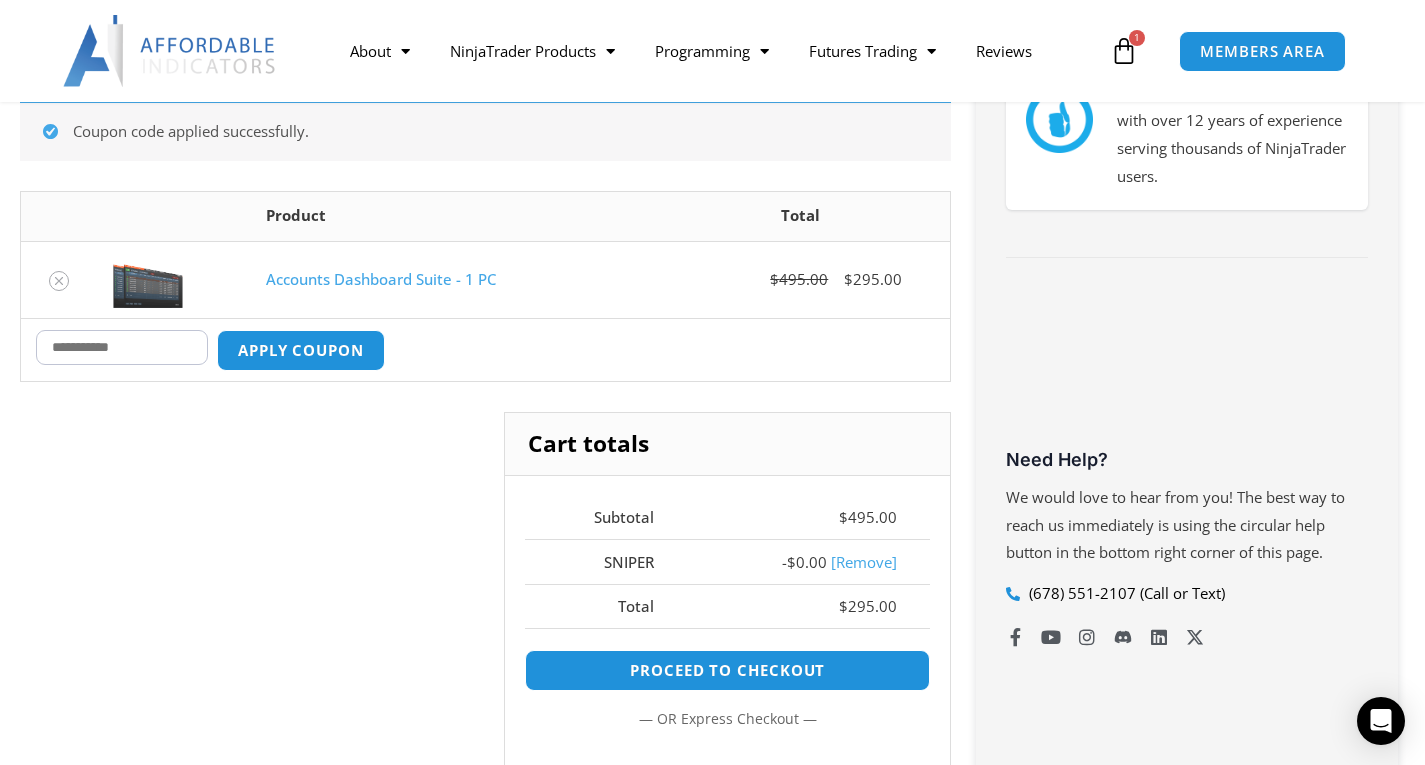 click on "[Remove]" at bounding box center [864, 562] 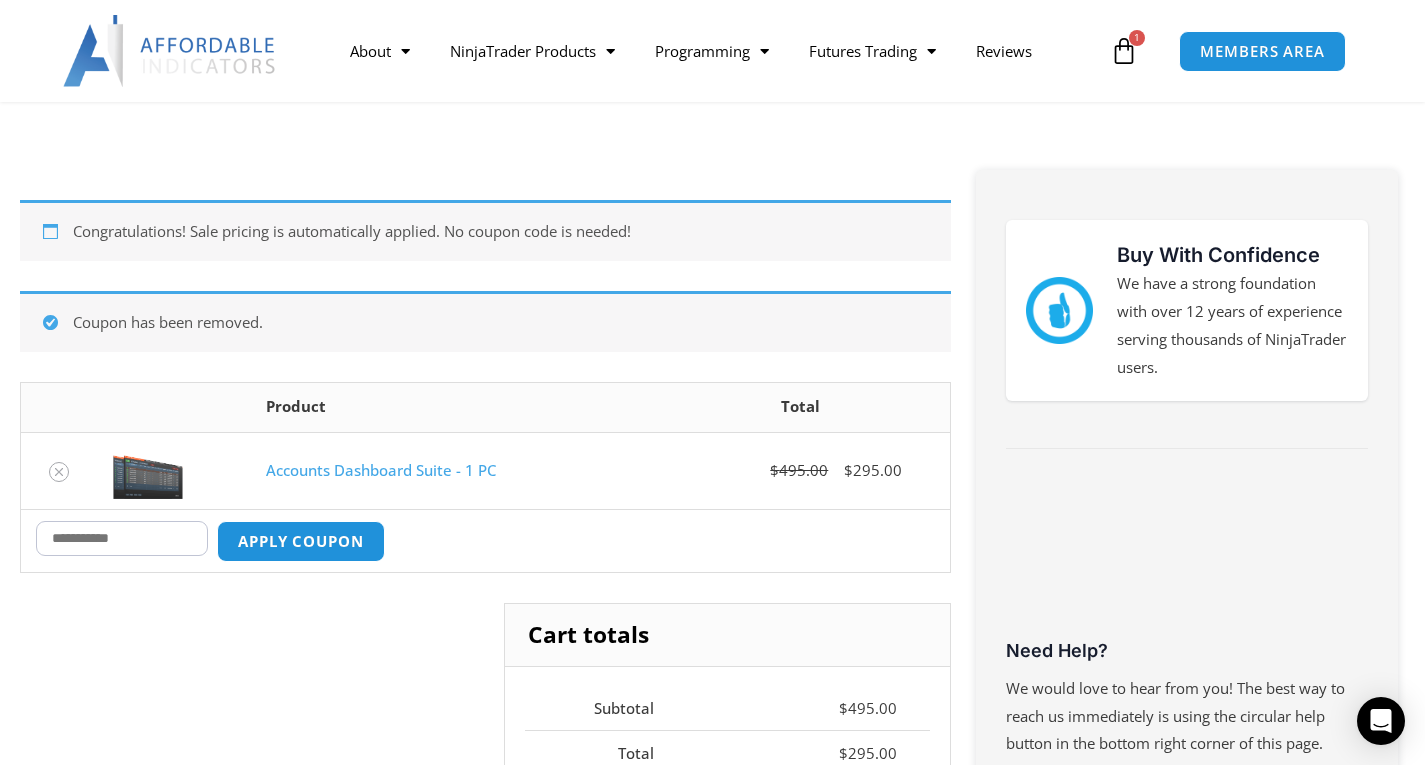 scroll, scrollTop: 253, scrollLeft: 0, axis: vertical 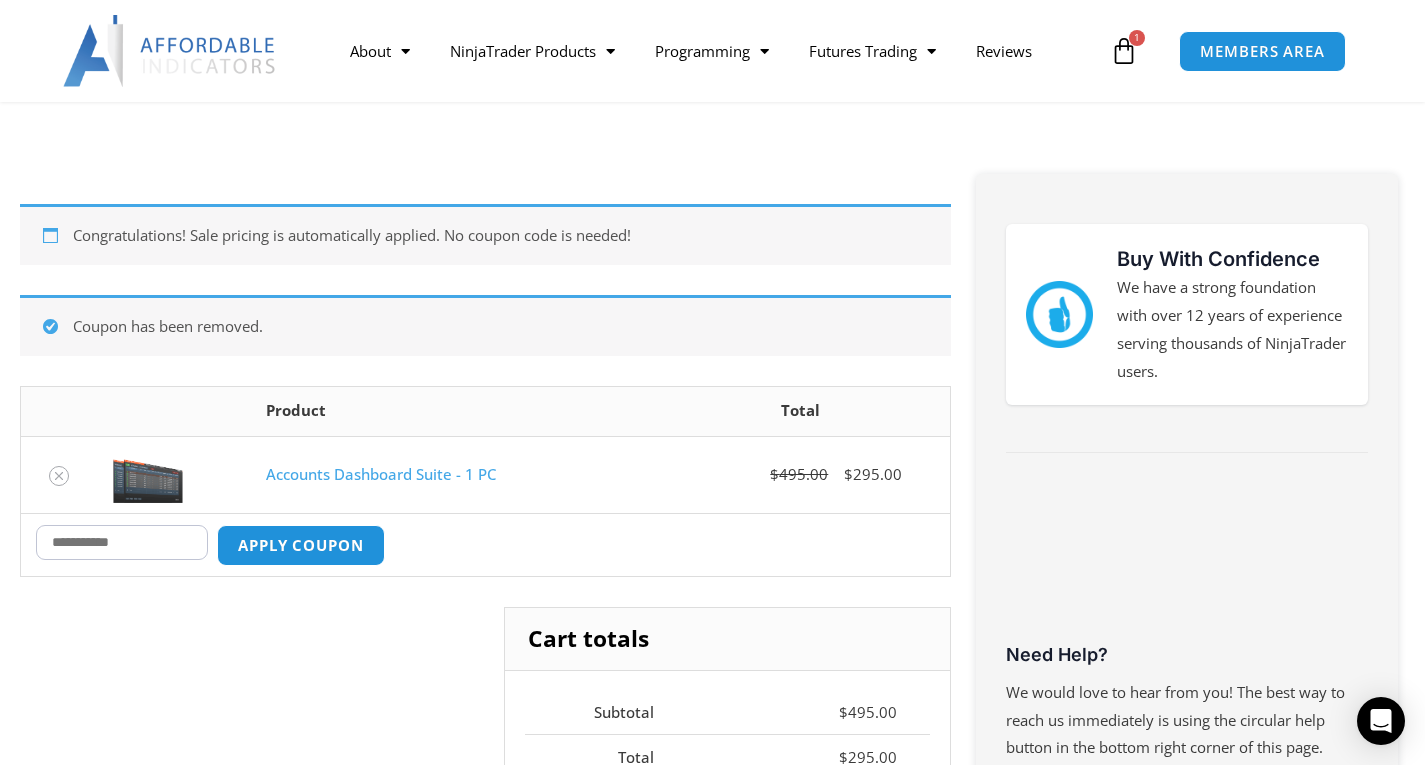 click at bounding box center [1124, 51] 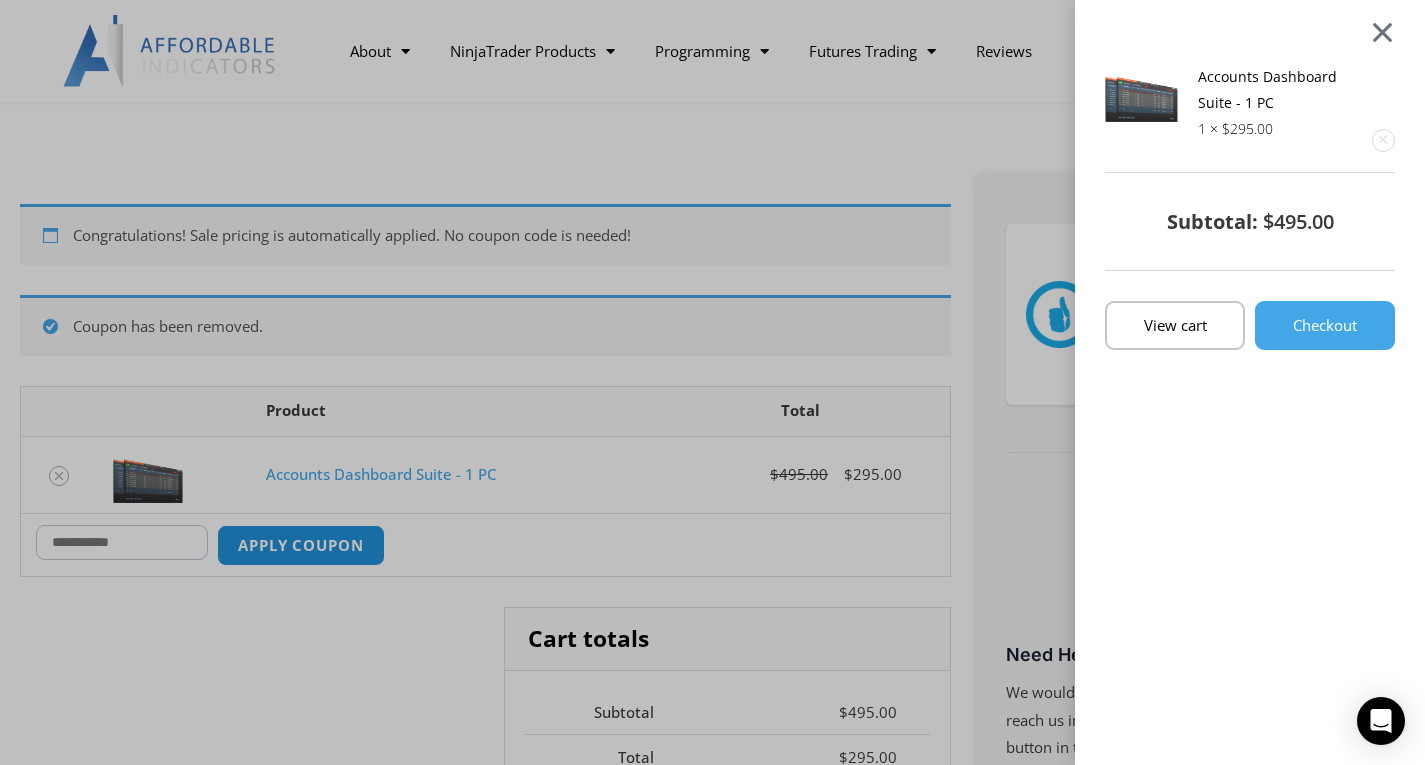 click at bounding box center (1382, 32) 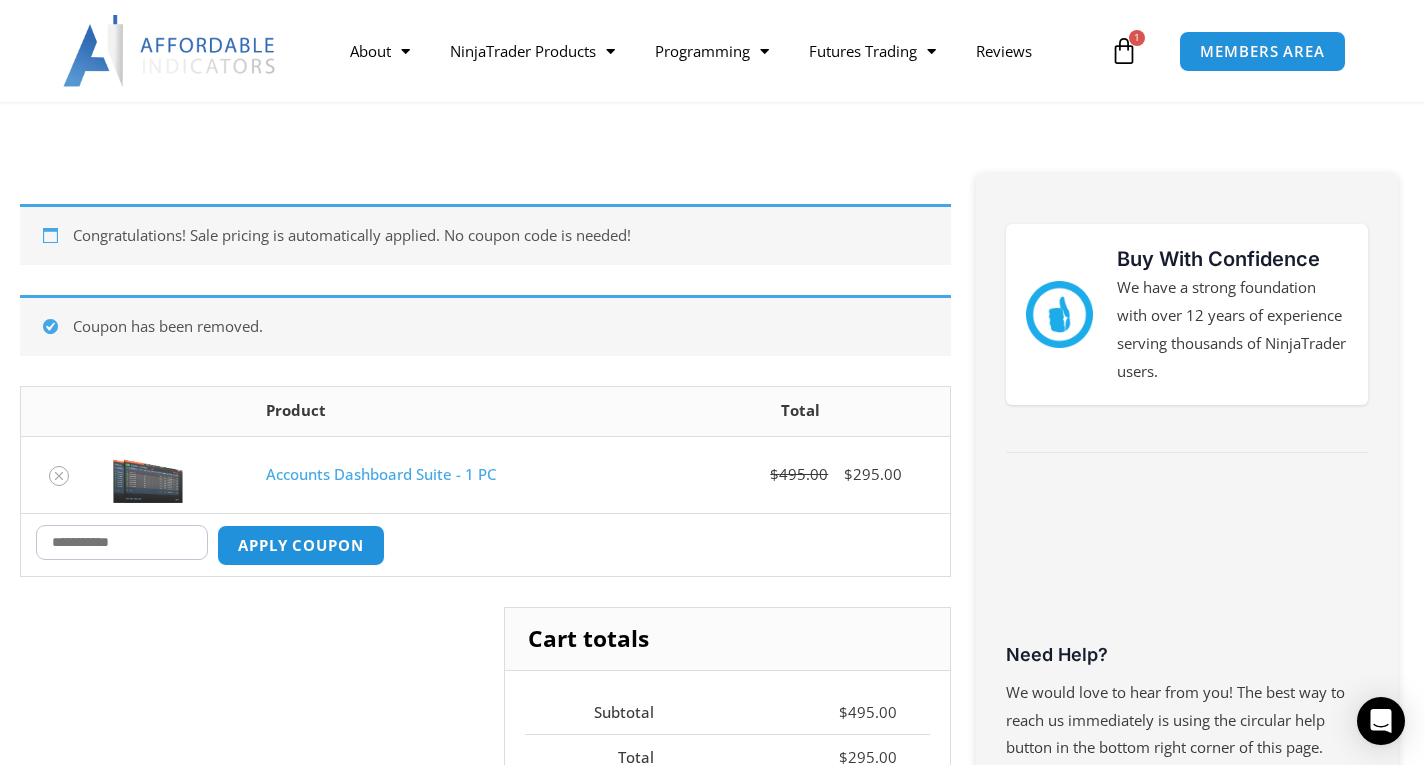 click at bounding box center (1124, 51) 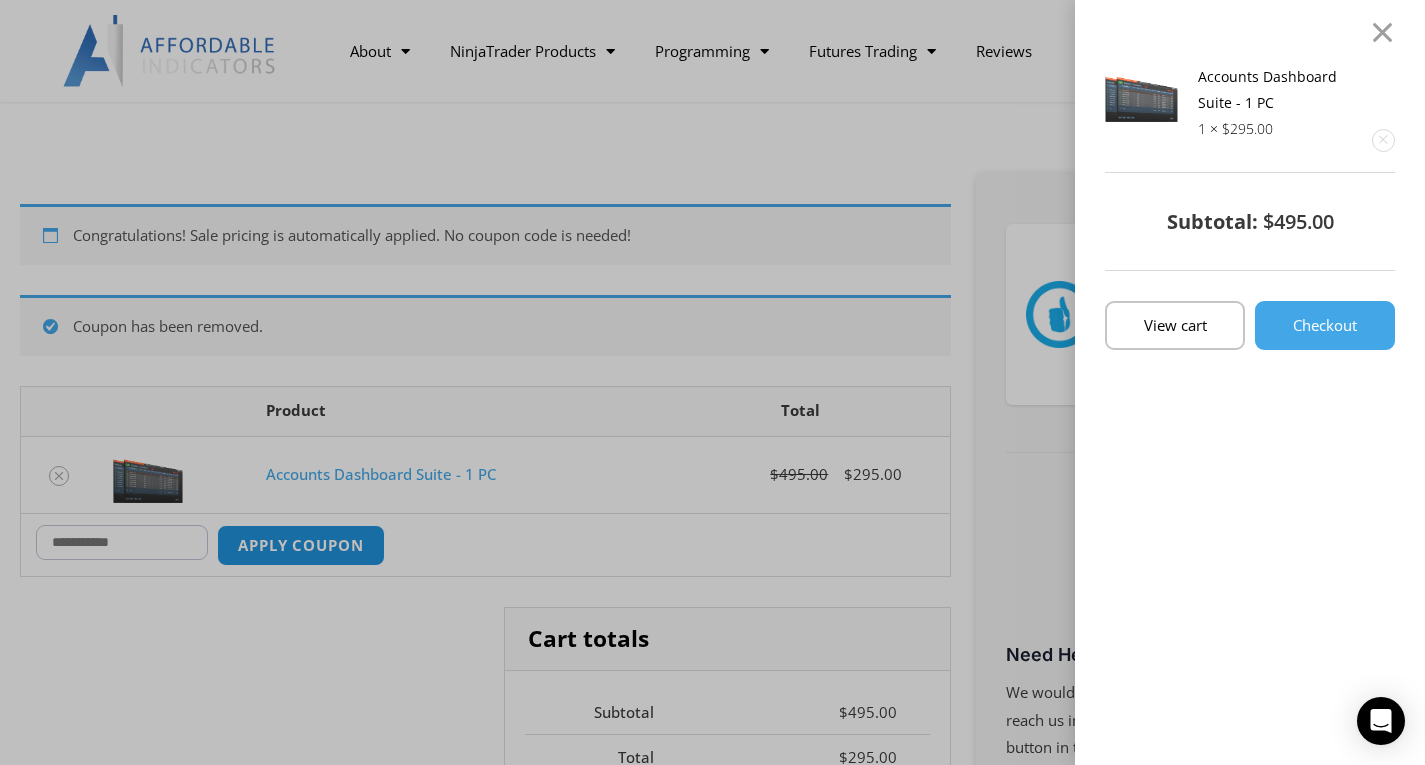 click at bounding box center (1383, 140) 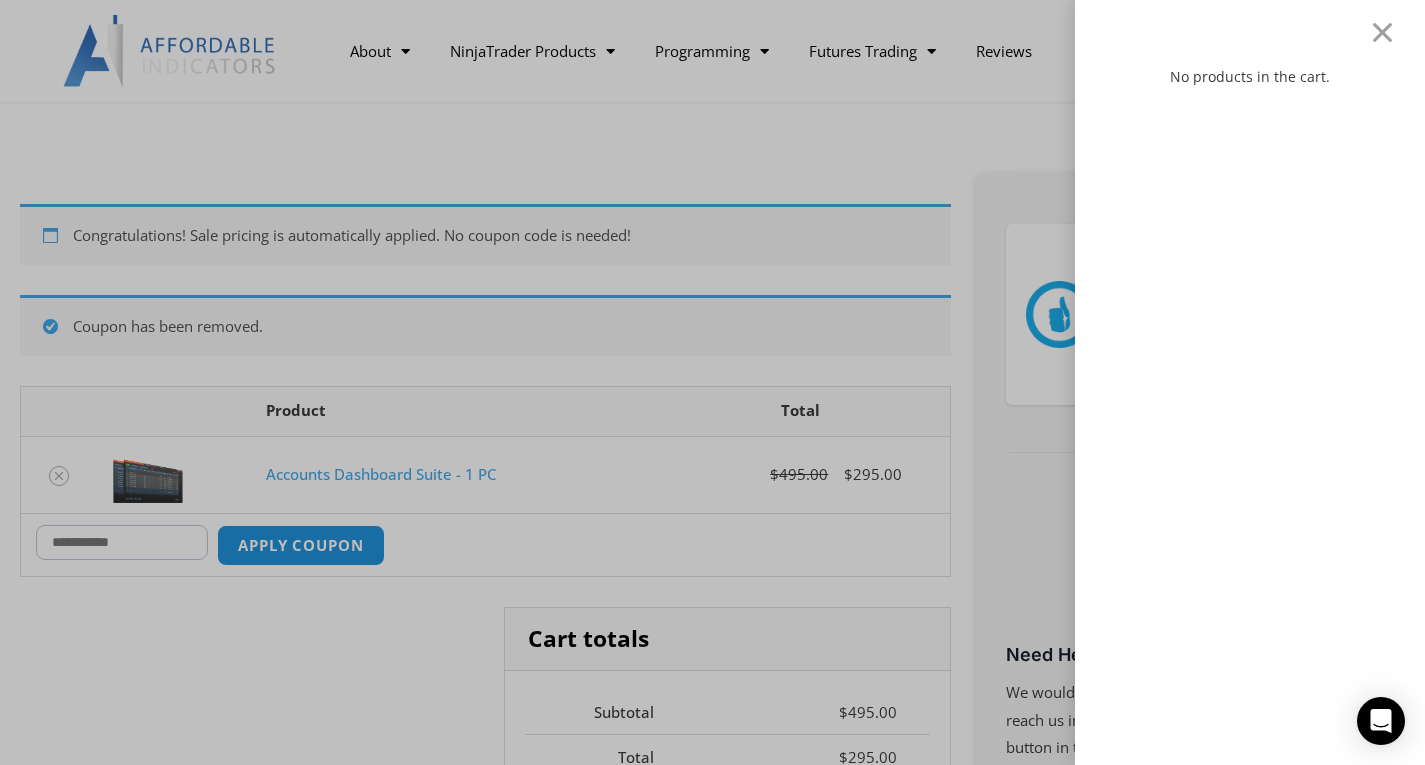 click on "No products in the cart." at bounding box center (712, 382) 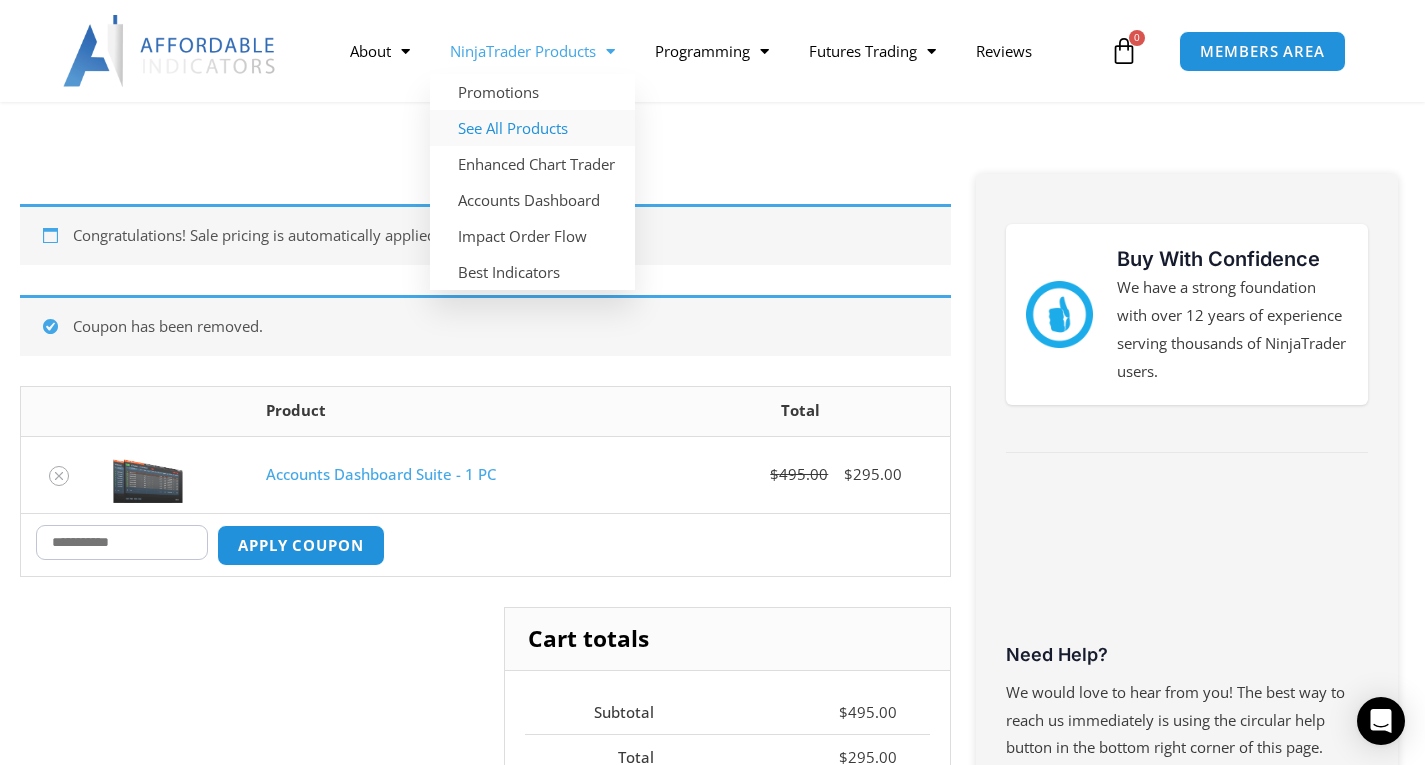 click on "See All Products" 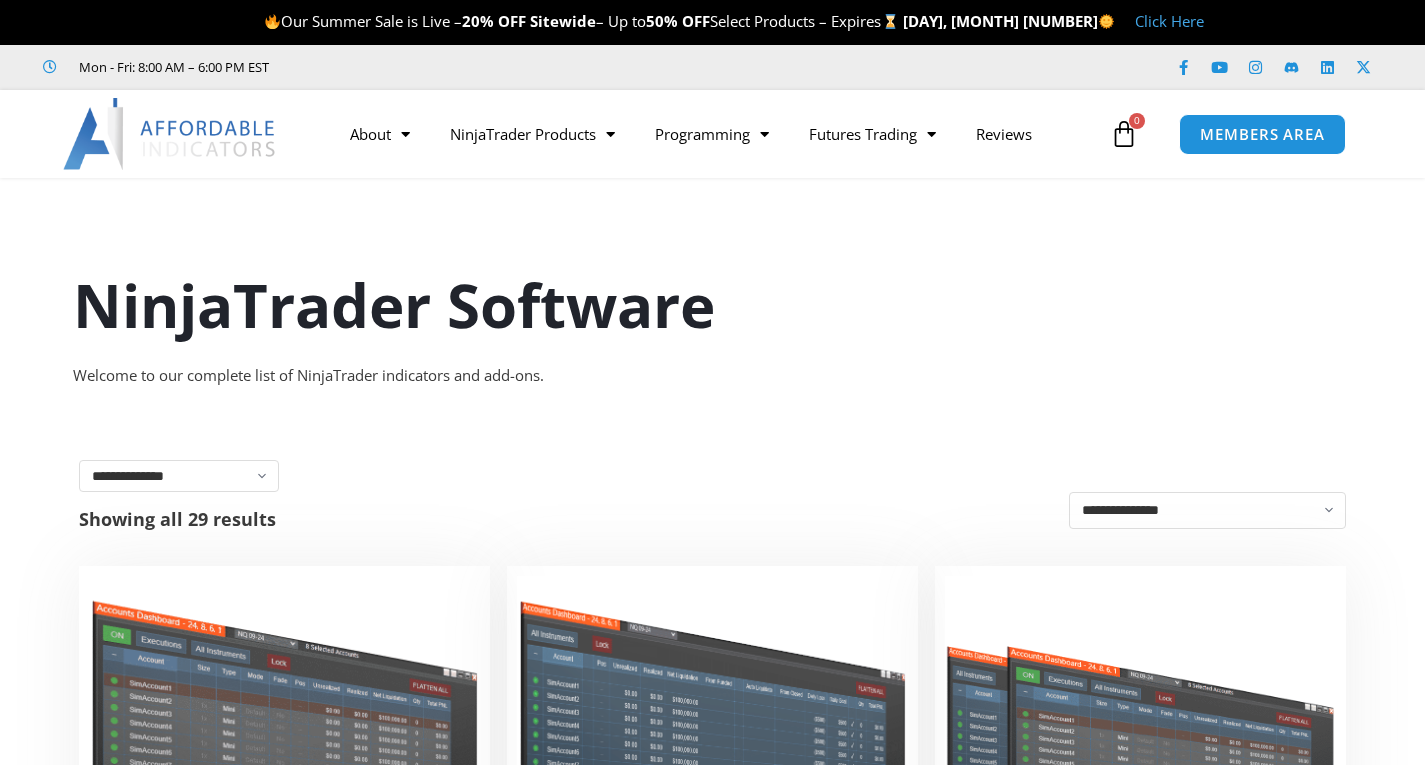 scroll, scrollTop: 0, scrollLeft: 0, axis: both 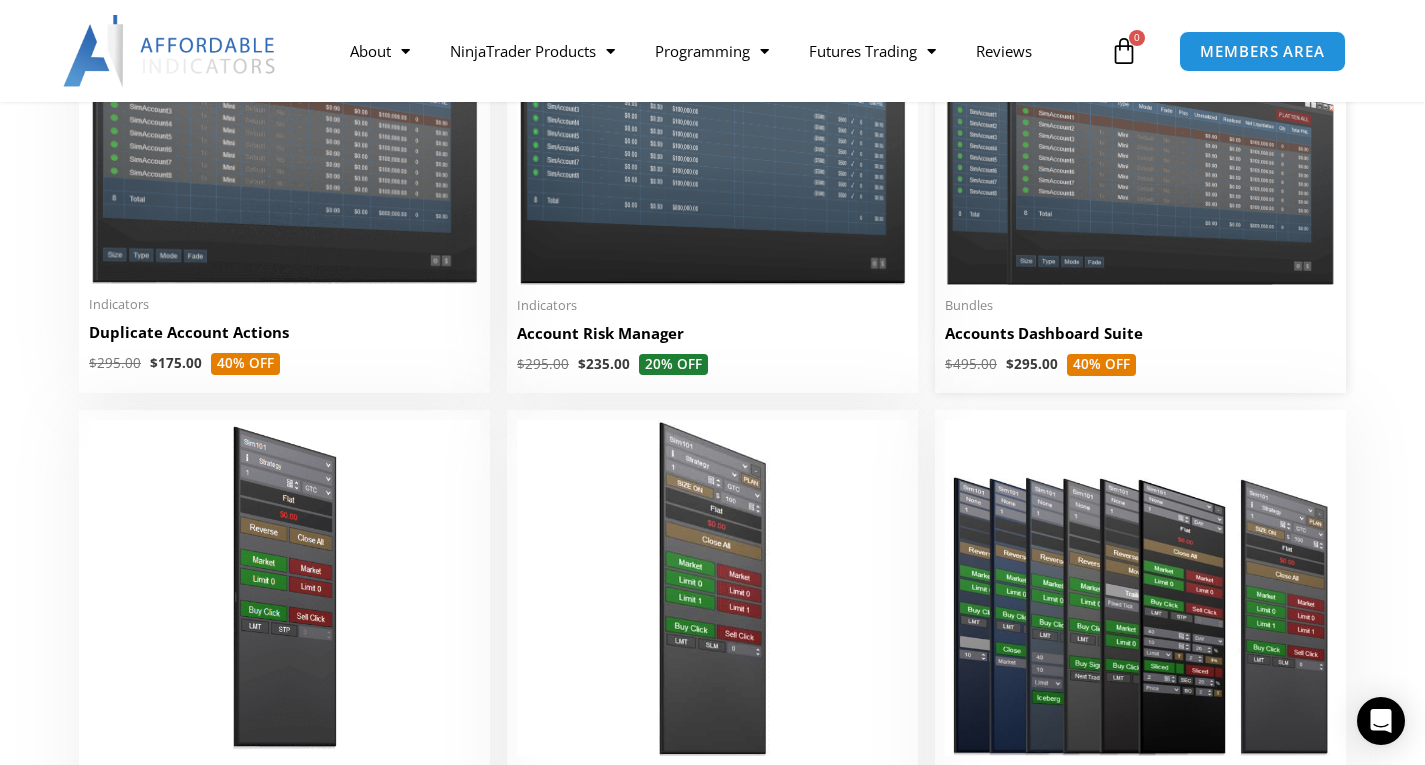 click at bounding box center (1140, 129) 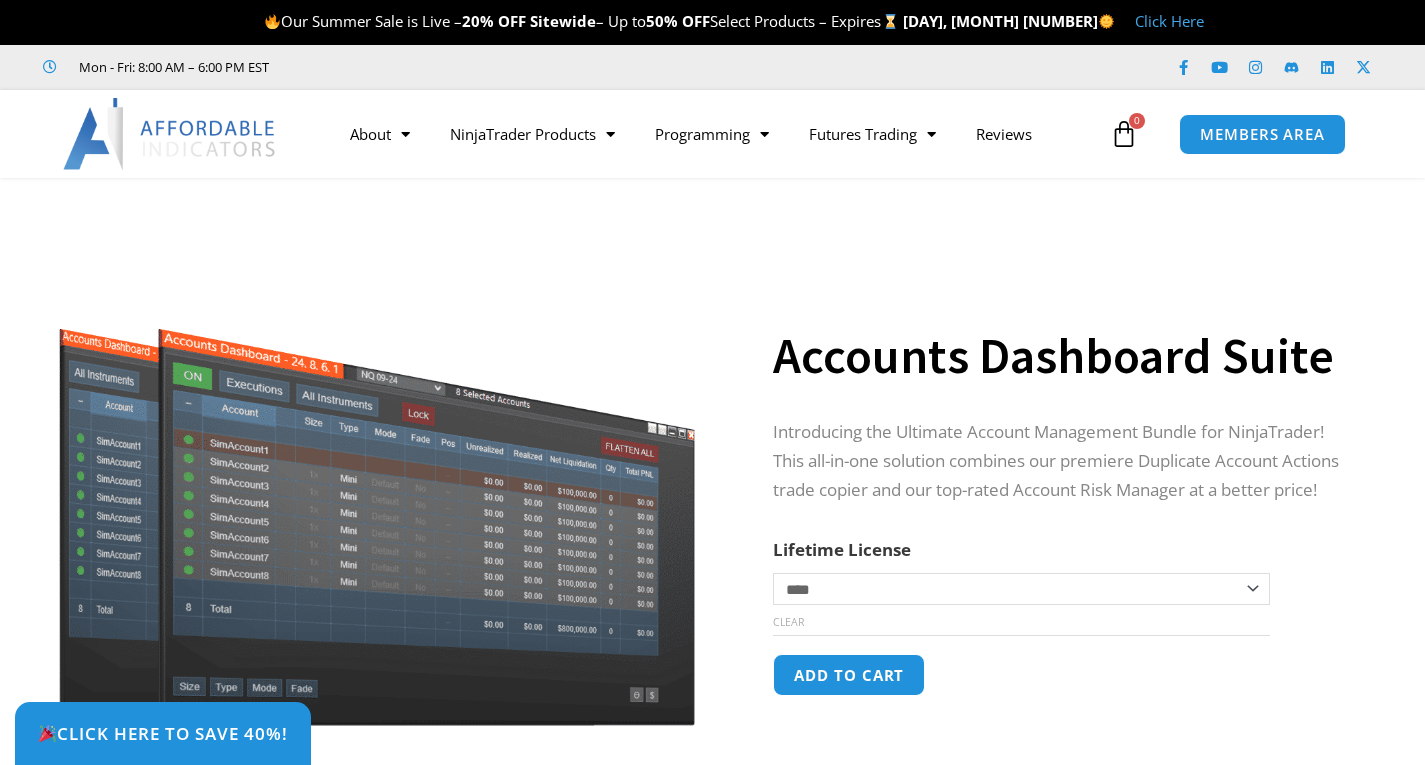 scroll, scrollTop: 0, scrollLeft: 0, axis: both 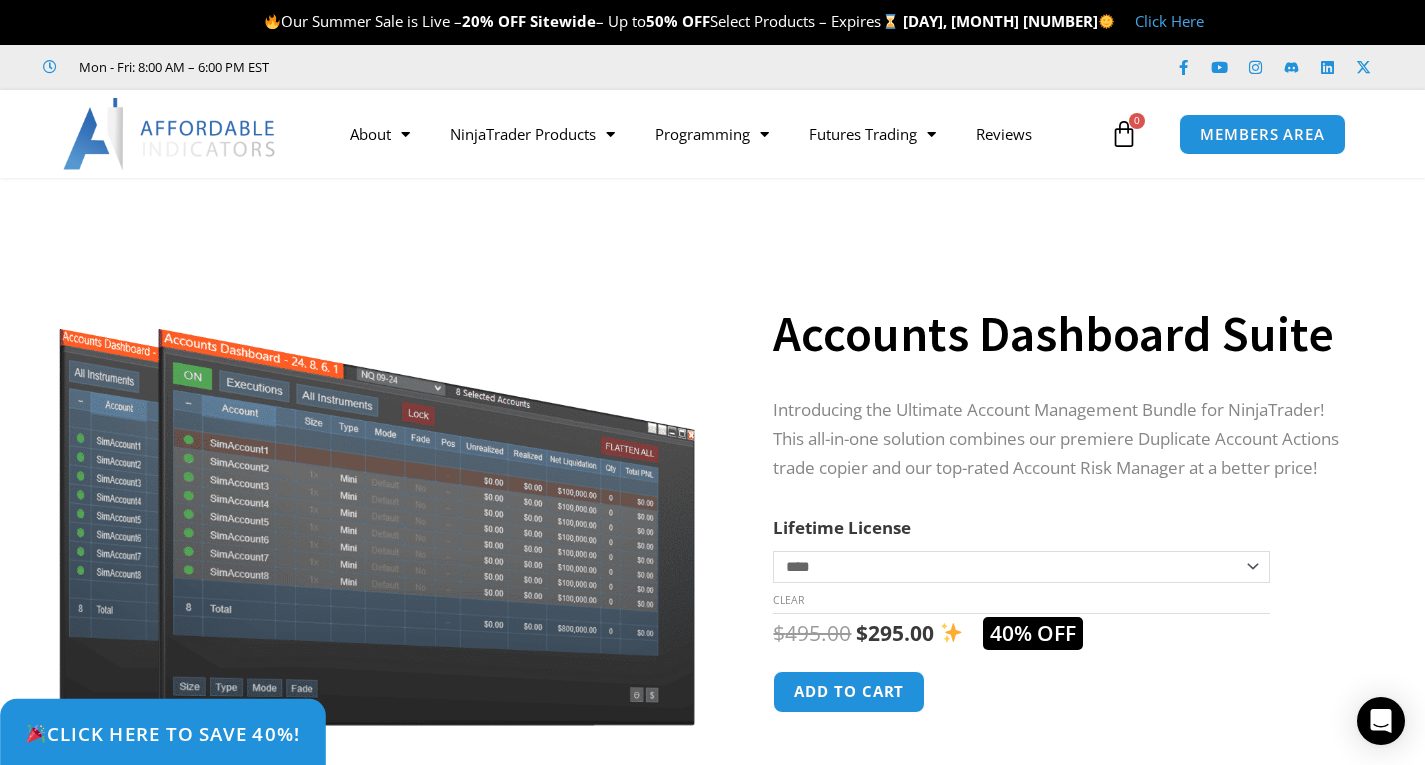 click on "Click Here to save 40%!" at bounding box center (163, 734) 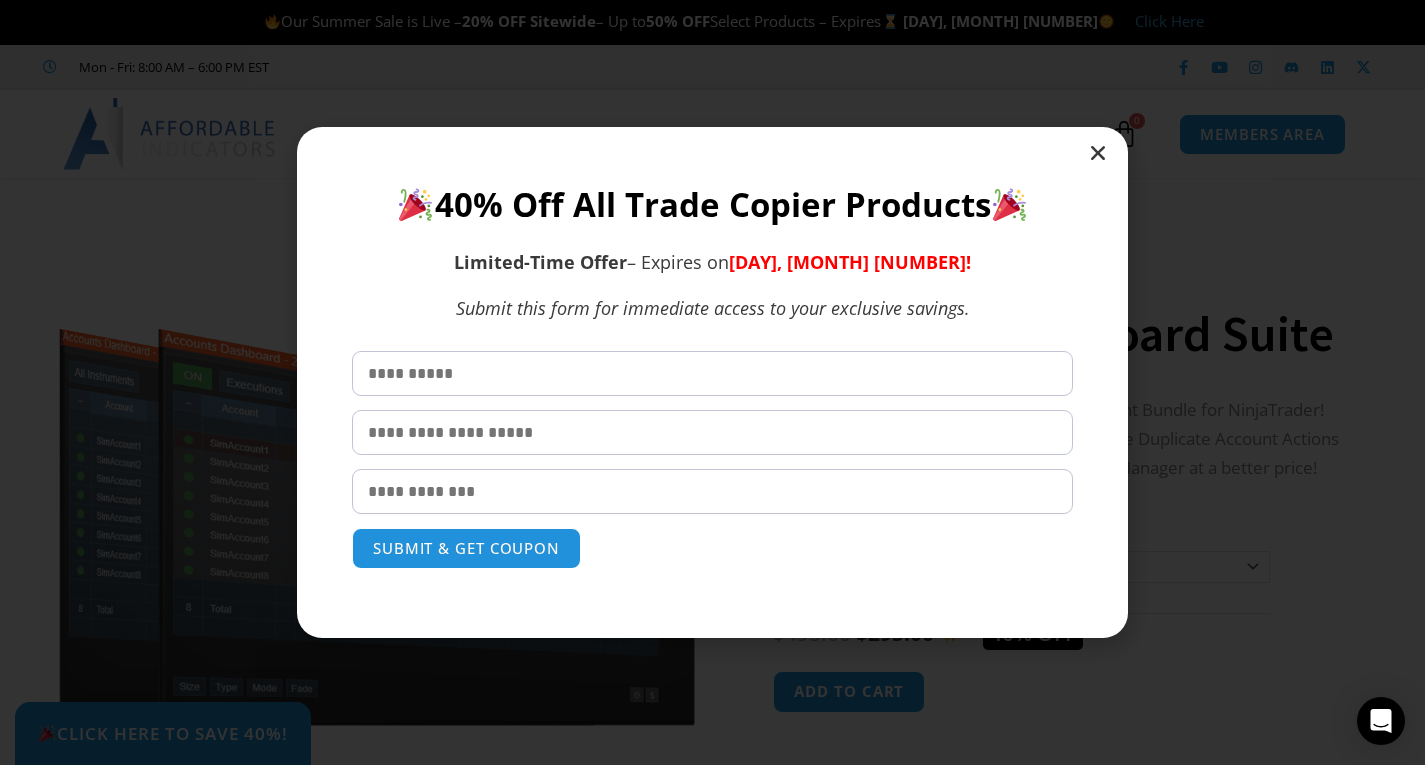 click at bounding box center [1098, 153] 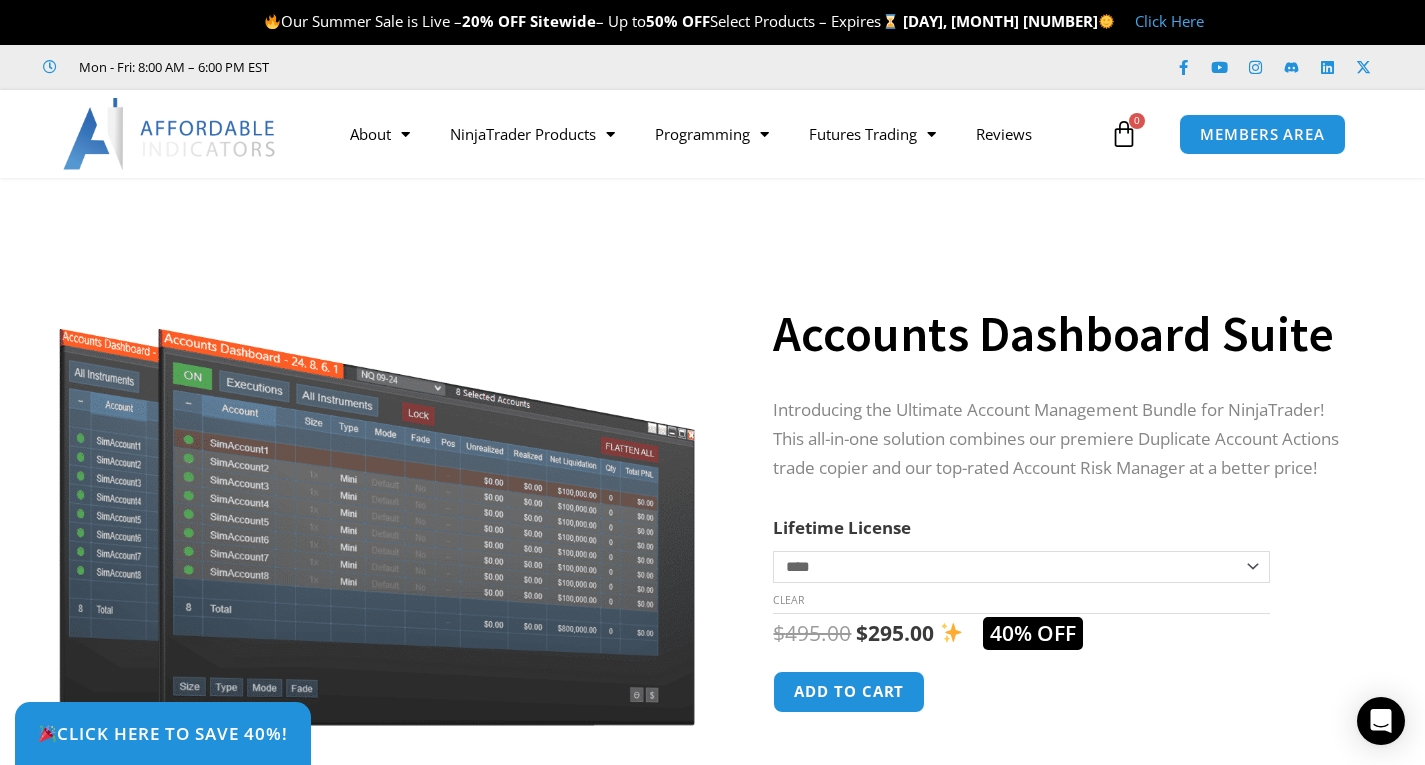 click on "**********" 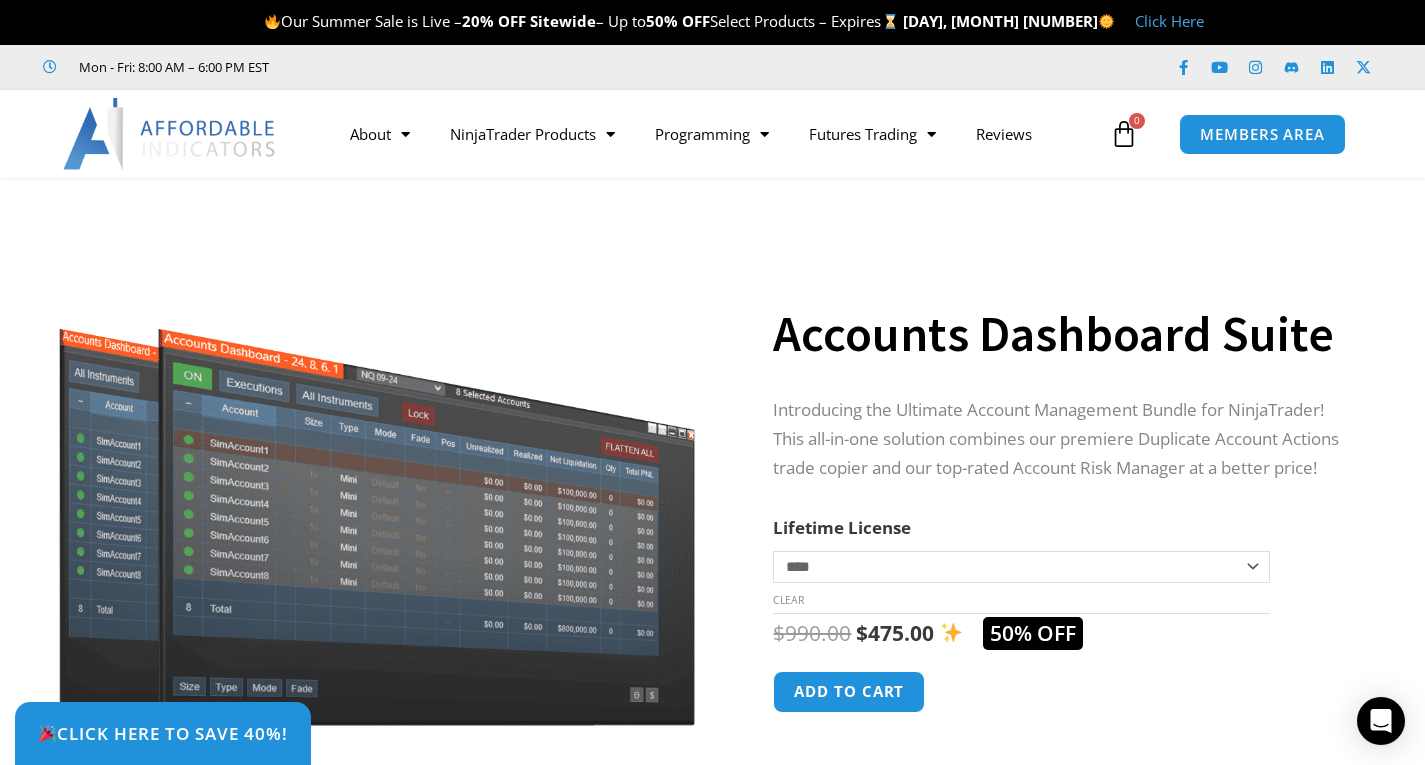 click on "**********" 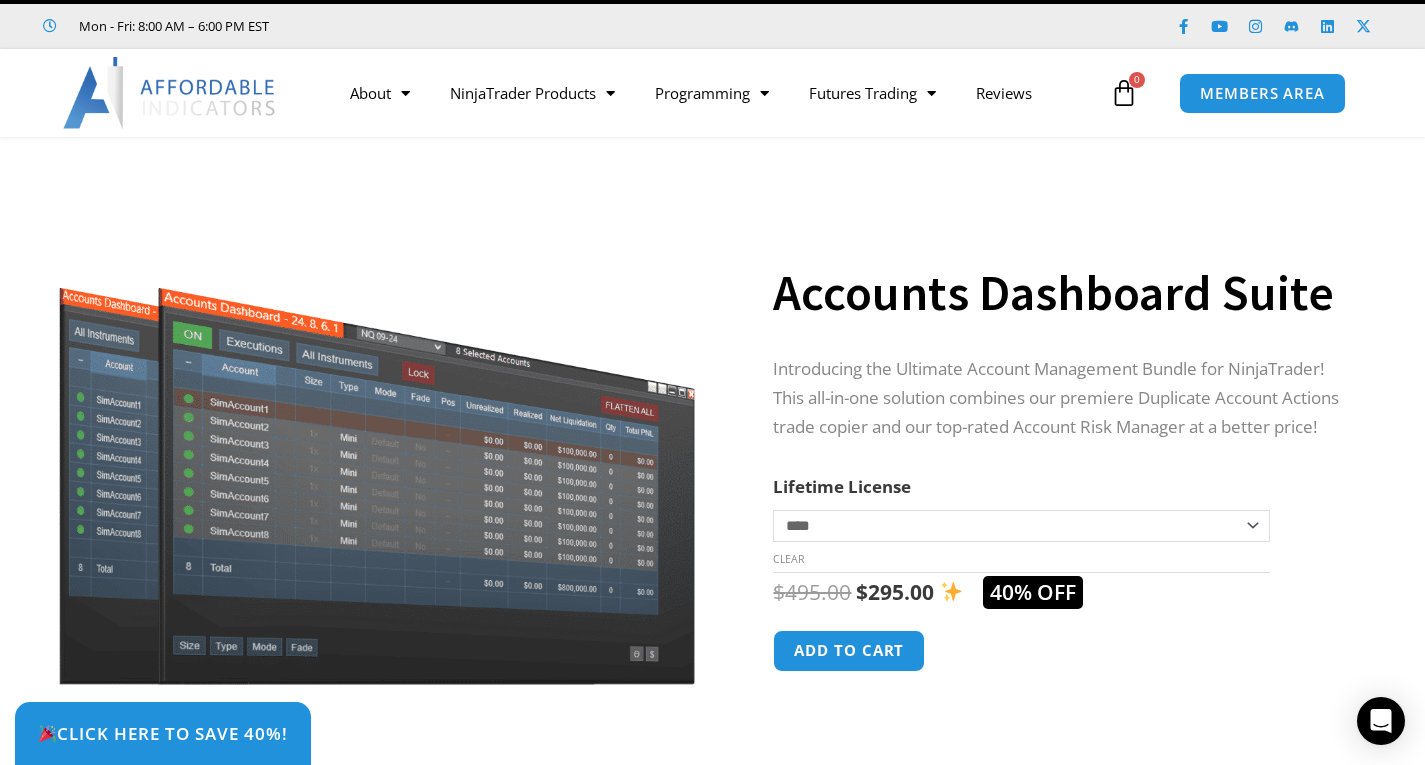 scroll, scrollTop: 43, scrollLeft: 0, axis: vertical 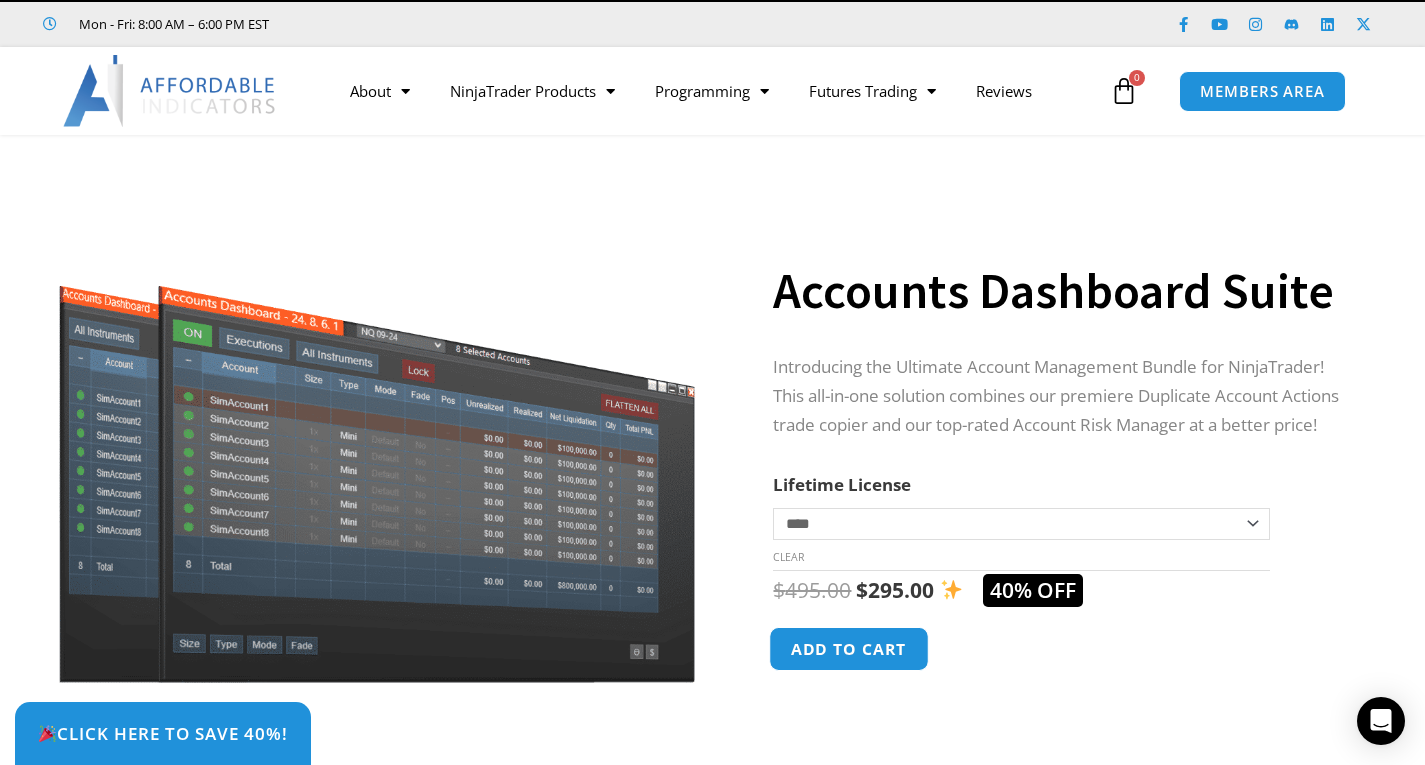 click on "Add to cart" 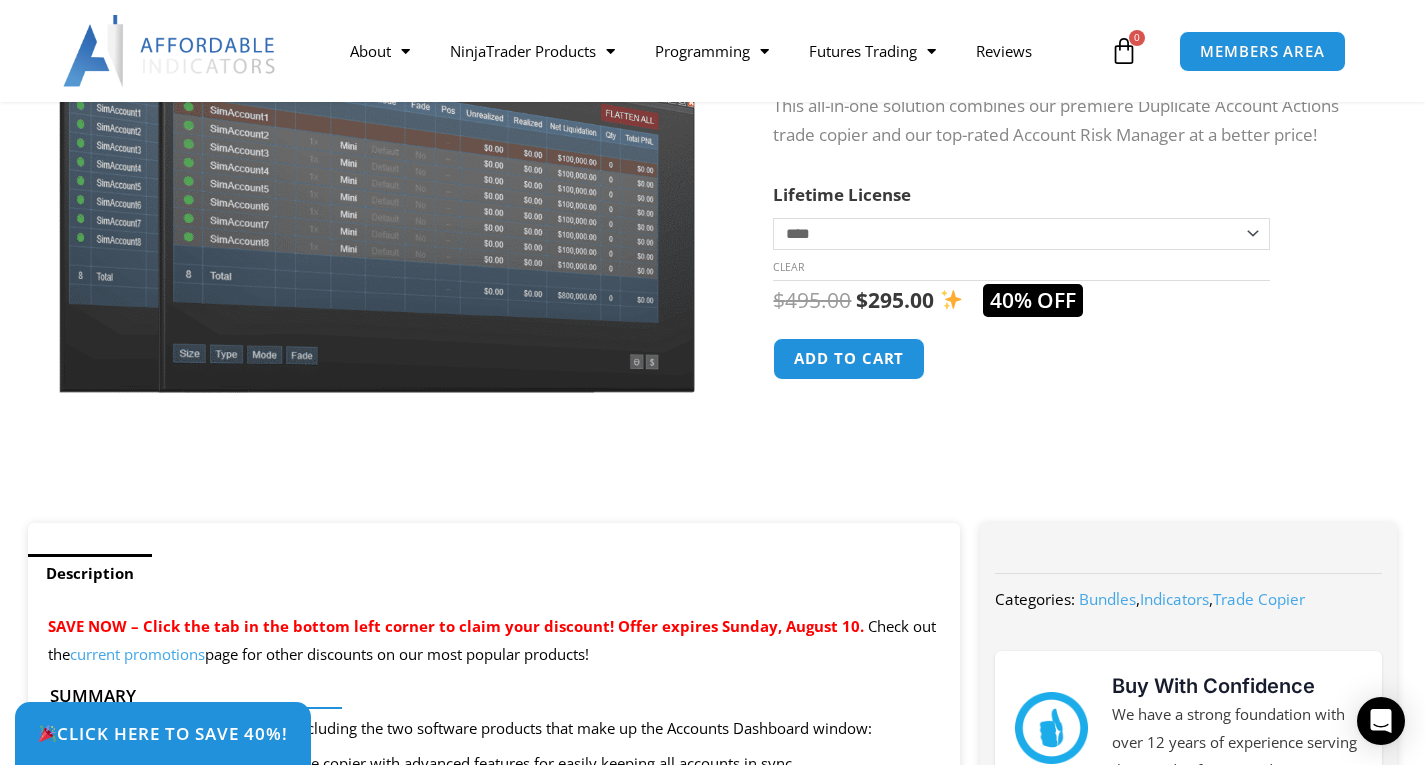 scroll, scrollTop: 357, scrollLeft: 0, axis: vertical 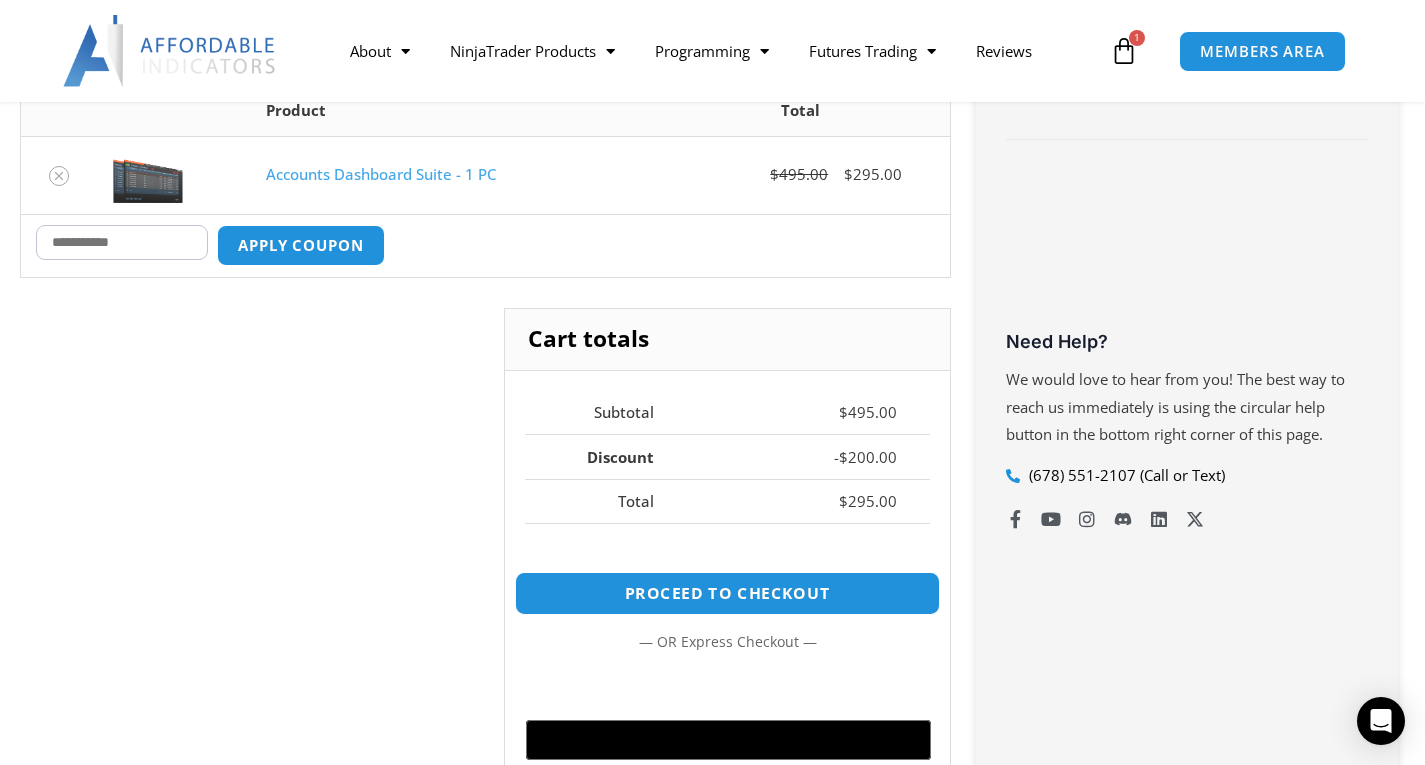 click on "Proceed to checkout" at bounding box center (727, 593) 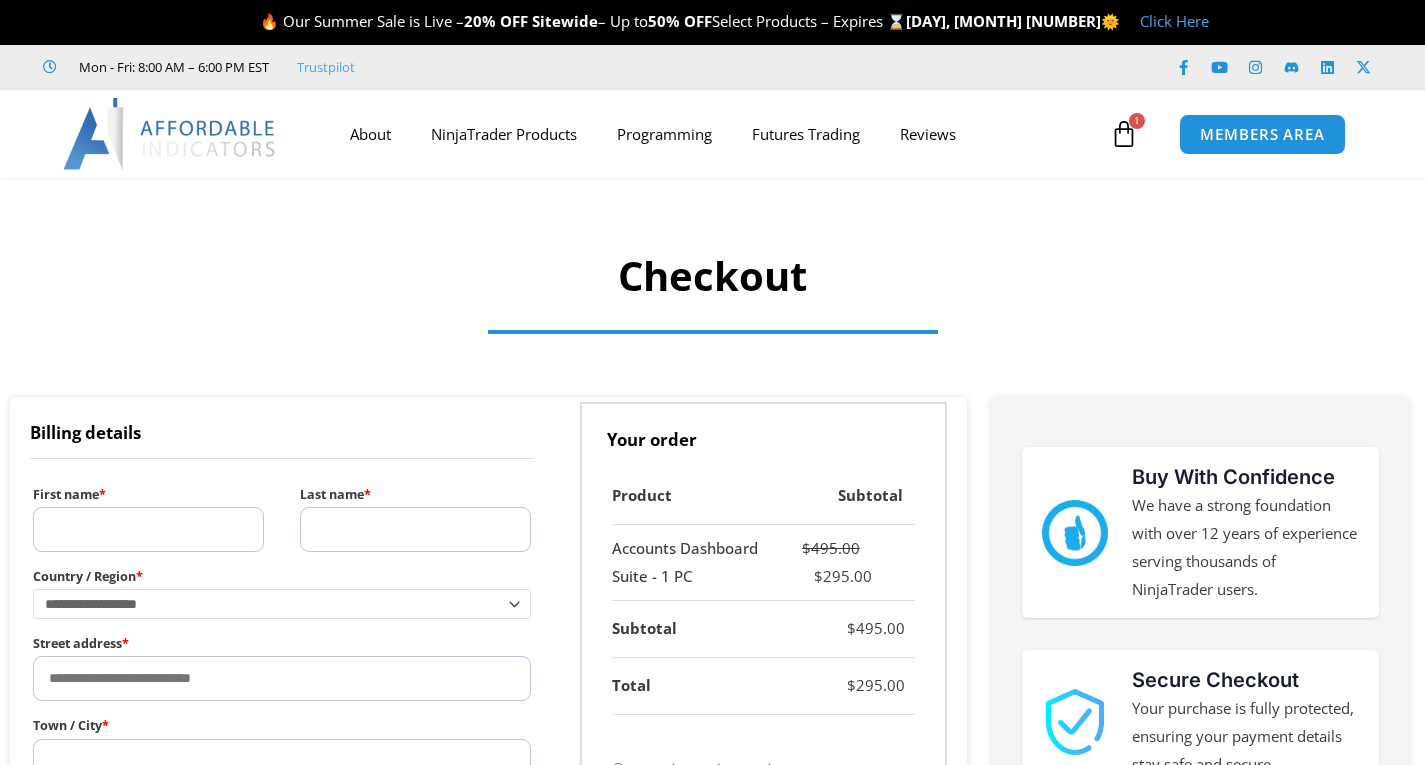 scroll, scrollTop: 0, scrollLeft: 0, axis: both 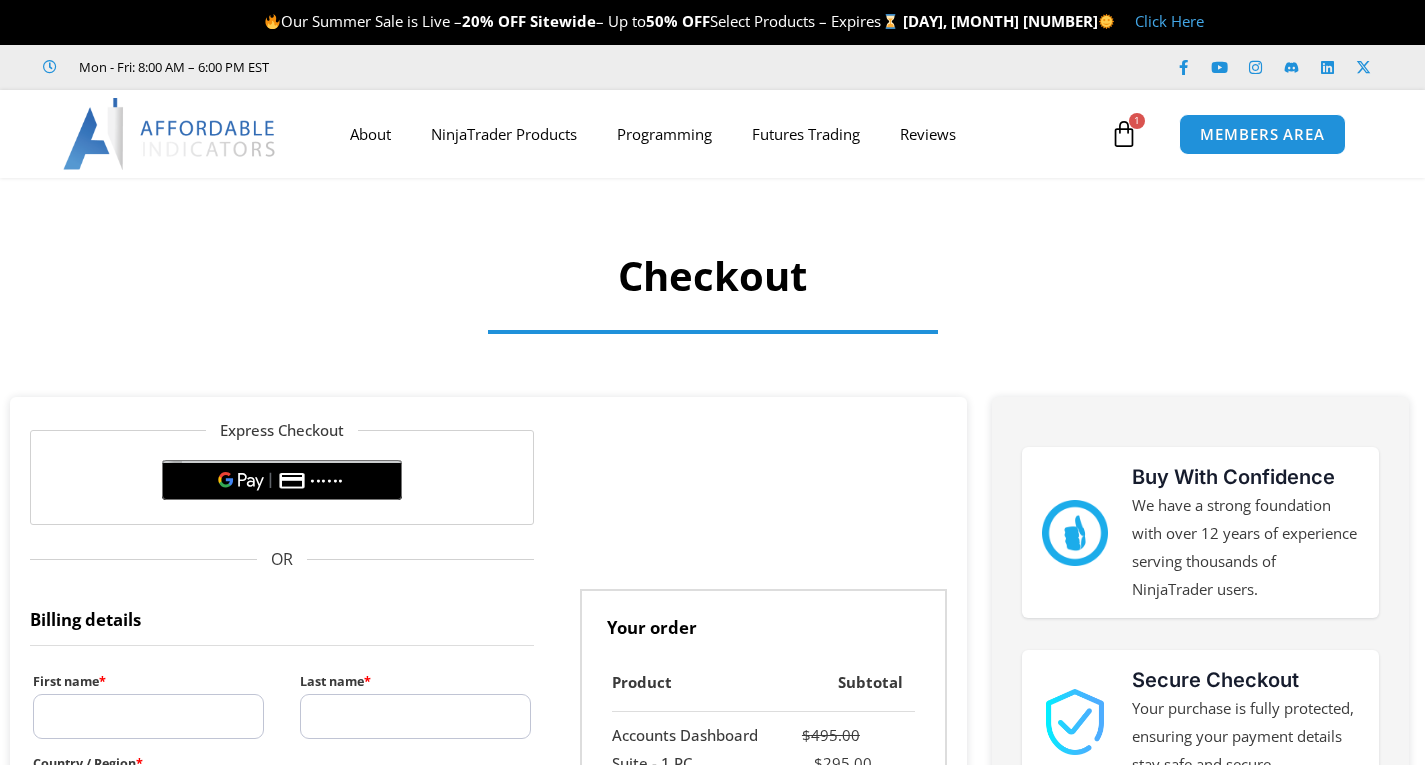 select on "**" 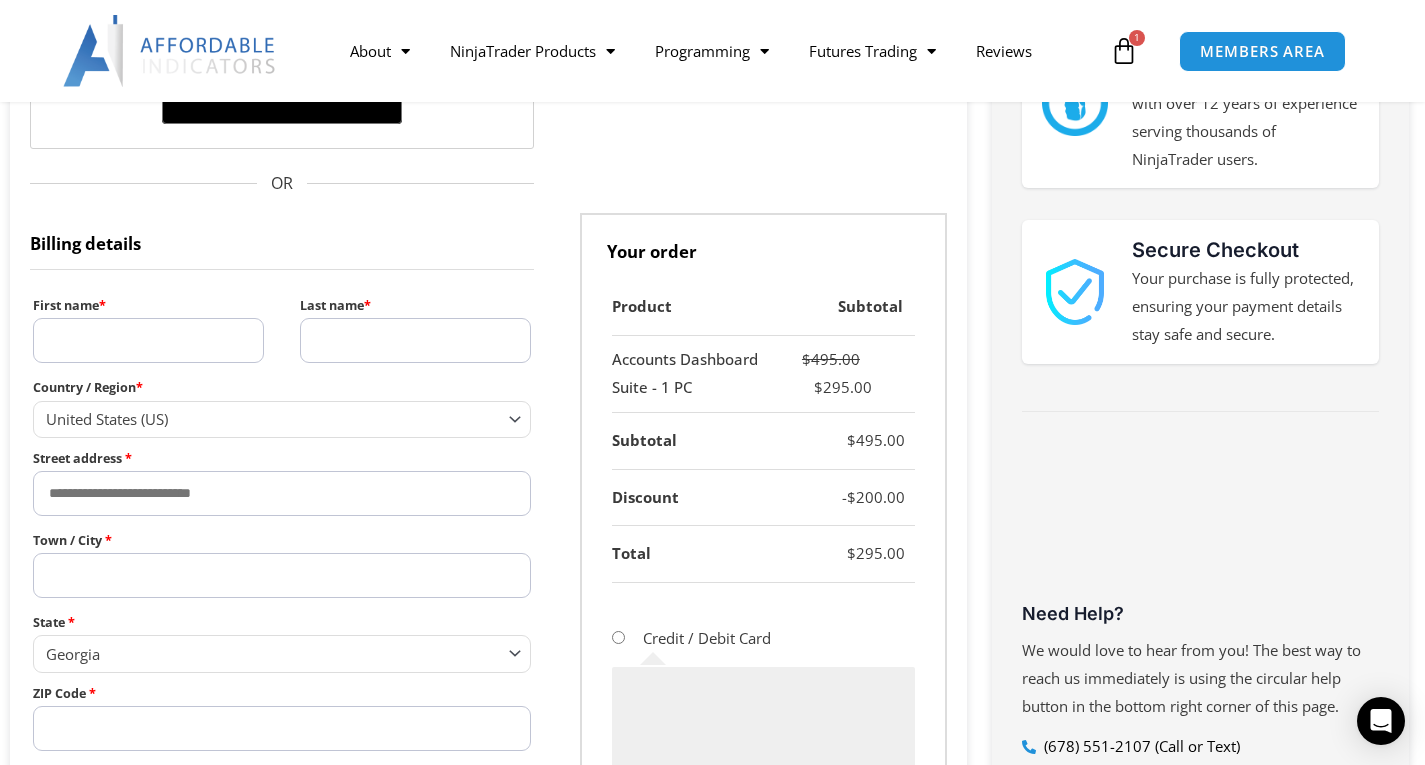 scroll, scrollTop: 432, scrollLeft: 0, axis: vertical 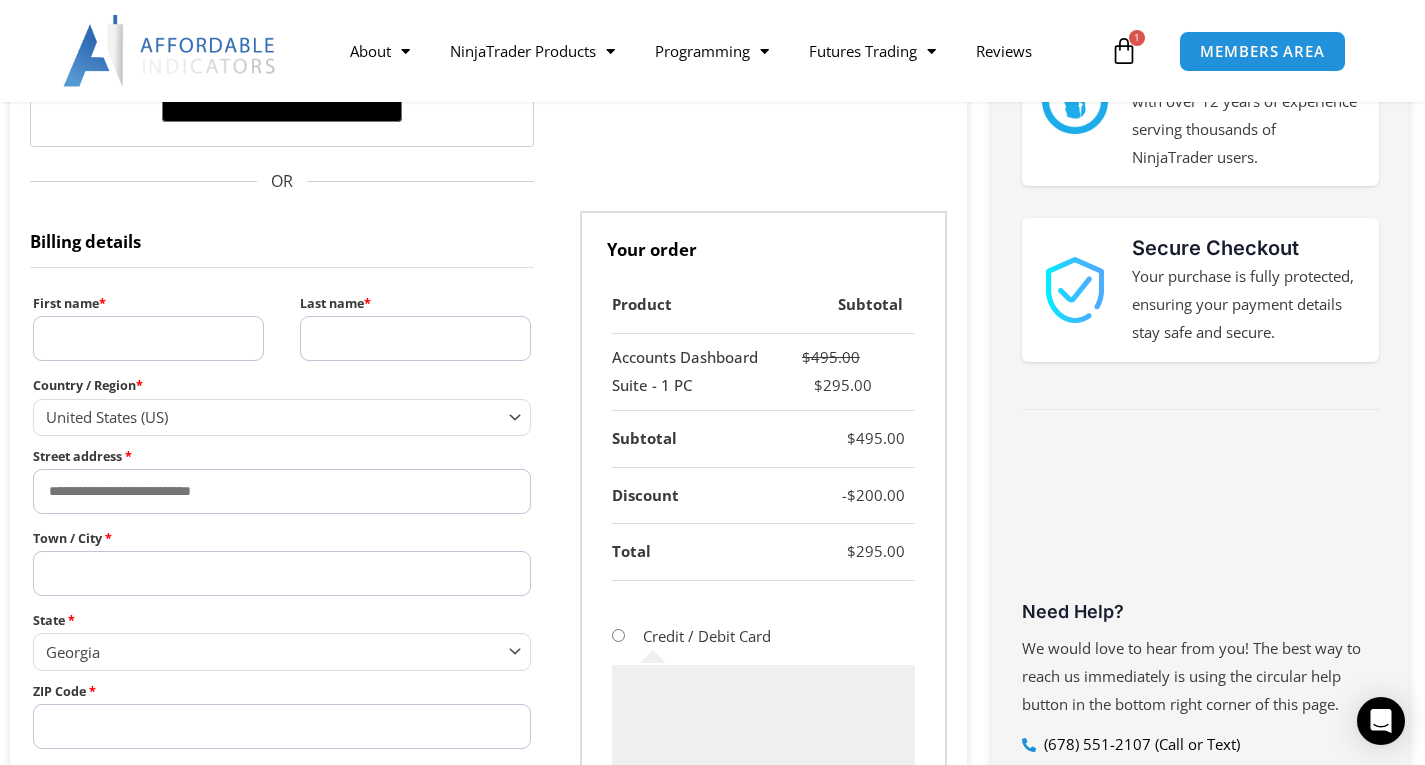 click on "First name  *" at bounding box center [148, 338] 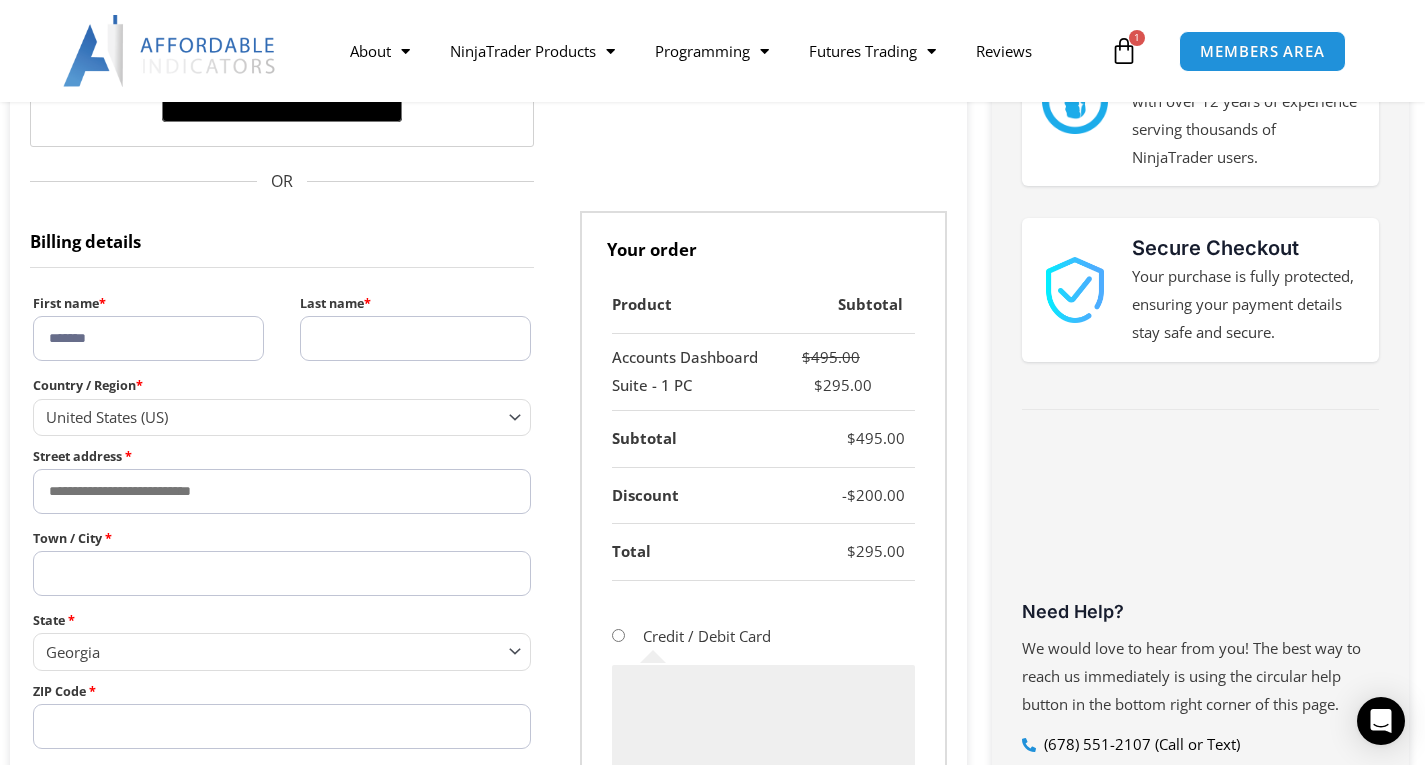 type on "*******" 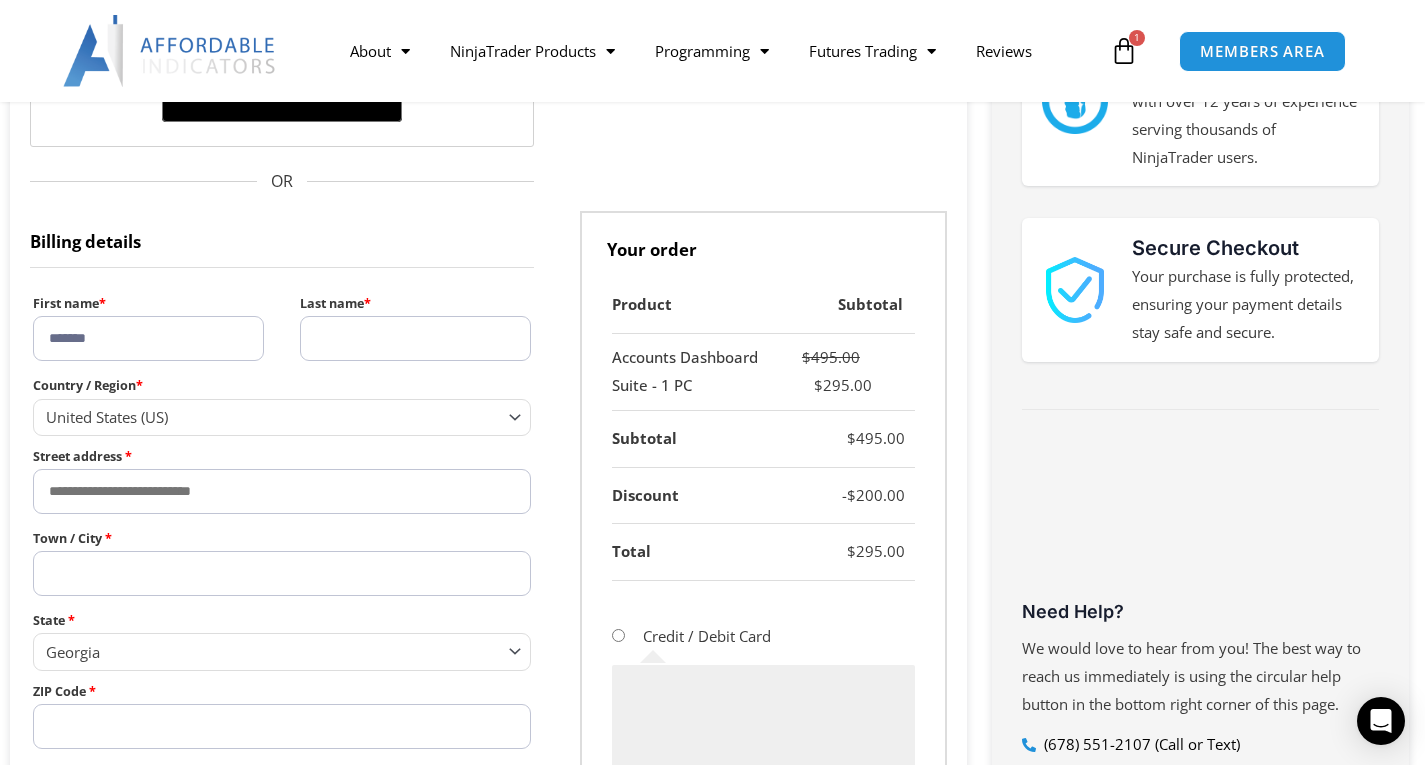click on "Last name  *" at bounding box center [415, 338] 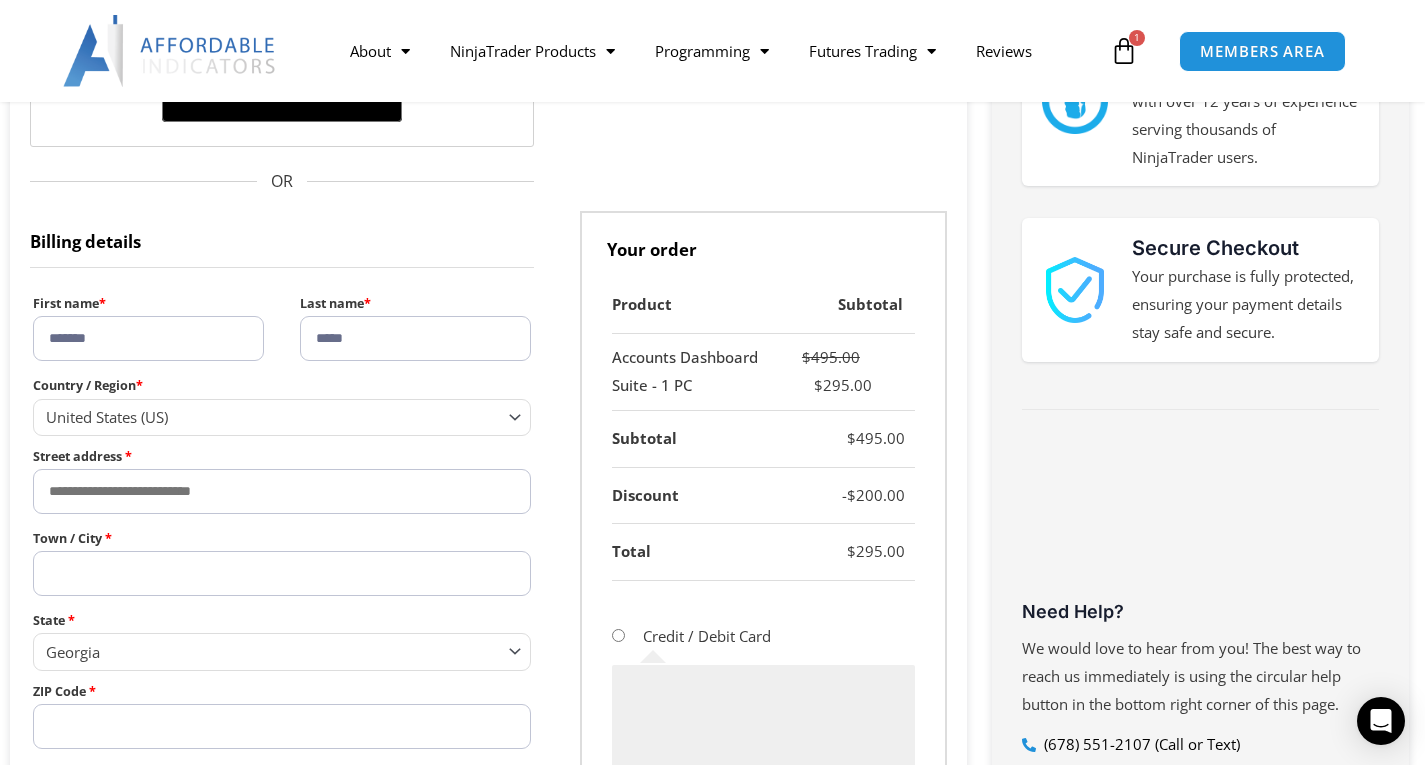 type on "*****" 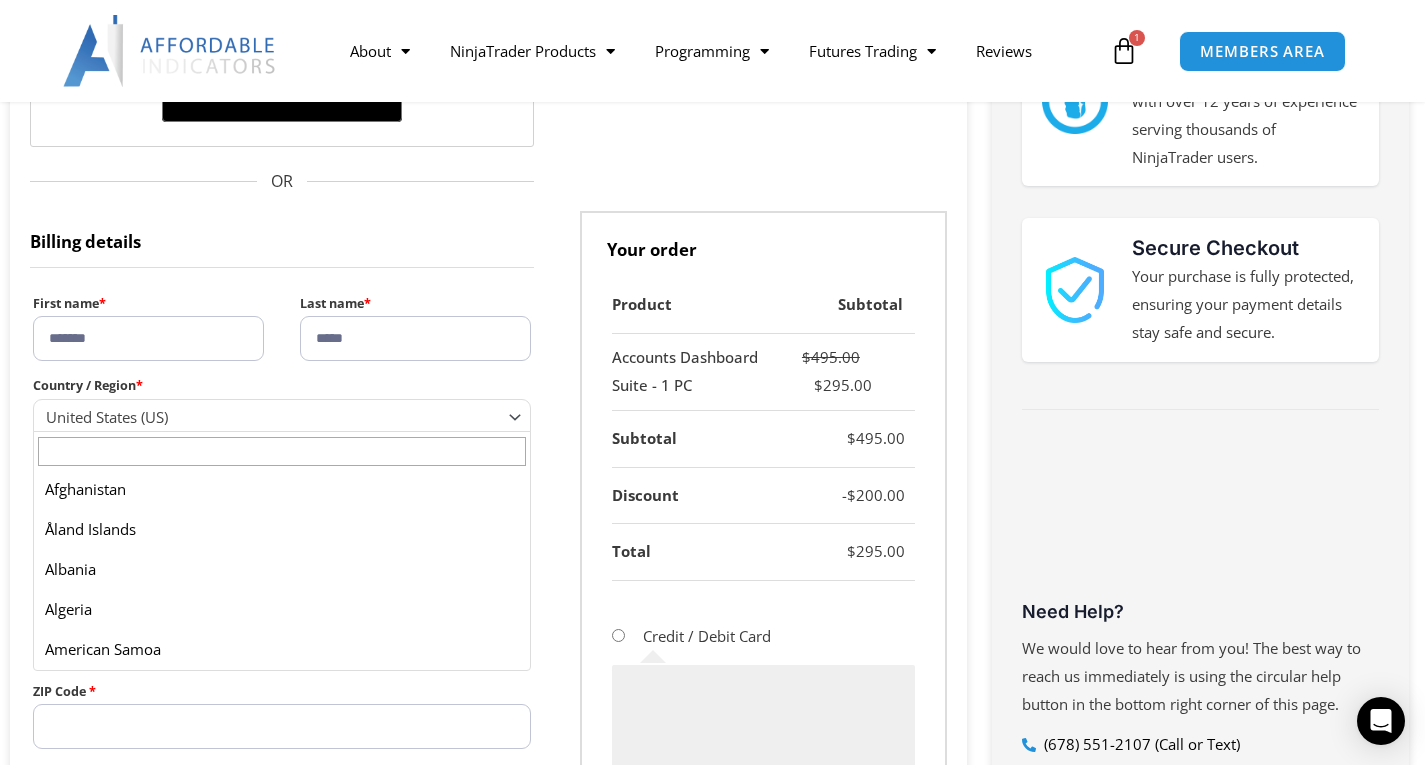 click on "United States (US)" at bounding box center [273, 417] 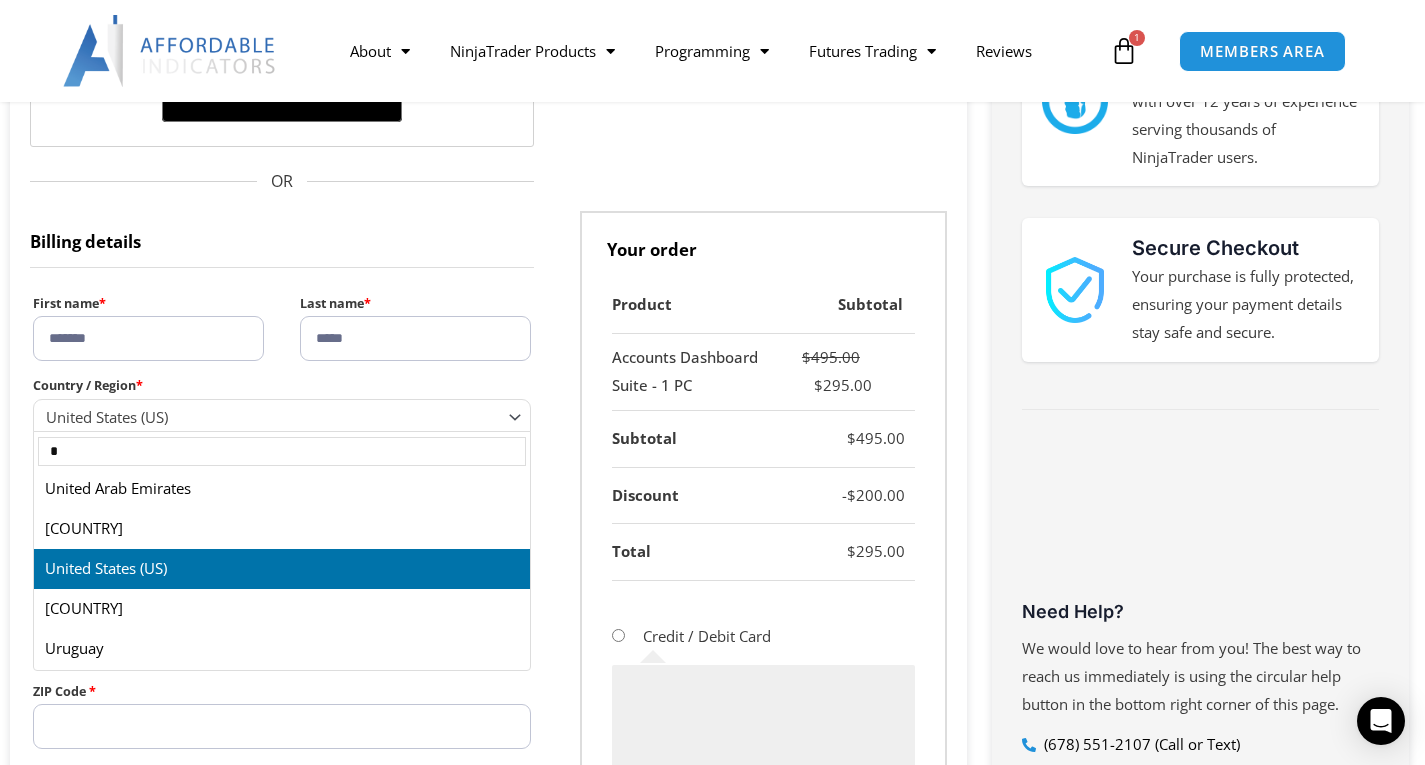 scroll, scrollTop: 0, scrollLeft: 0, axis: both 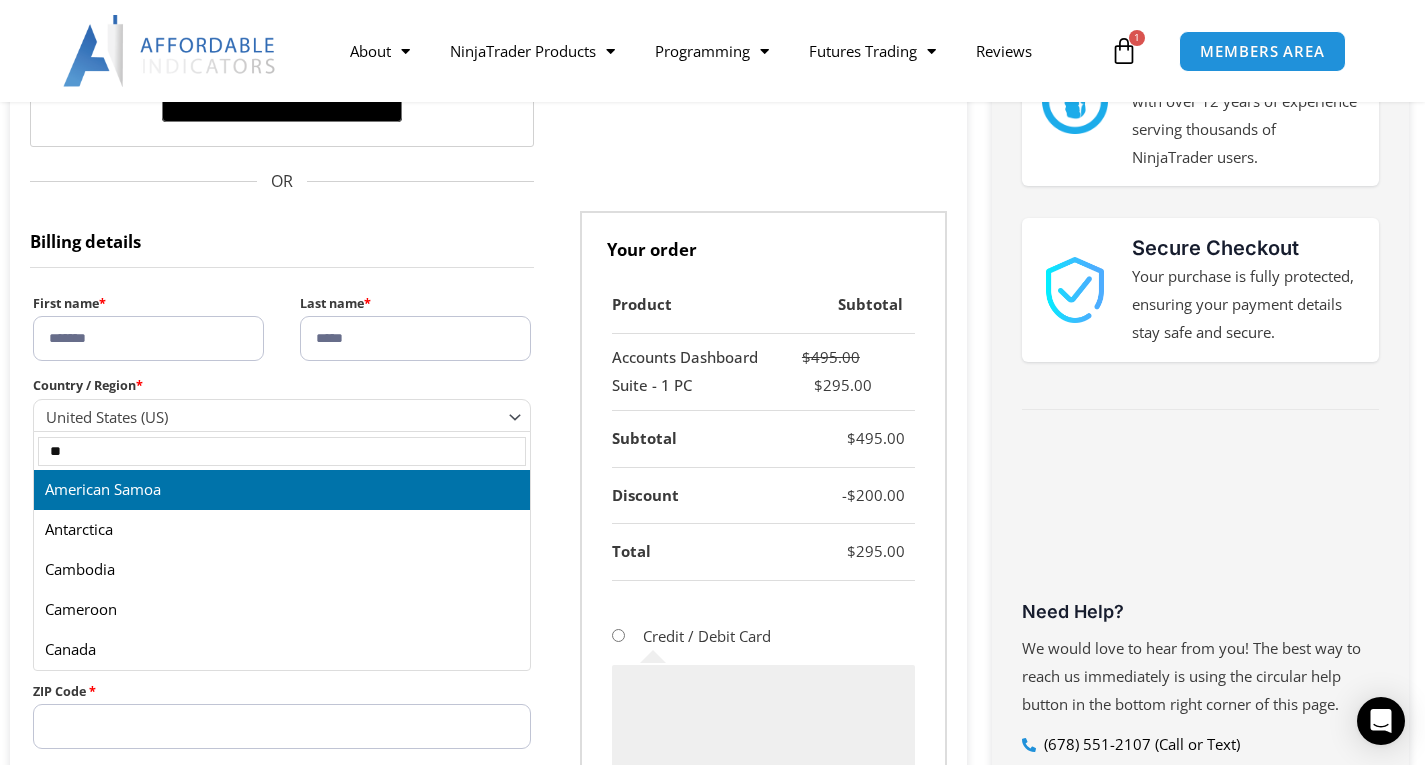 type on "**" 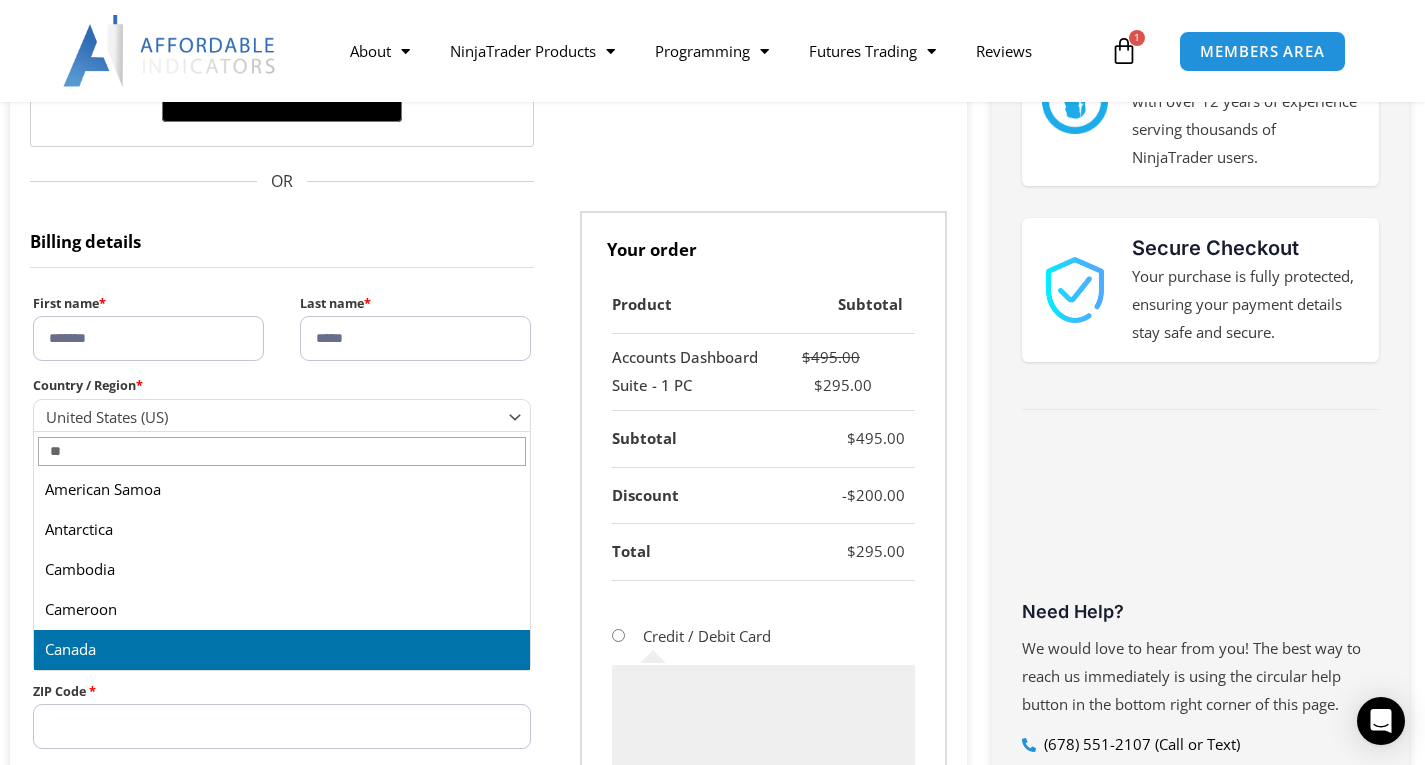 select on "**" 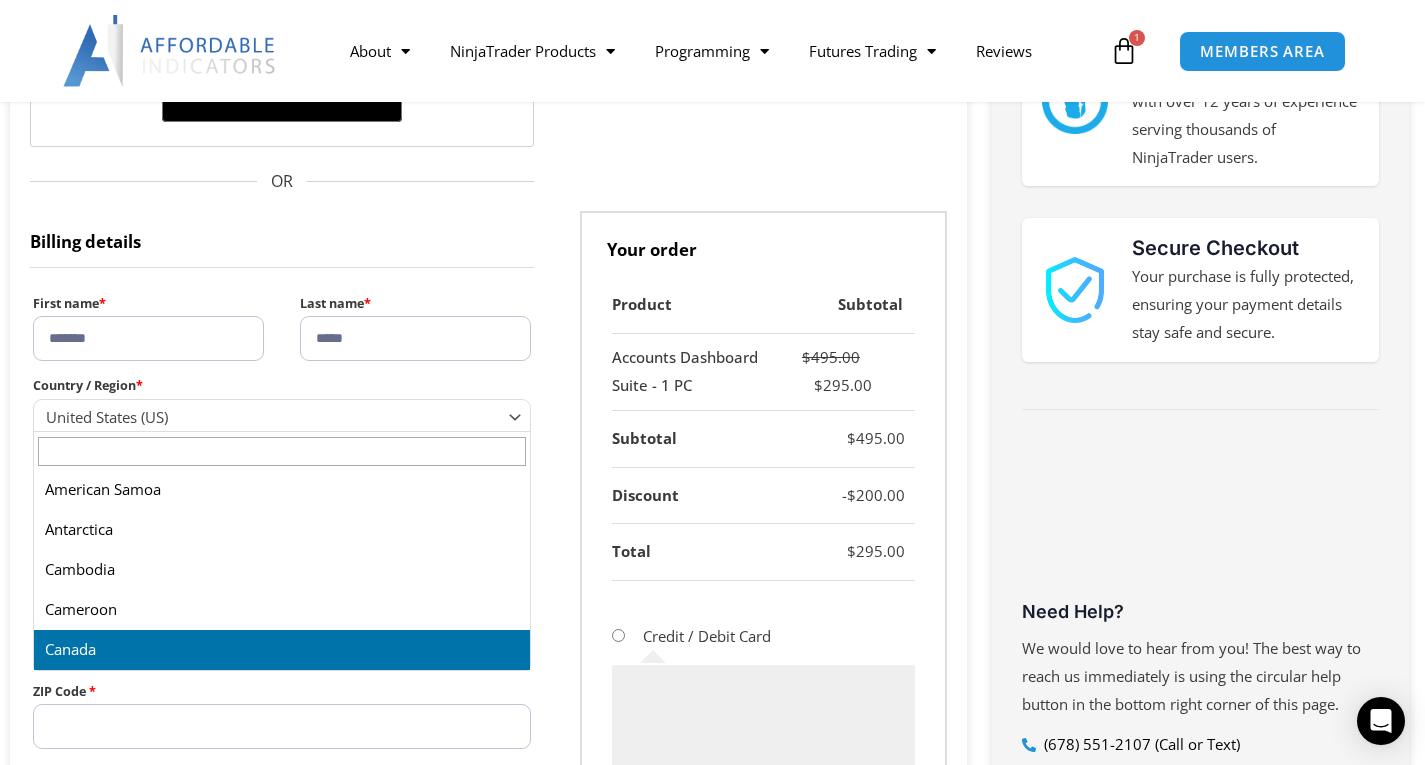 select 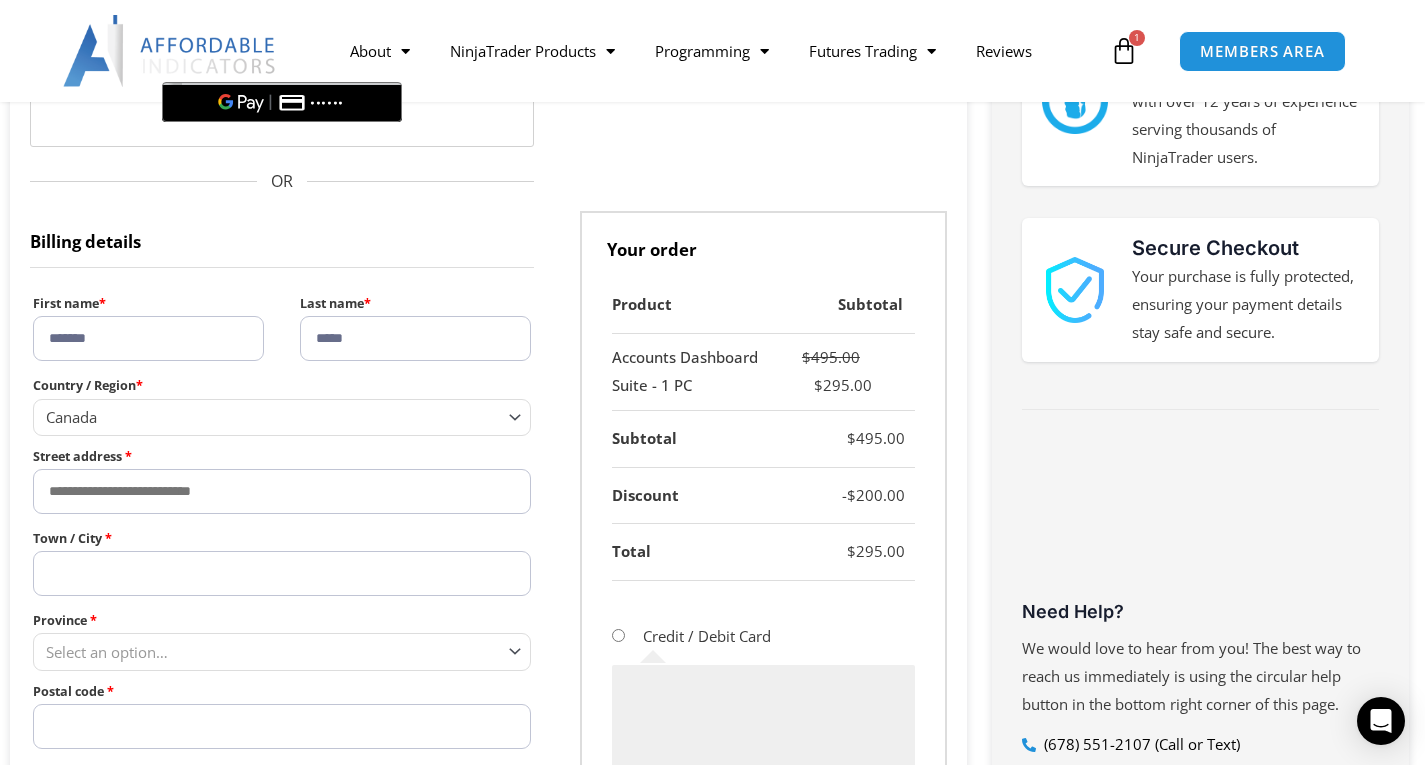 click on "Town / City   *" at bounding box center [282, 573] 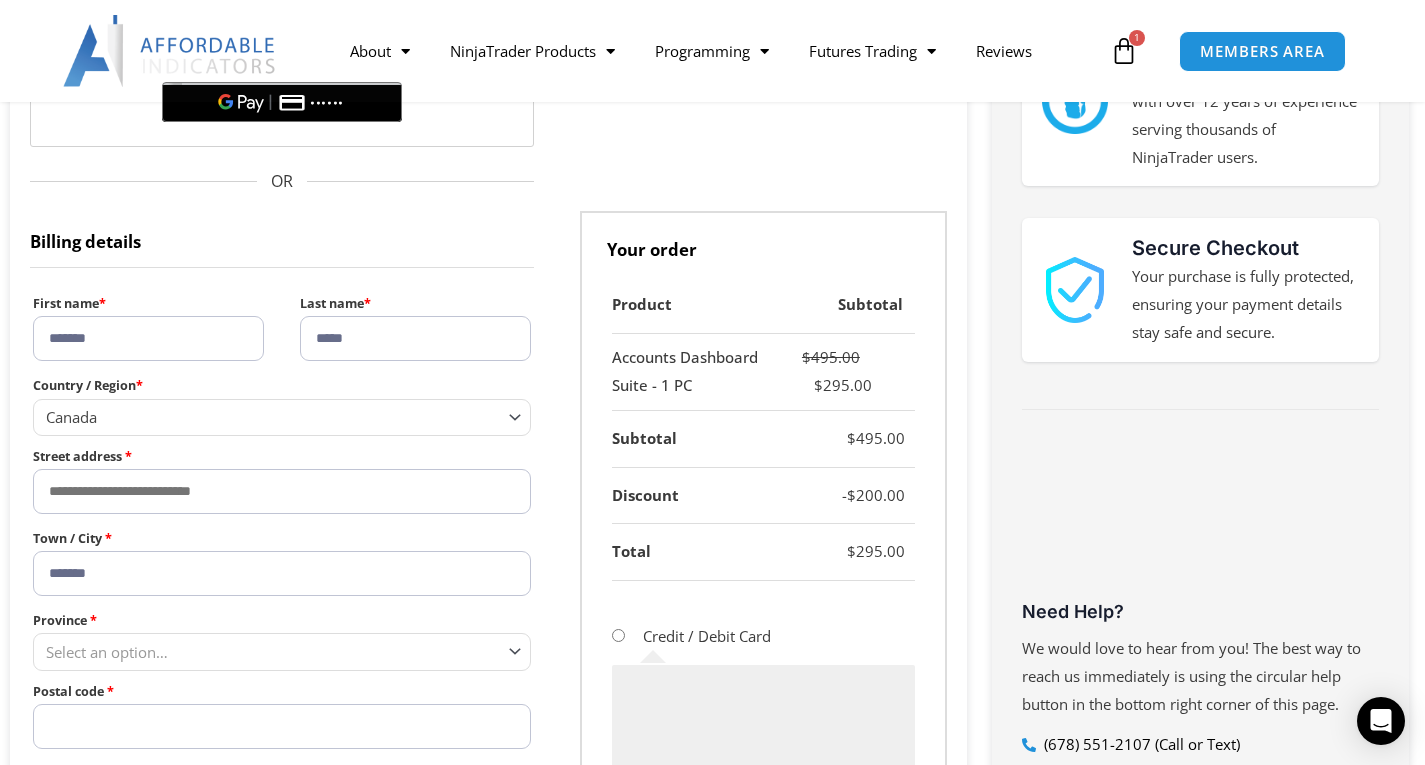 type on "*******" 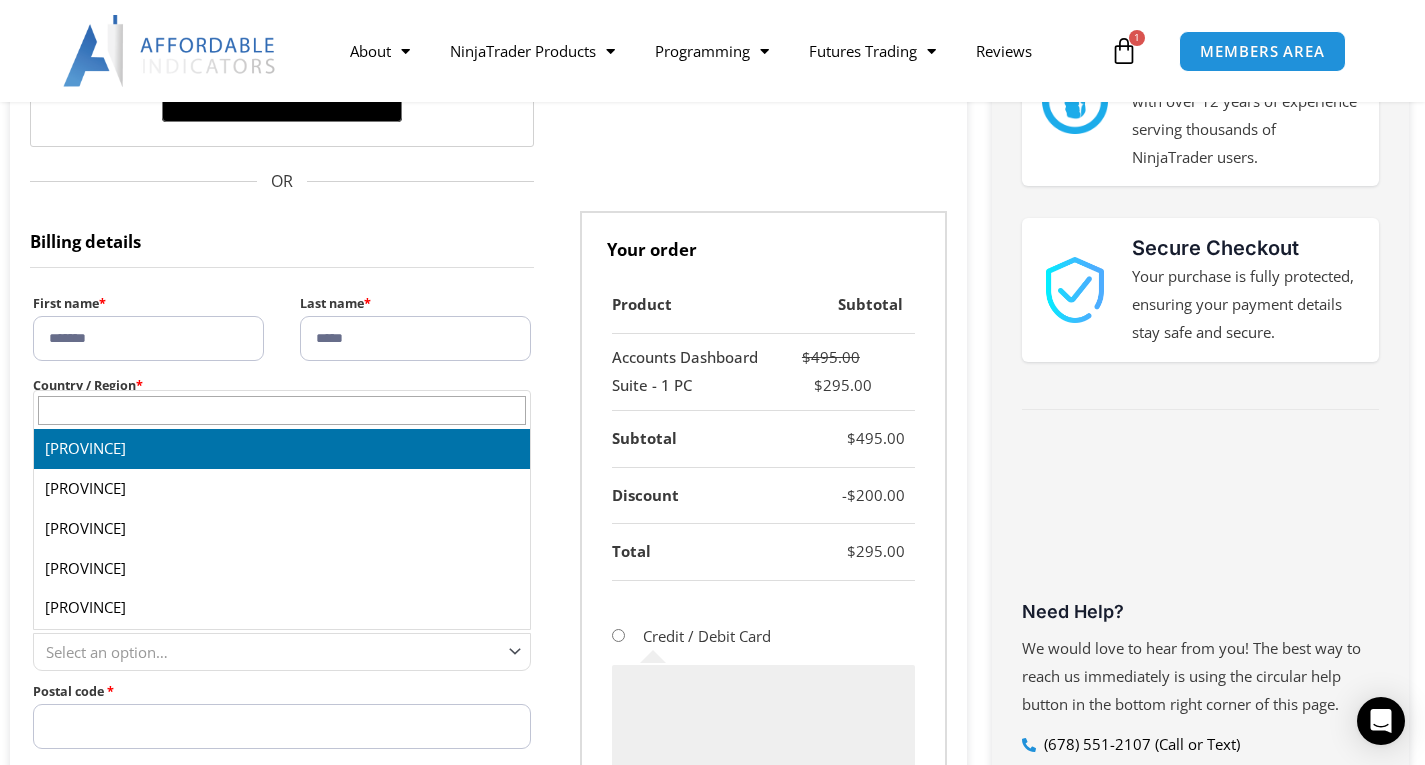 click on "Select an option…" at bounding box center (282, 651) 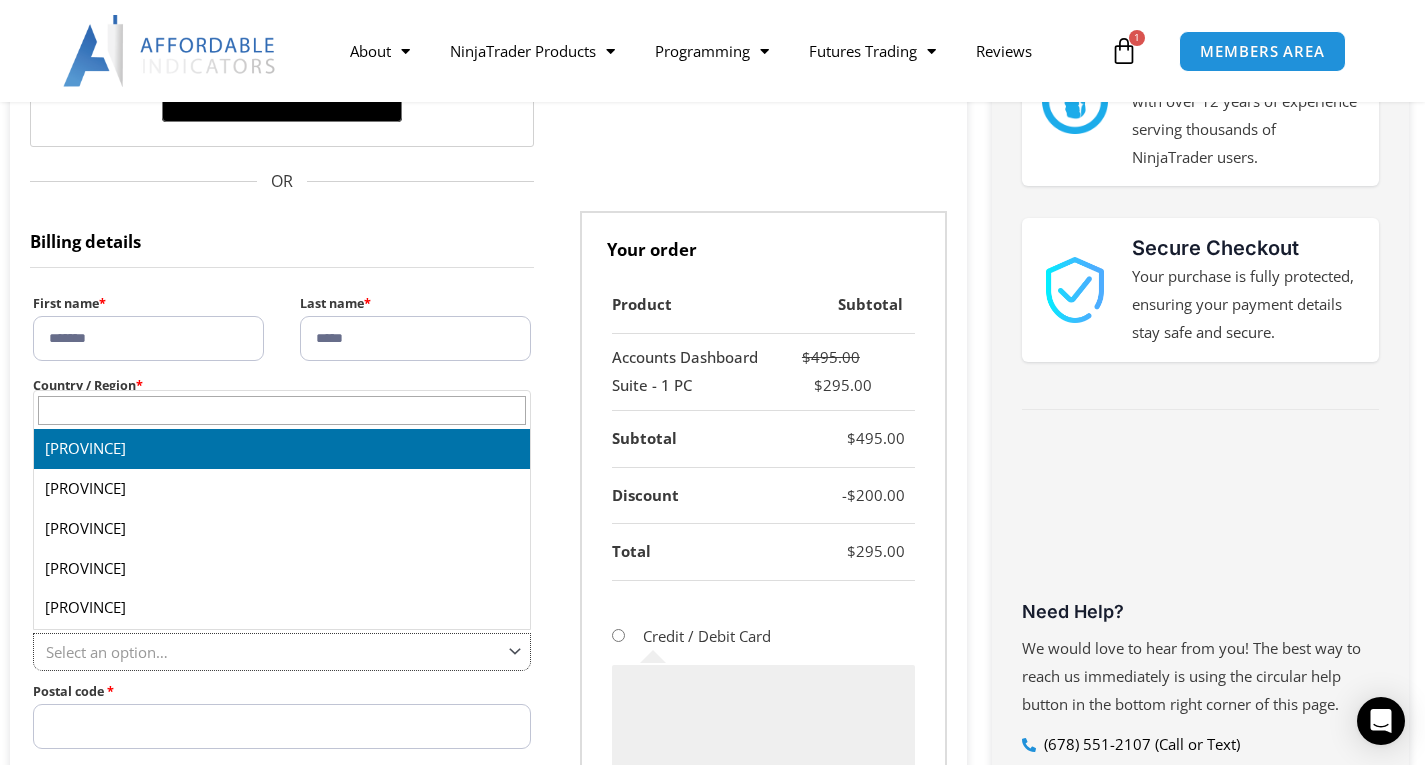 select on "**" 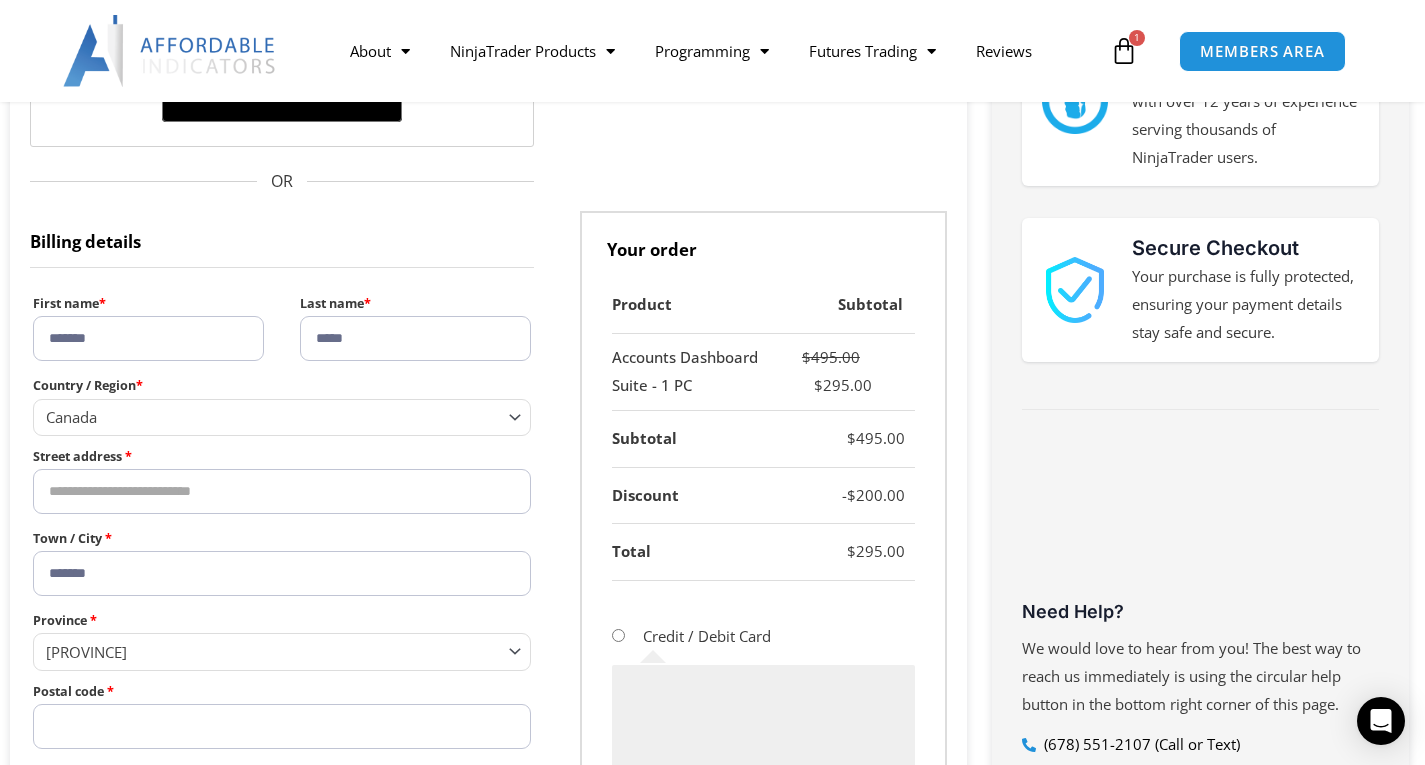 click on "Street address   *" at bounding box center (282, 491) 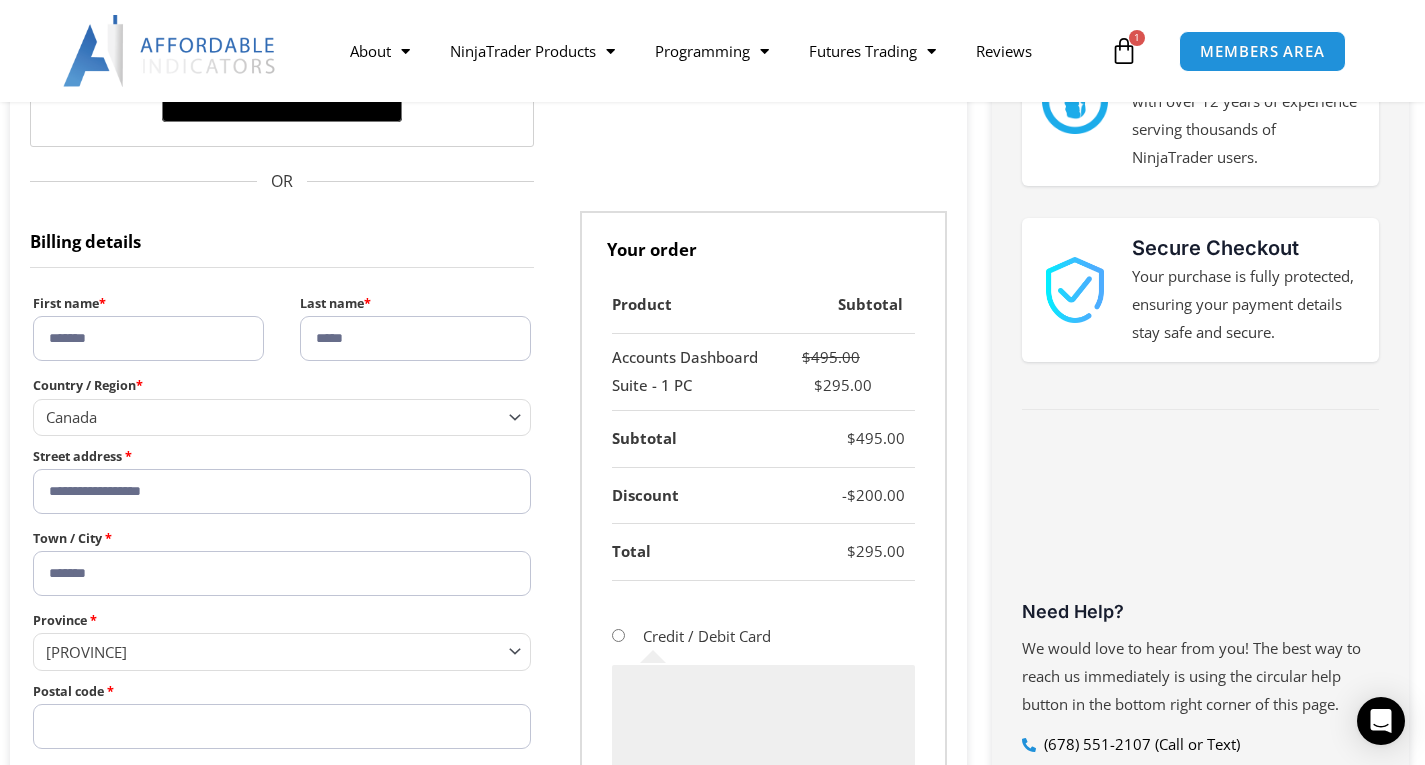 type on "**********" 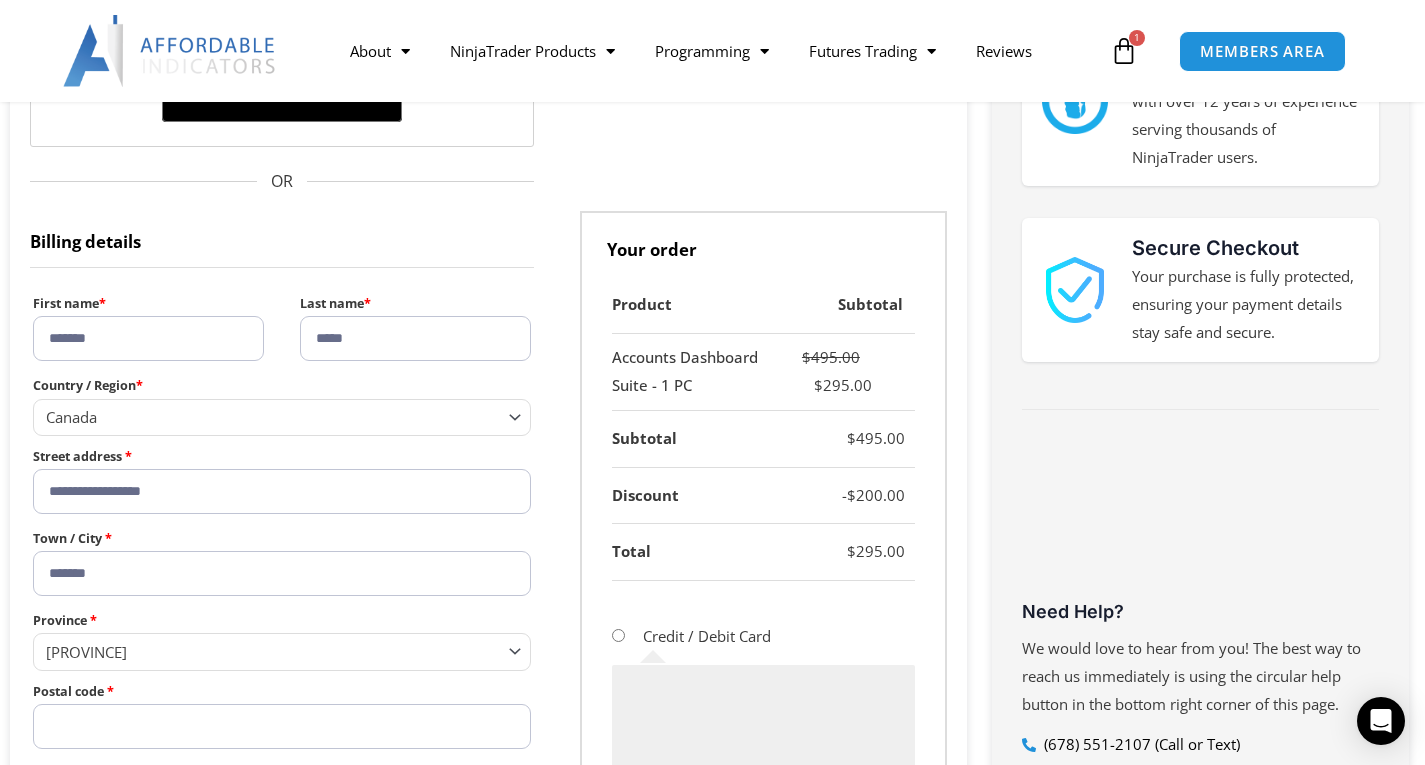 click on "Street address   *" at bounding box center [282, 456] 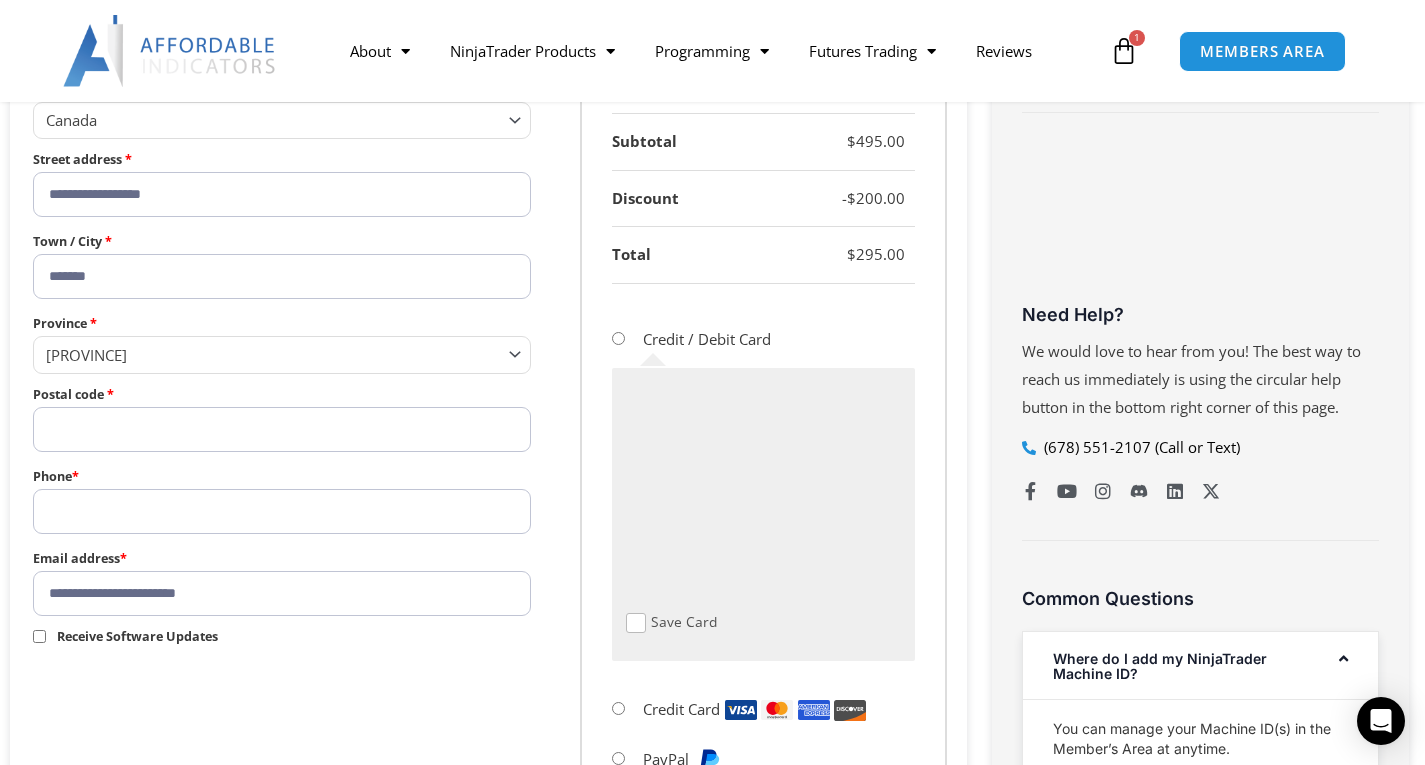 scroll, scrollTop: 730, scrollLeft: 0, axis: vertical 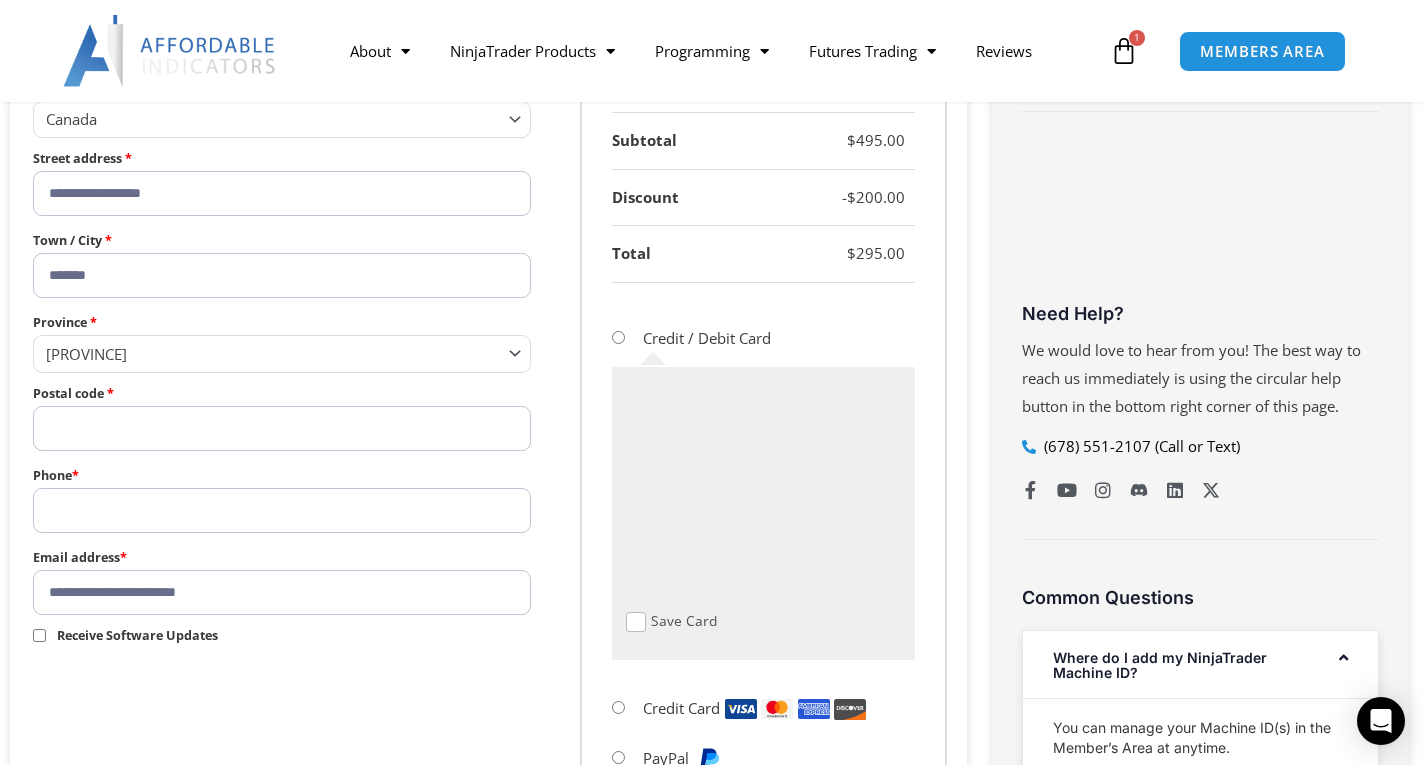 click on "Postal code   *" at bounding box center (282, 428) 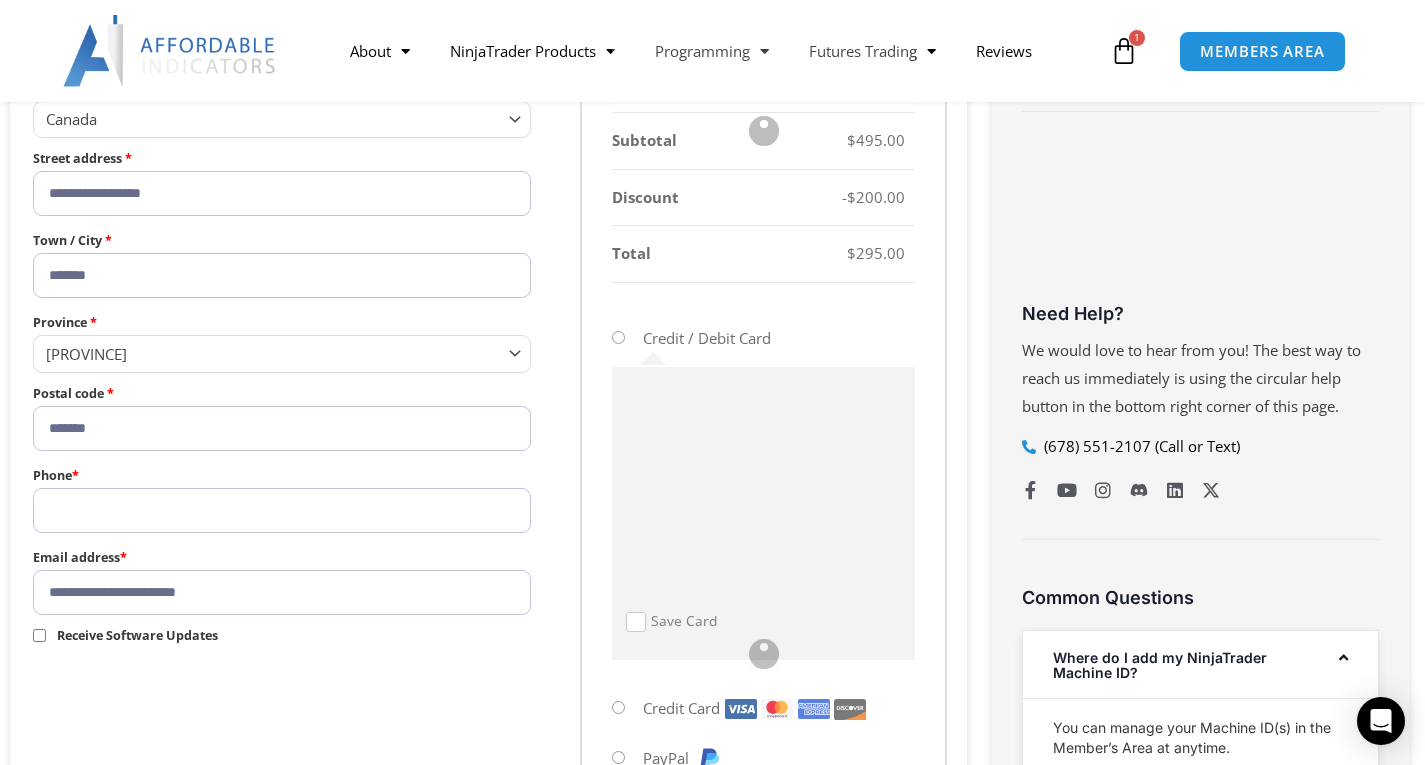 type on "*******" 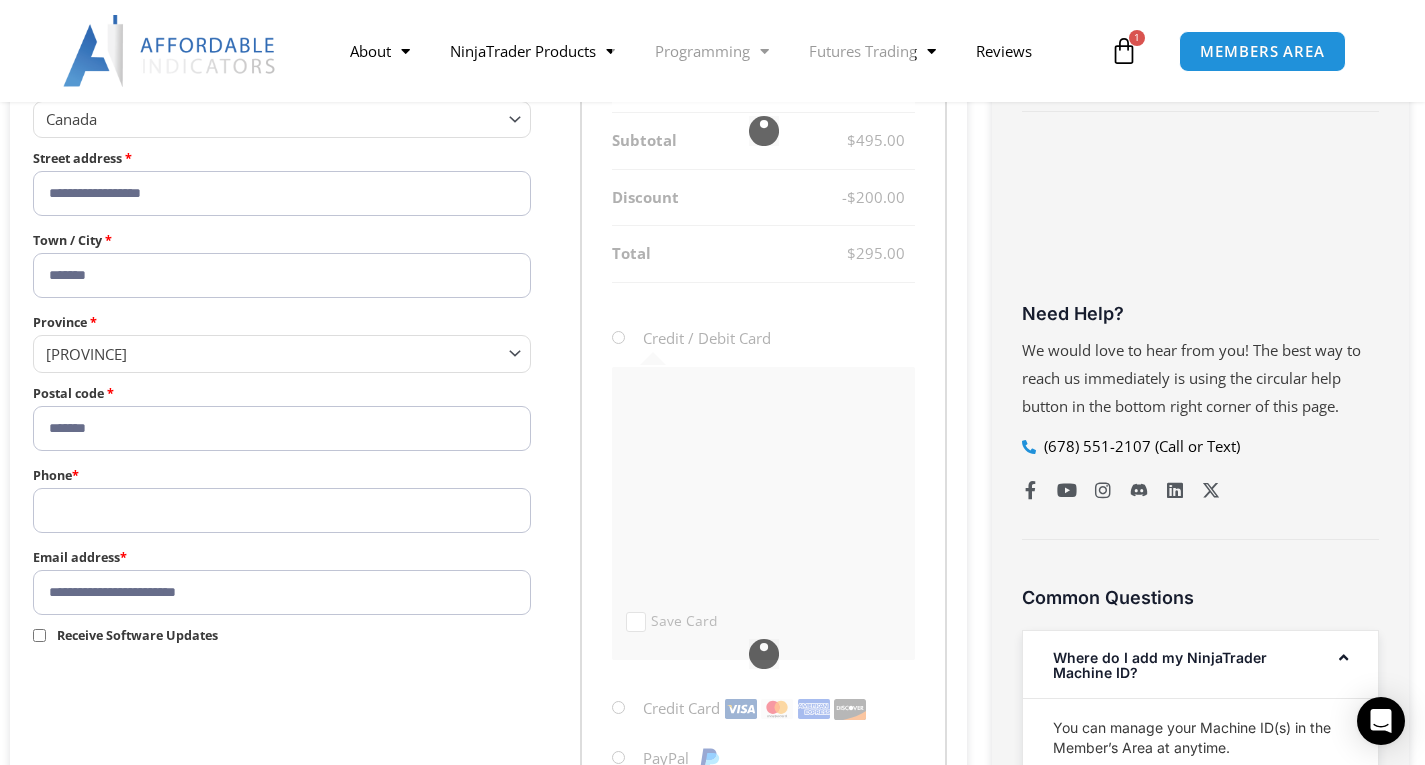 click on "Phone  *" at bounding box center (282, 510) 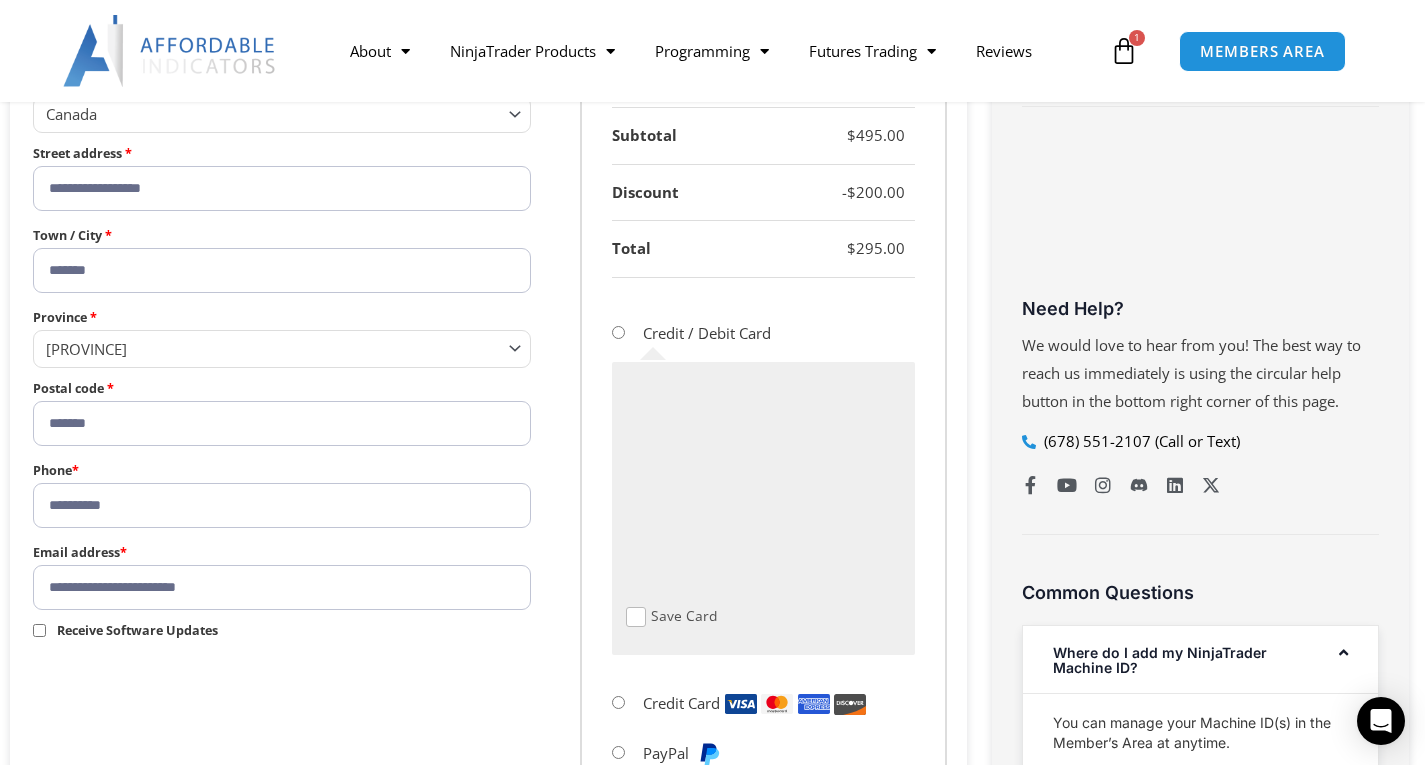 scroll, scrollTop: 736, scrollLeft: 0, axis: vertical 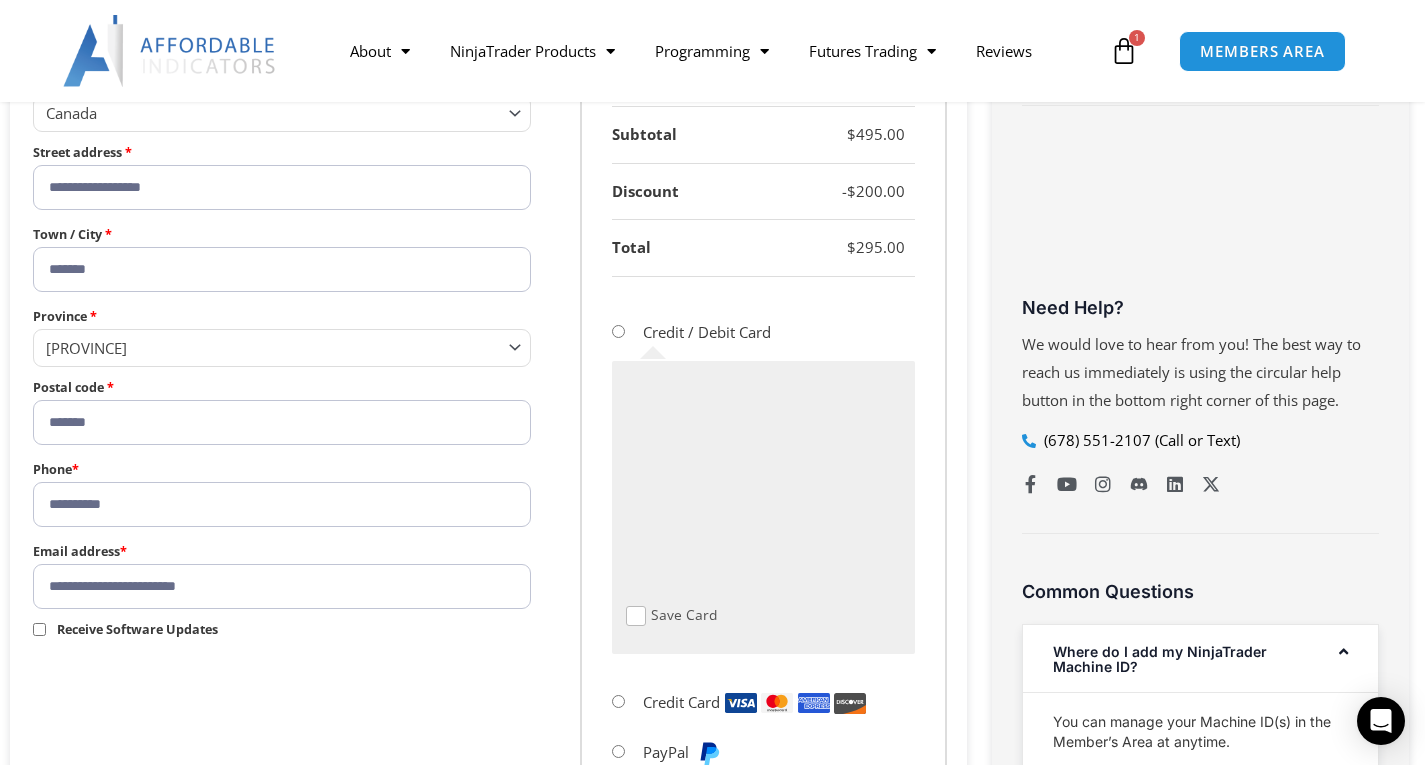 type on "**********" 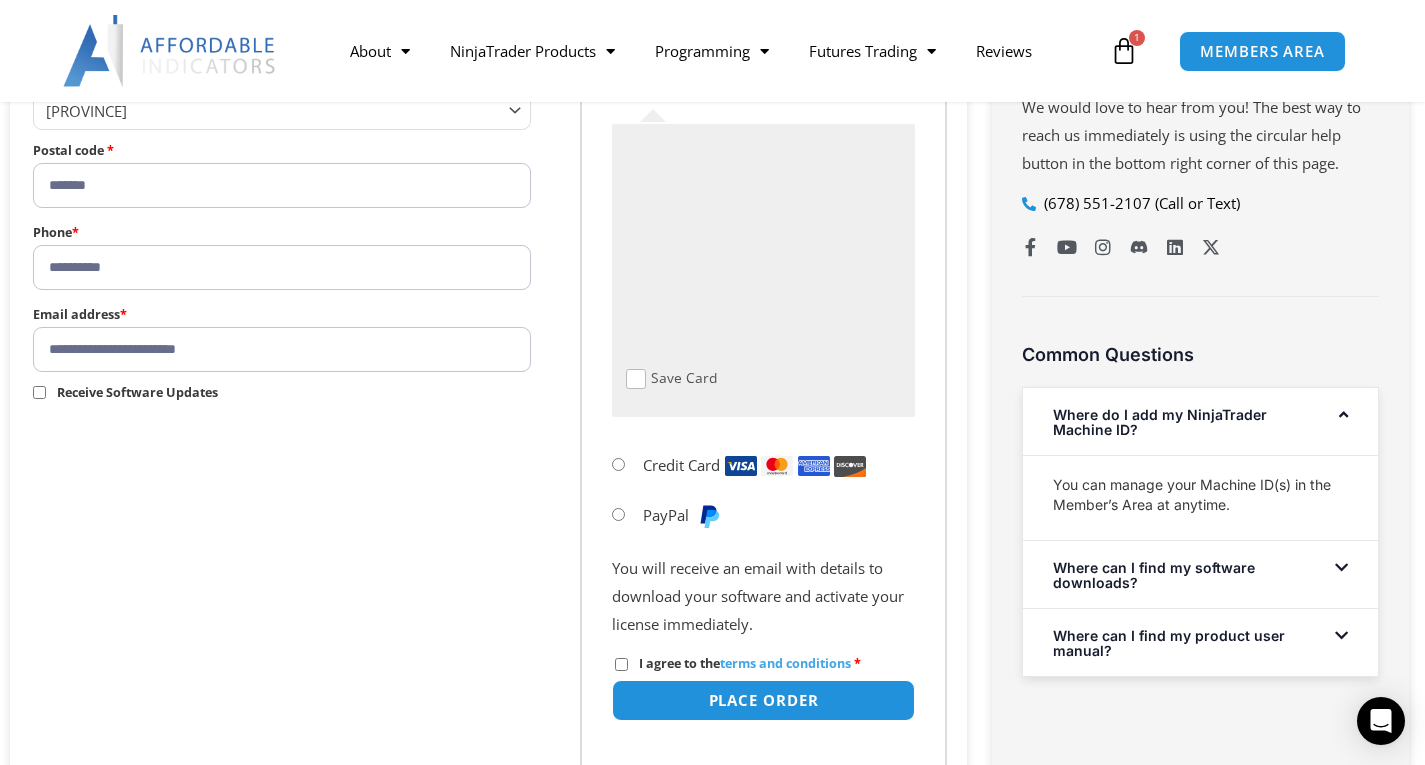 scroll, scrollTop: 974, scrollLeft: 0, axis: vertical 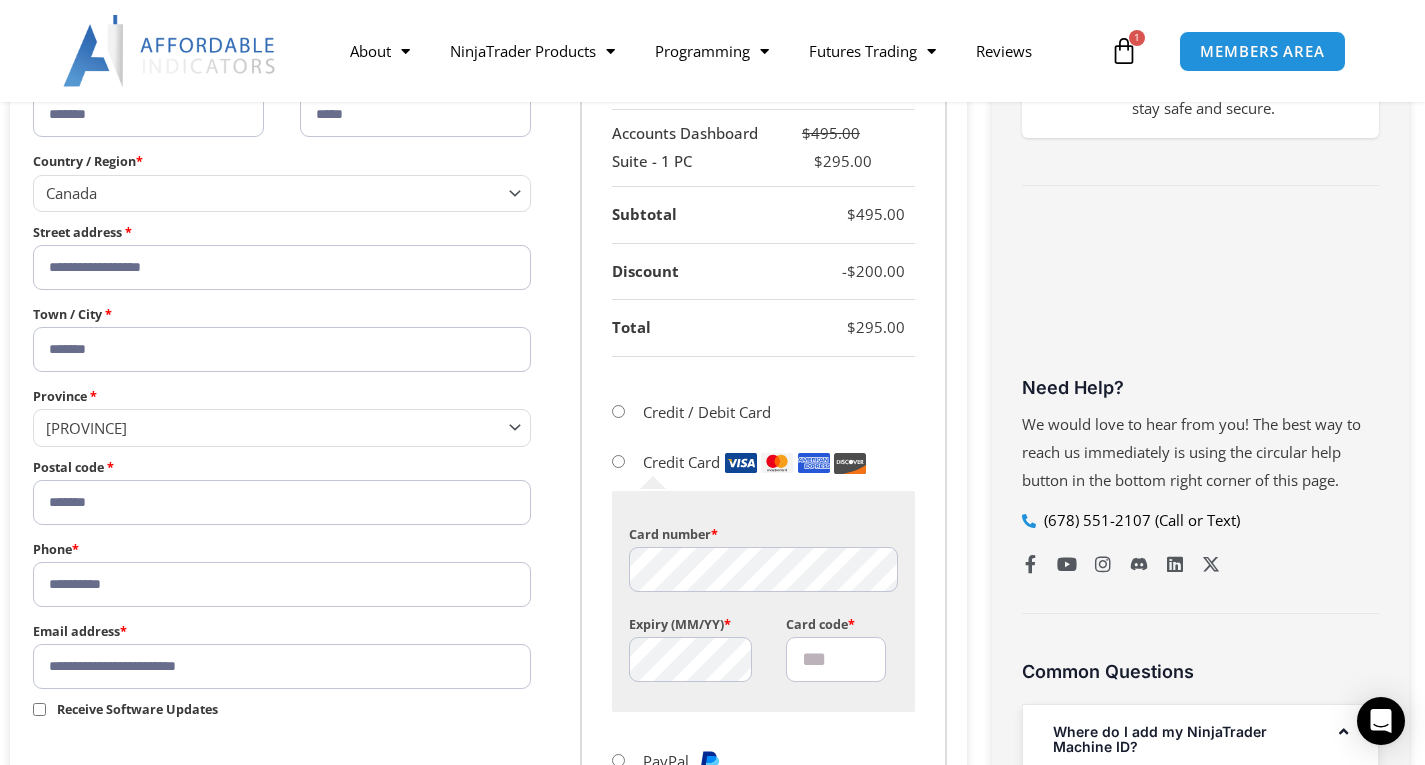 click on "Credit / Debit Card
Save Card" at bounding box center (763, 412) 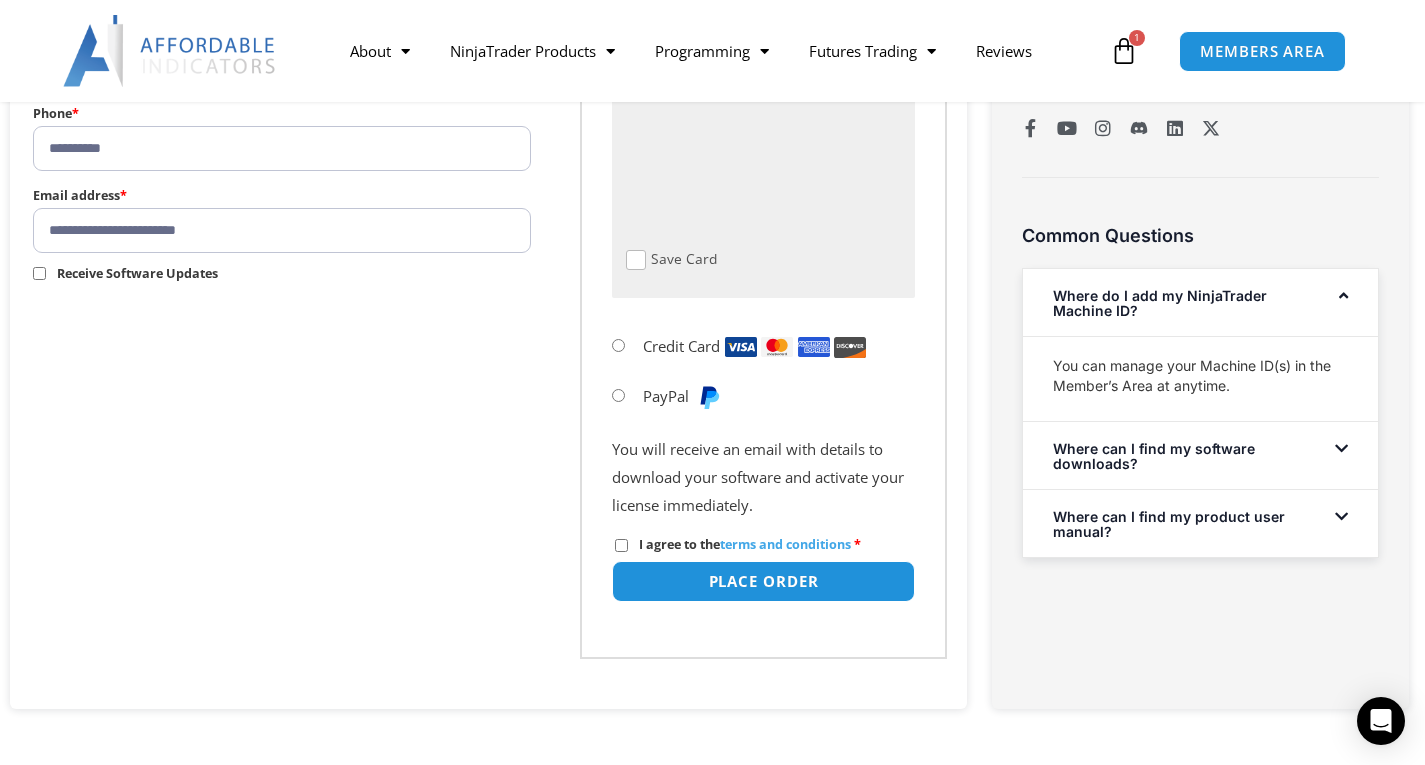 scroll, scrollTop: 1093, scrollLeft: 0, axis: vertical 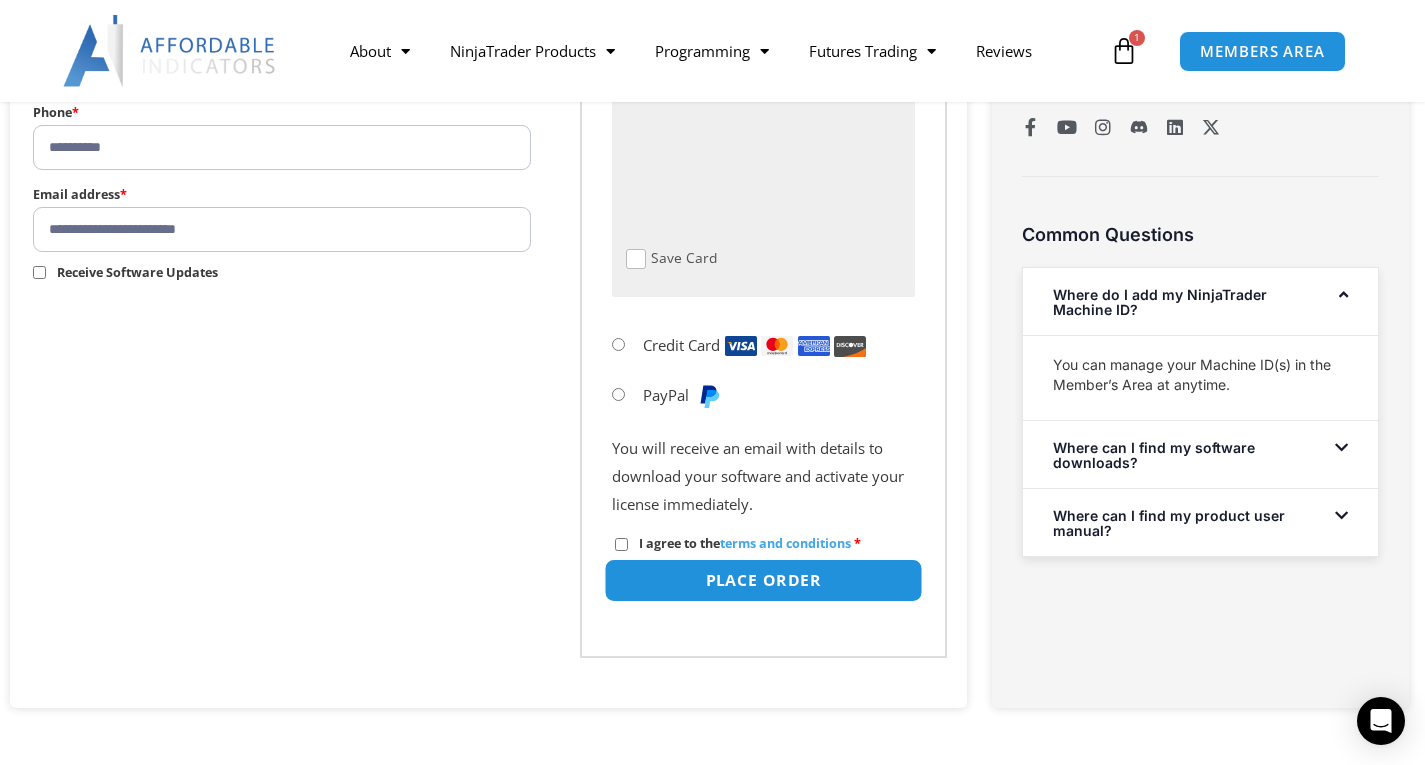 click on "Place order" at bounding box center (764, 580) 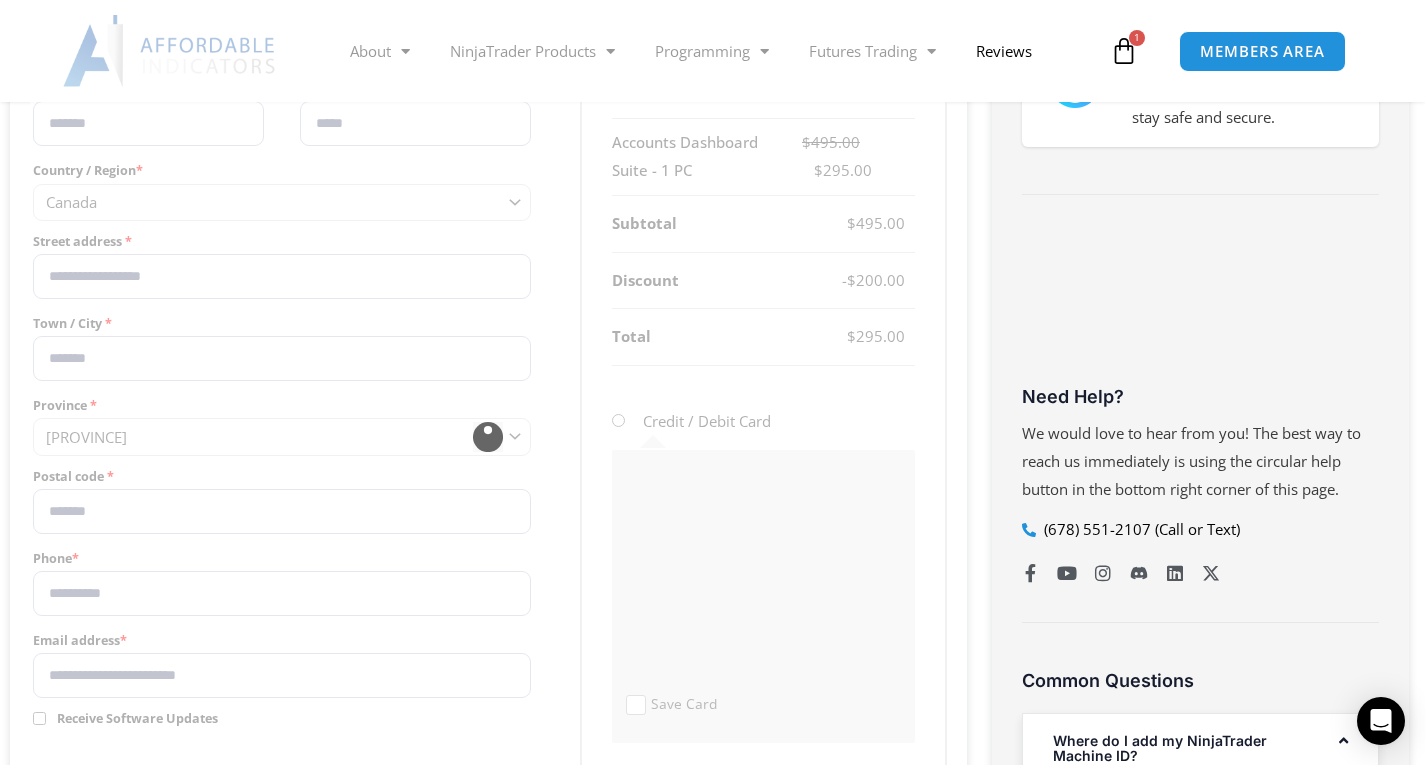 scroll, scrollTop: 646, scrollLeft: 0, axis: vertical 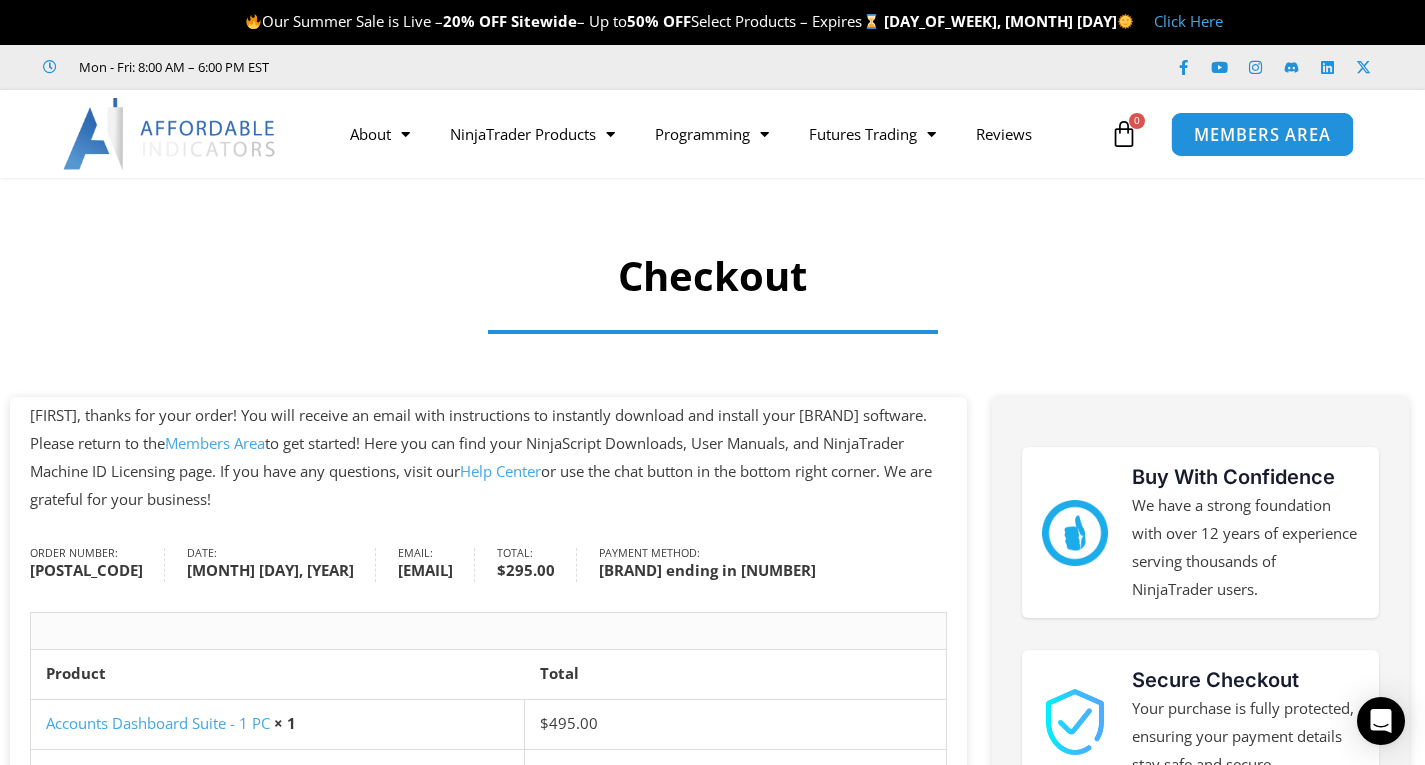 click on "MEMBERS AREA" at bounding box center [1262, 134] 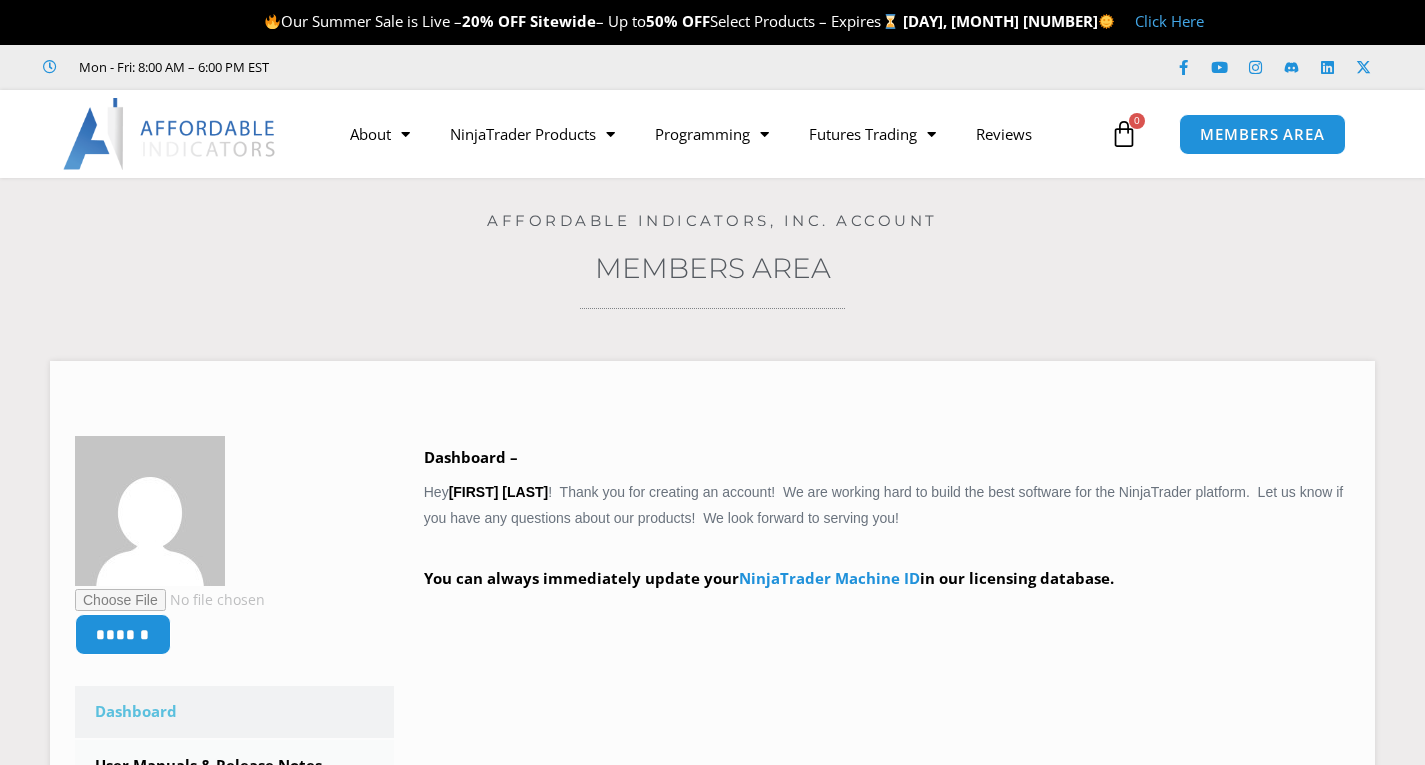 scroll, scrollTop: 0, scrollLeft: 0, axis: both 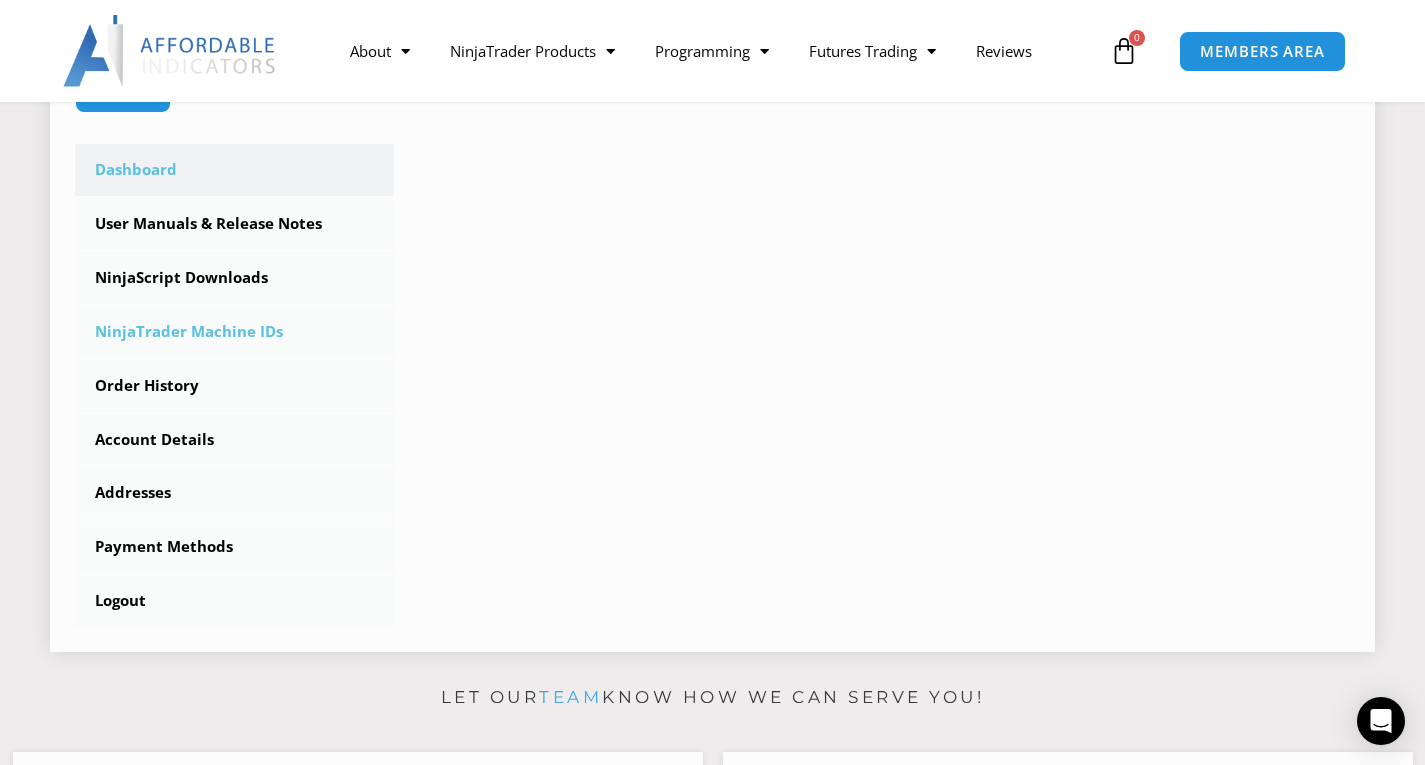 click on "NinjaTrader Machine IDs" at bounding box center (234, 332) 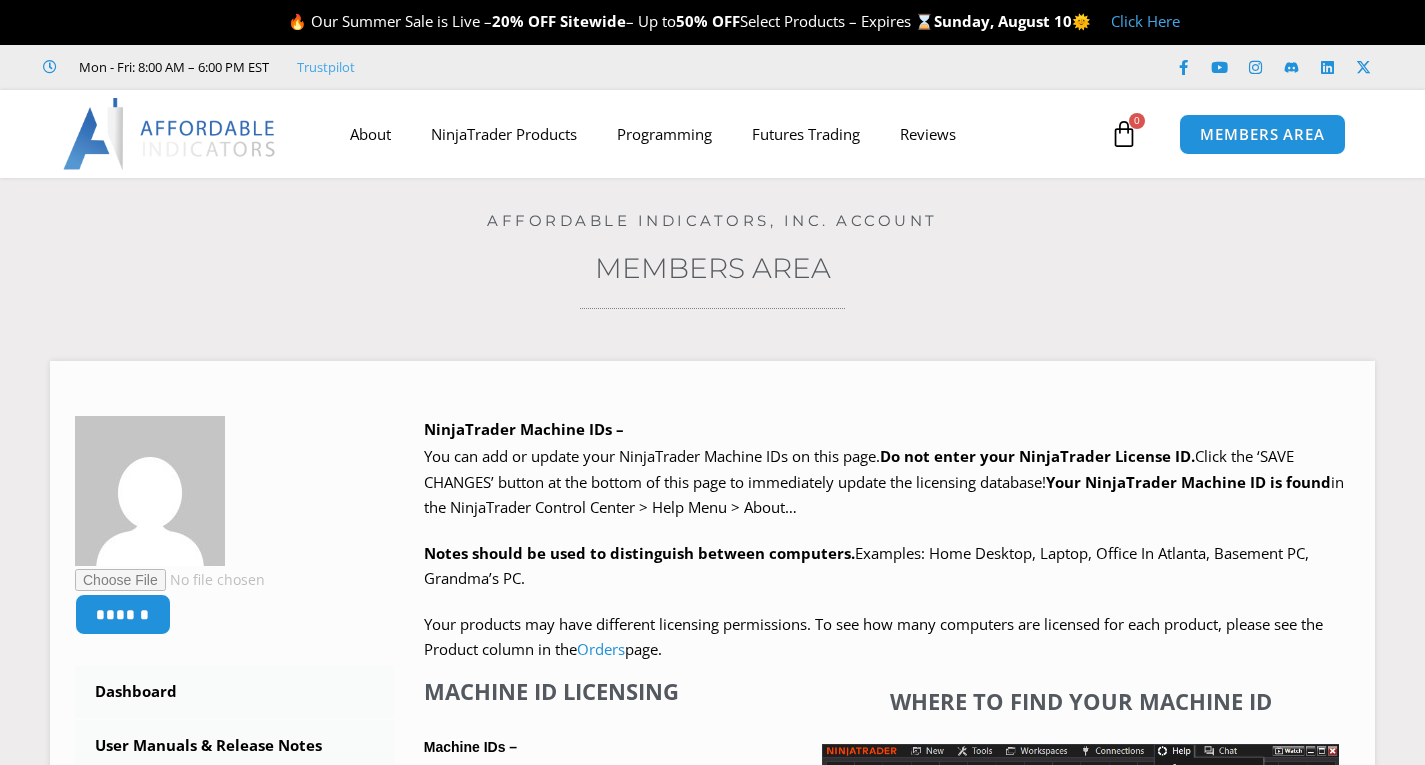 scroll, scrollTop: 0, scrollLeft: 0, axis: both 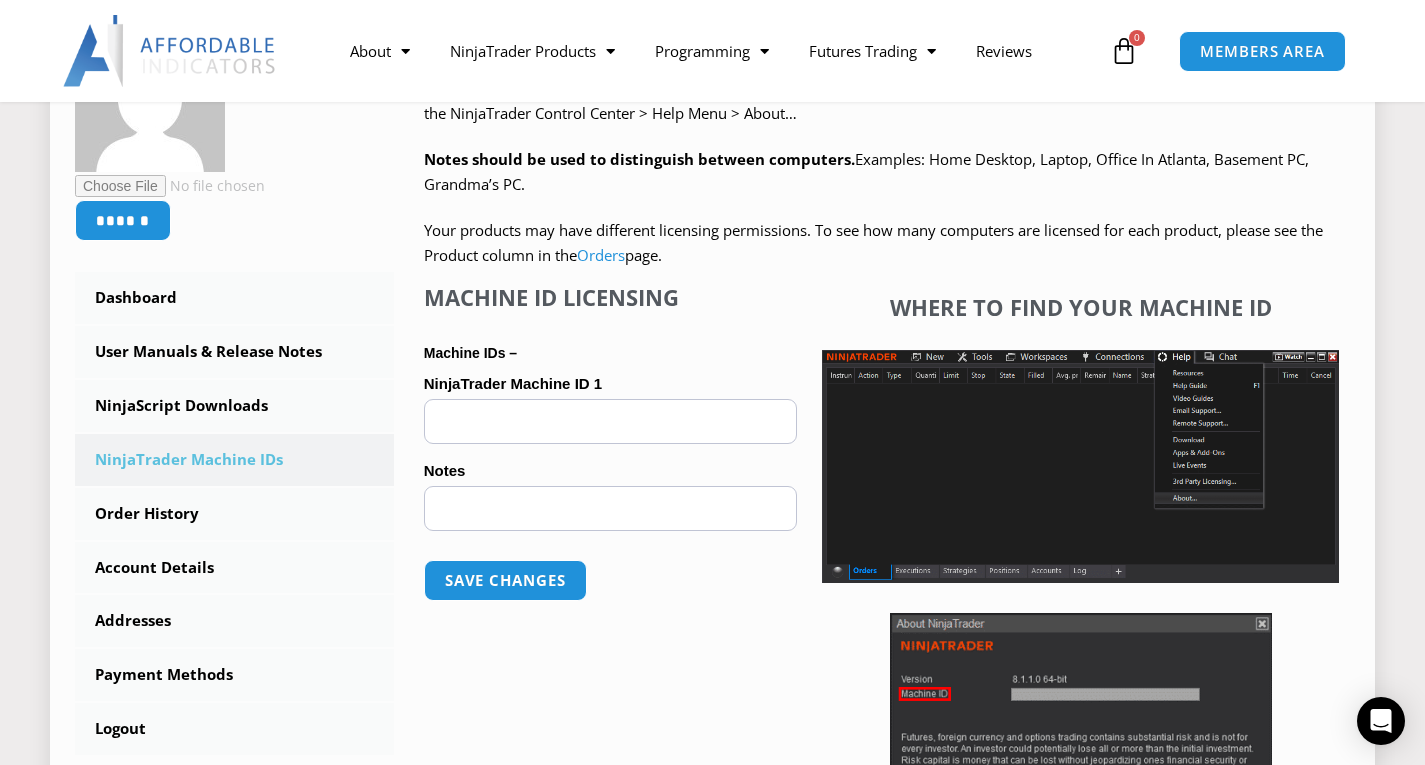 click on "NinjaTrader Machine ID 1  (optional)" at bounding box center [611, 421] 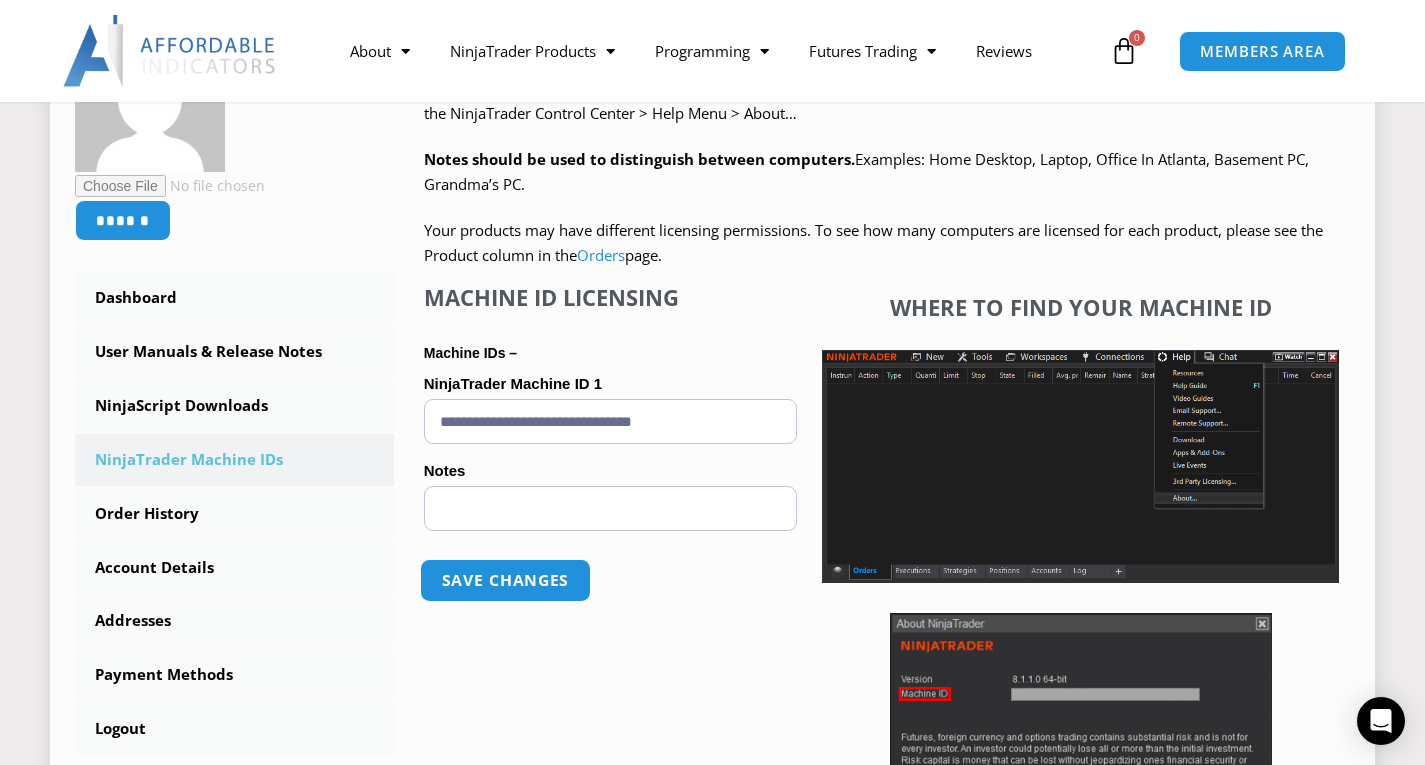 type on "**********" 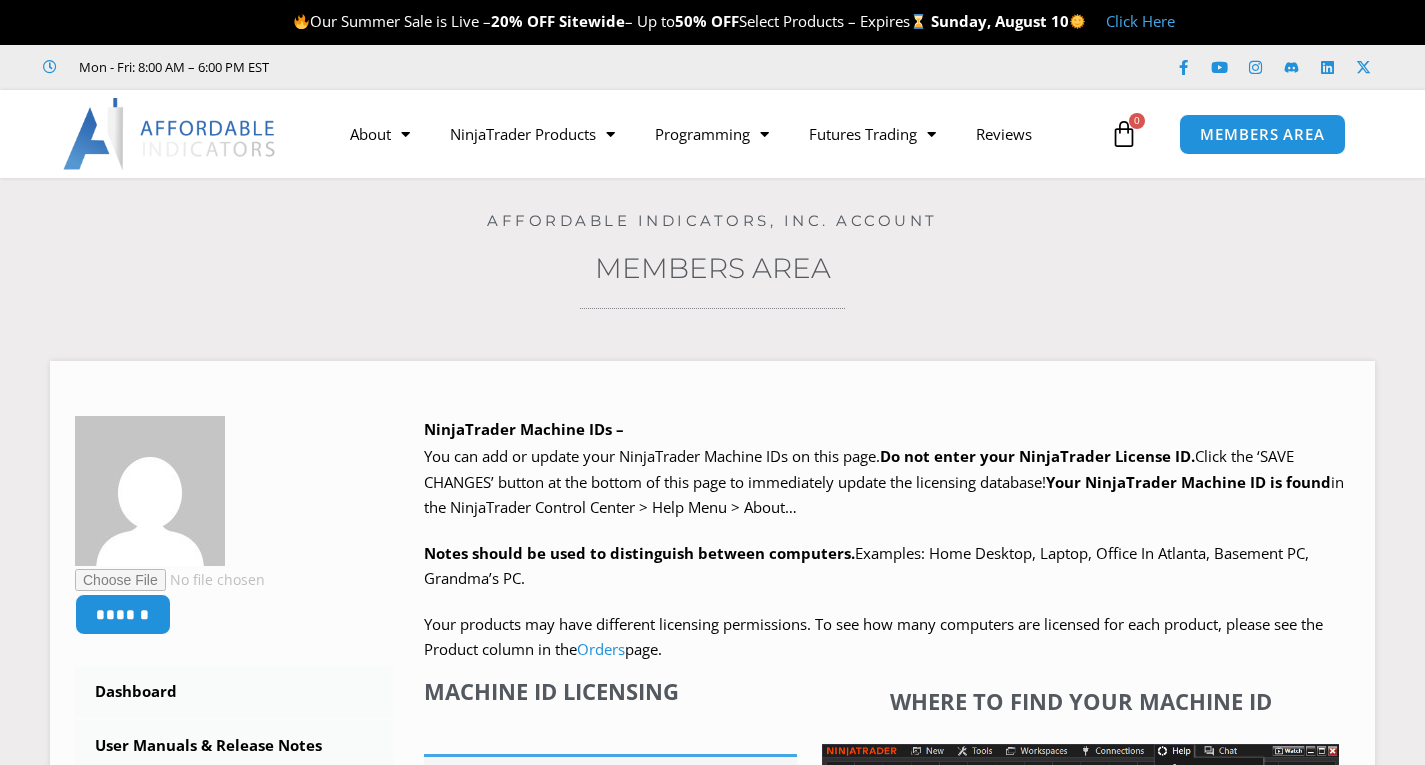 scroll, scrollTop: 0, scrollLeft: 0, axis: both 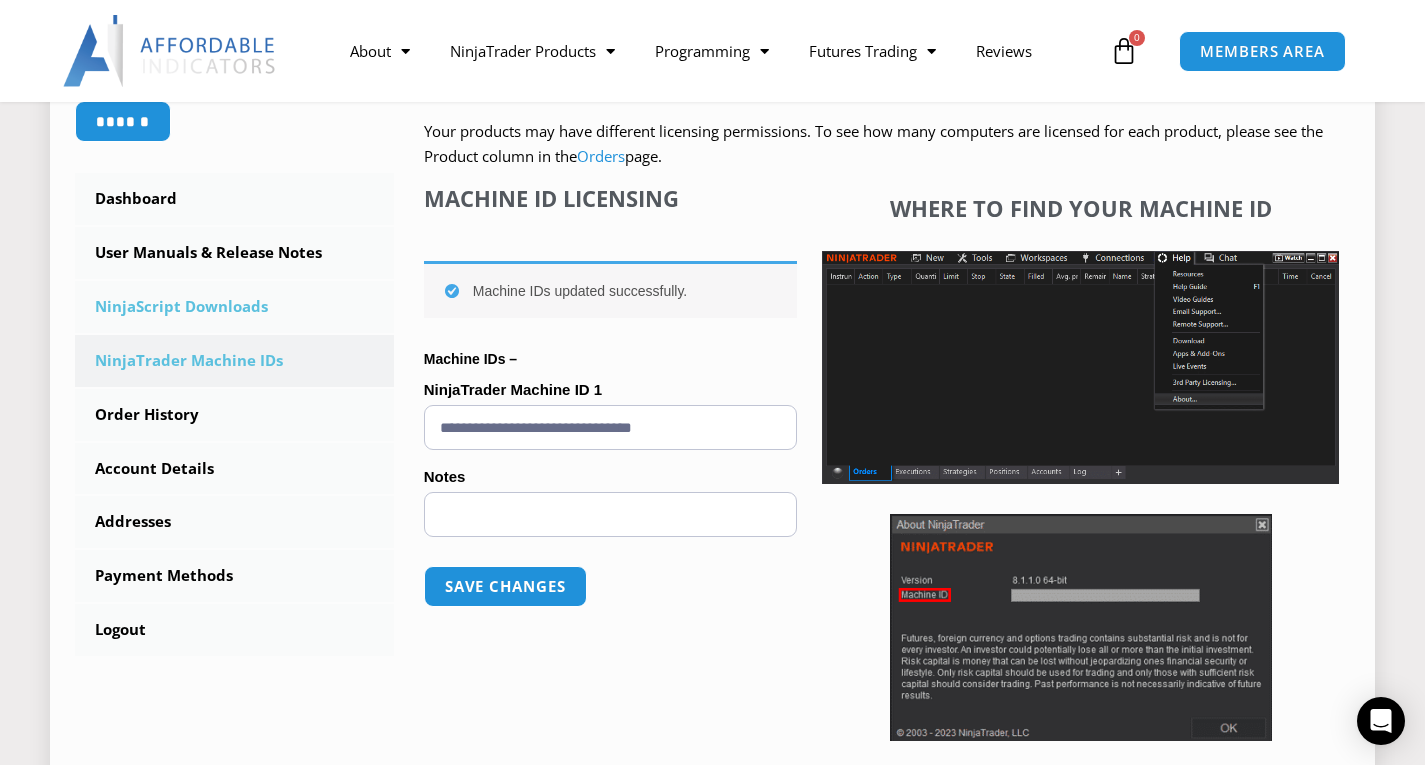 click on "NinjaScript Downloads" at bounding box center (234, 307) 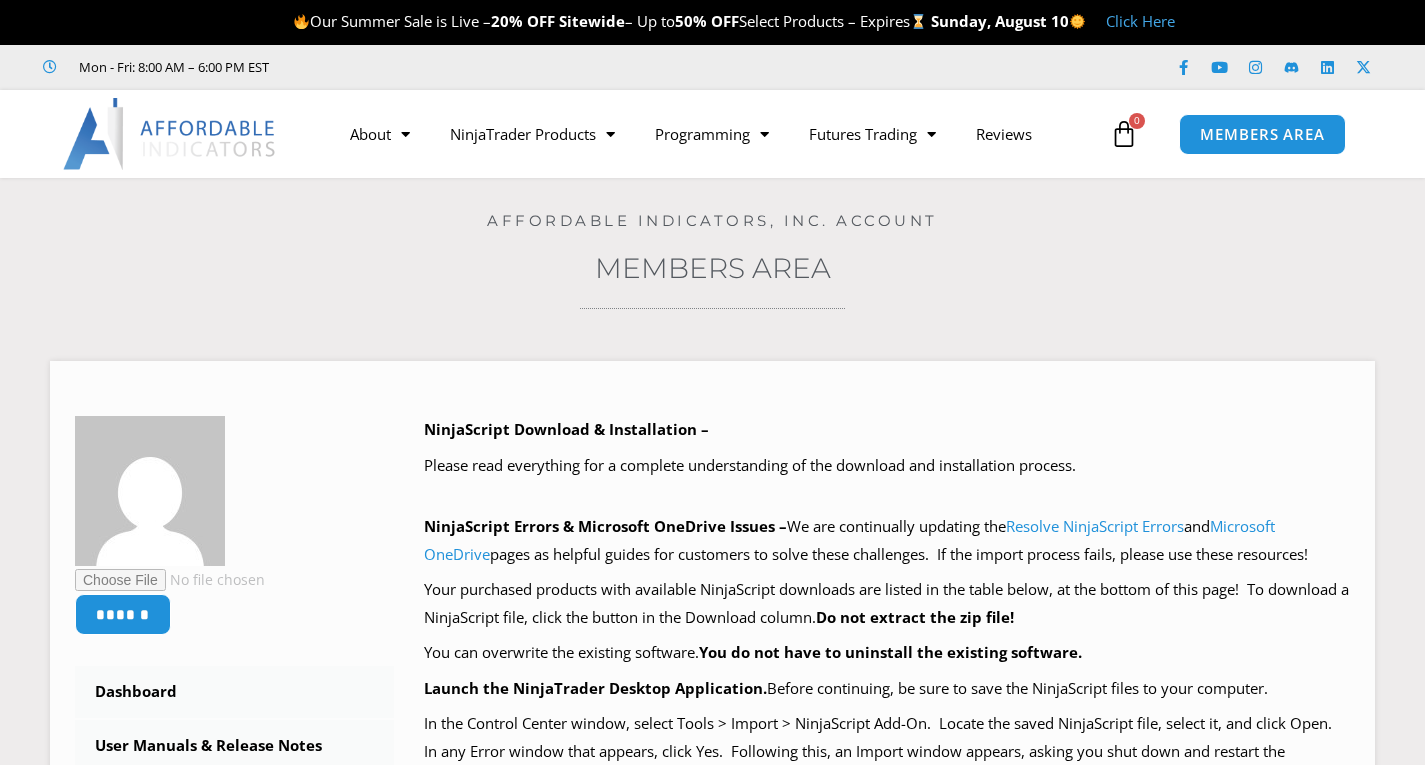 scroll, scrollTop: 0, scrollLeft: 0, axis: both 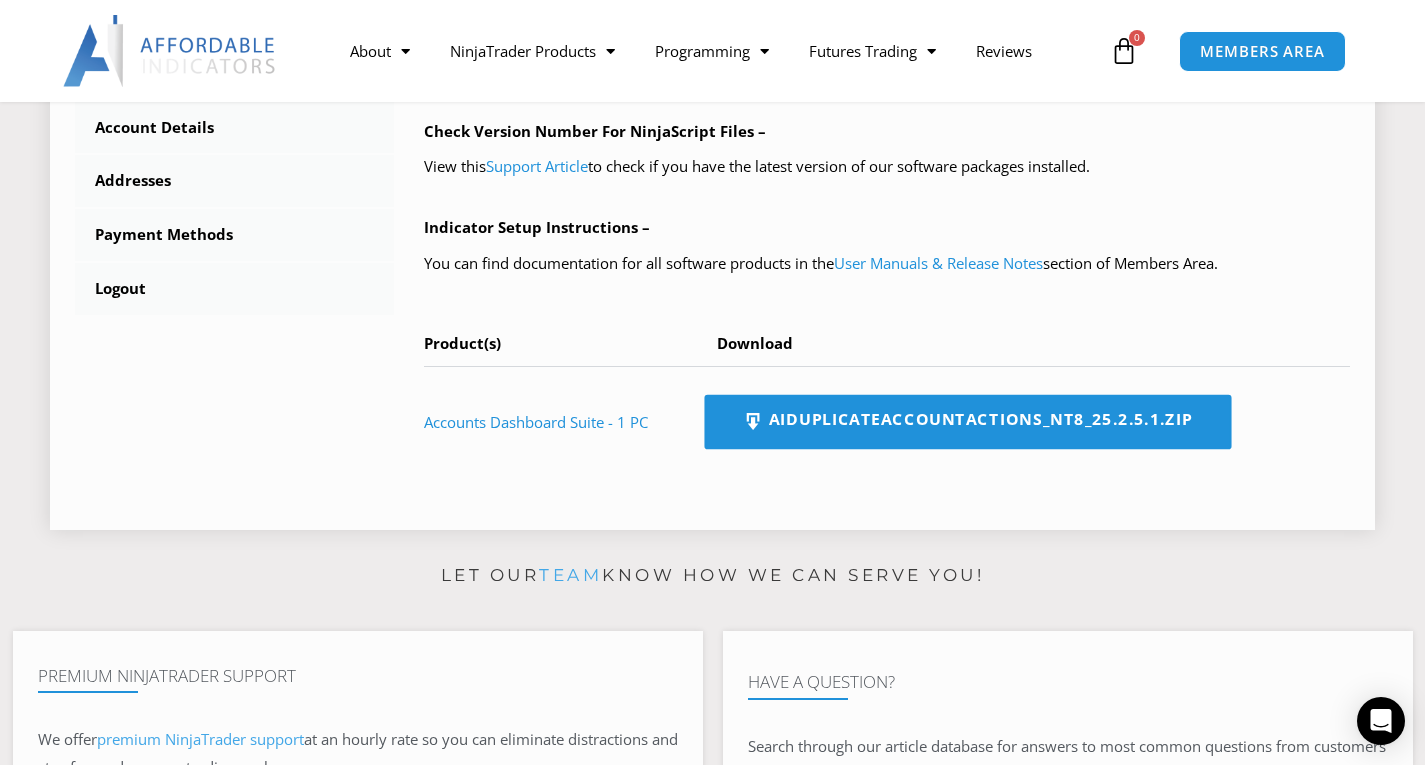 click on "AIDuplicateAccountActions_NT8_25.2.5.1.zip" at bounding box center (967, 422) 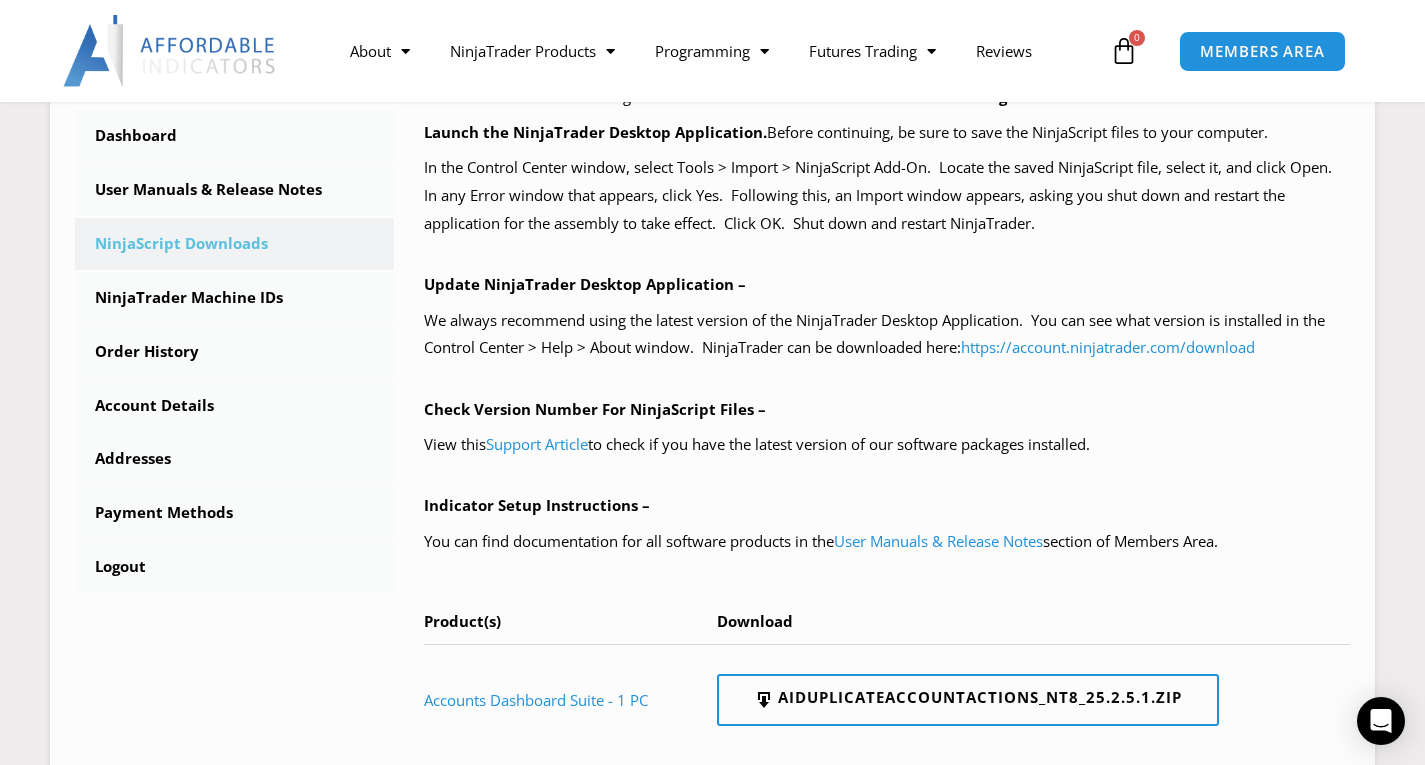 scroll, scrollTop: 558, scrollLeft: 0, axis: vertical 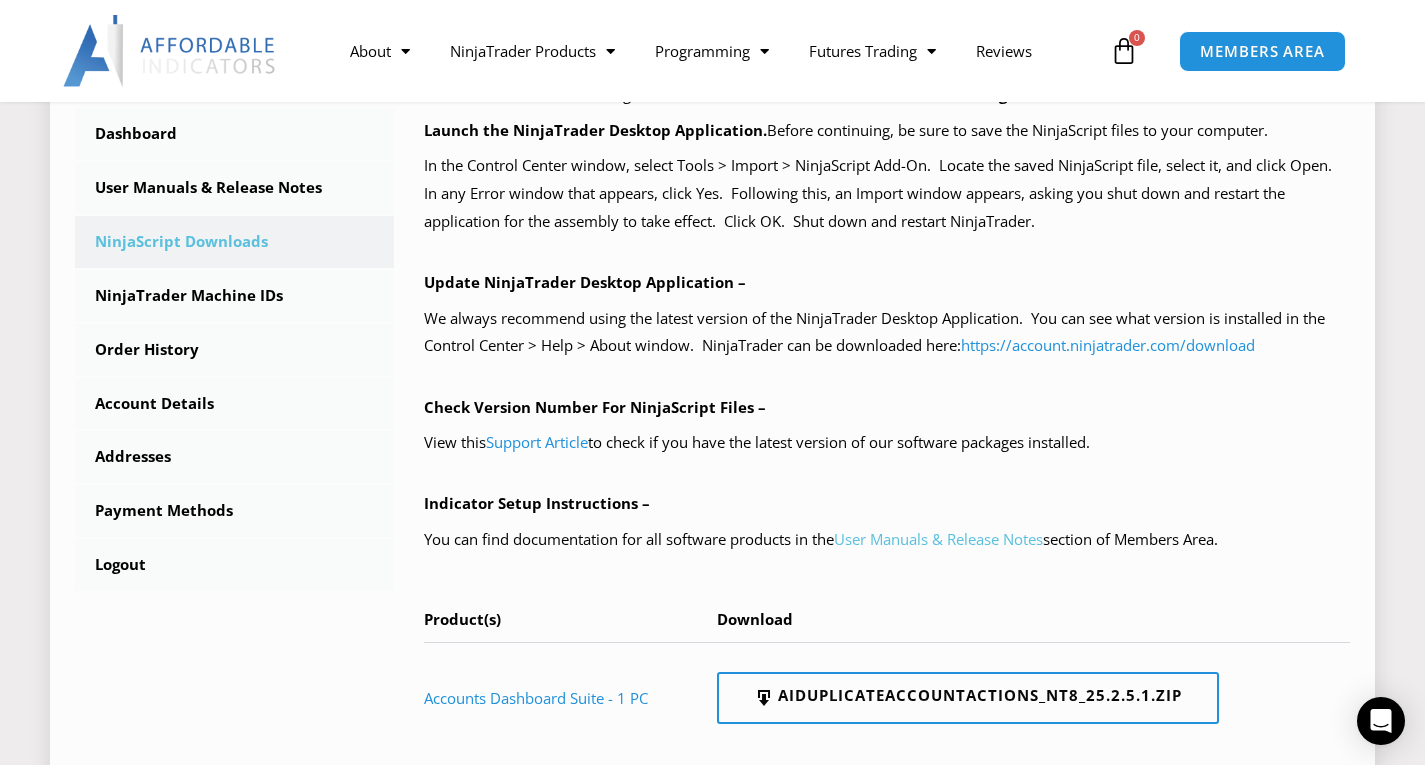 click on "User Manuals & Release Notes" at bounding box center [938, 539] 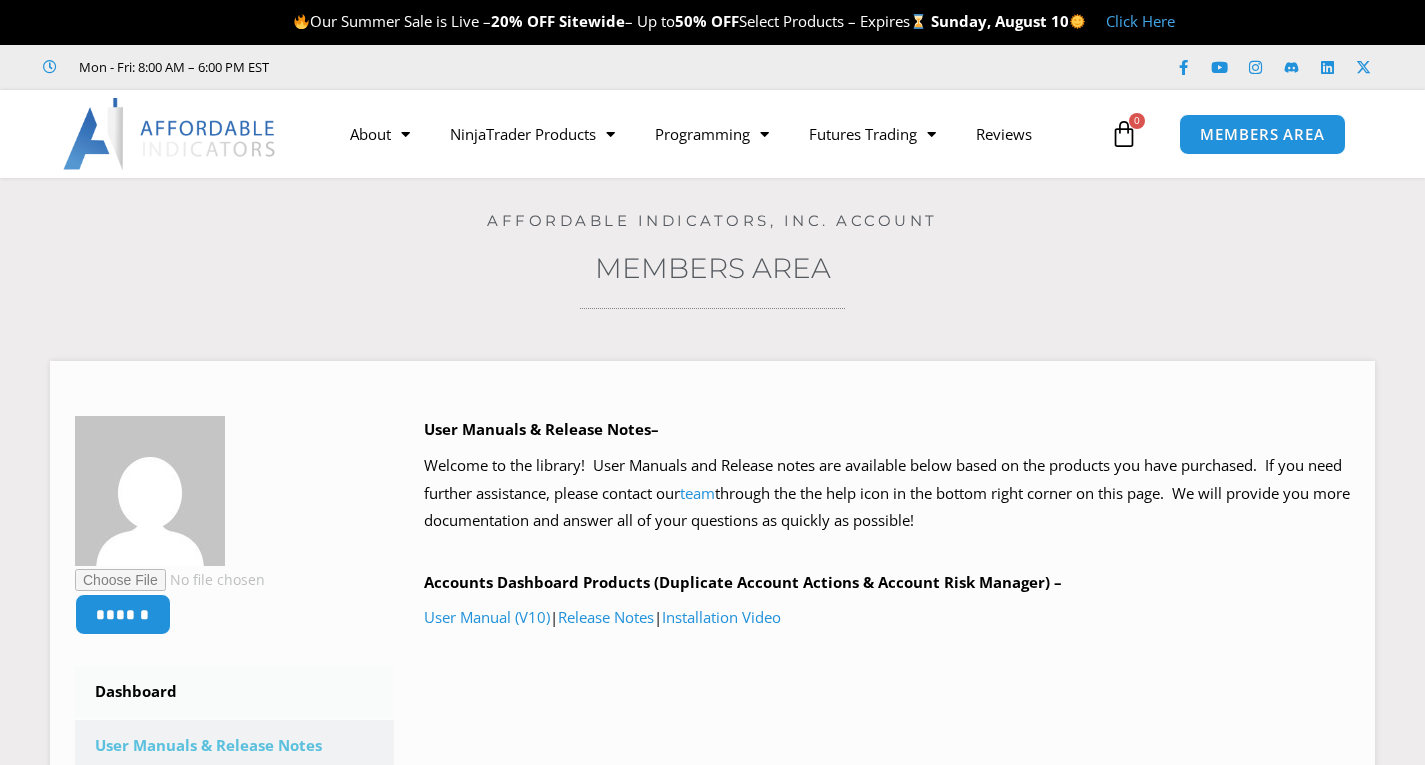 scroll, scrollTop: 0, scrollLeft: 0, axis: both 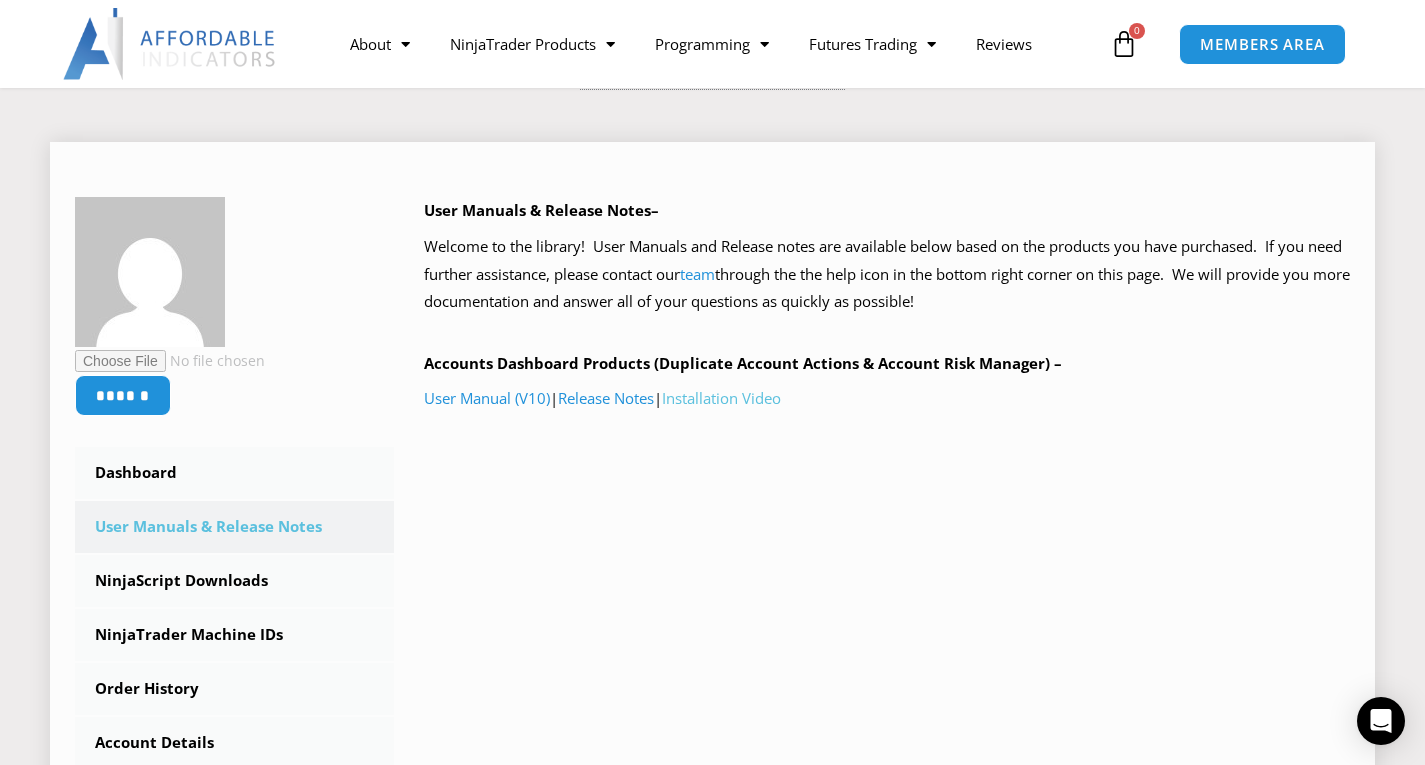 click on "Installation Video" at bounding box center [721, 398] 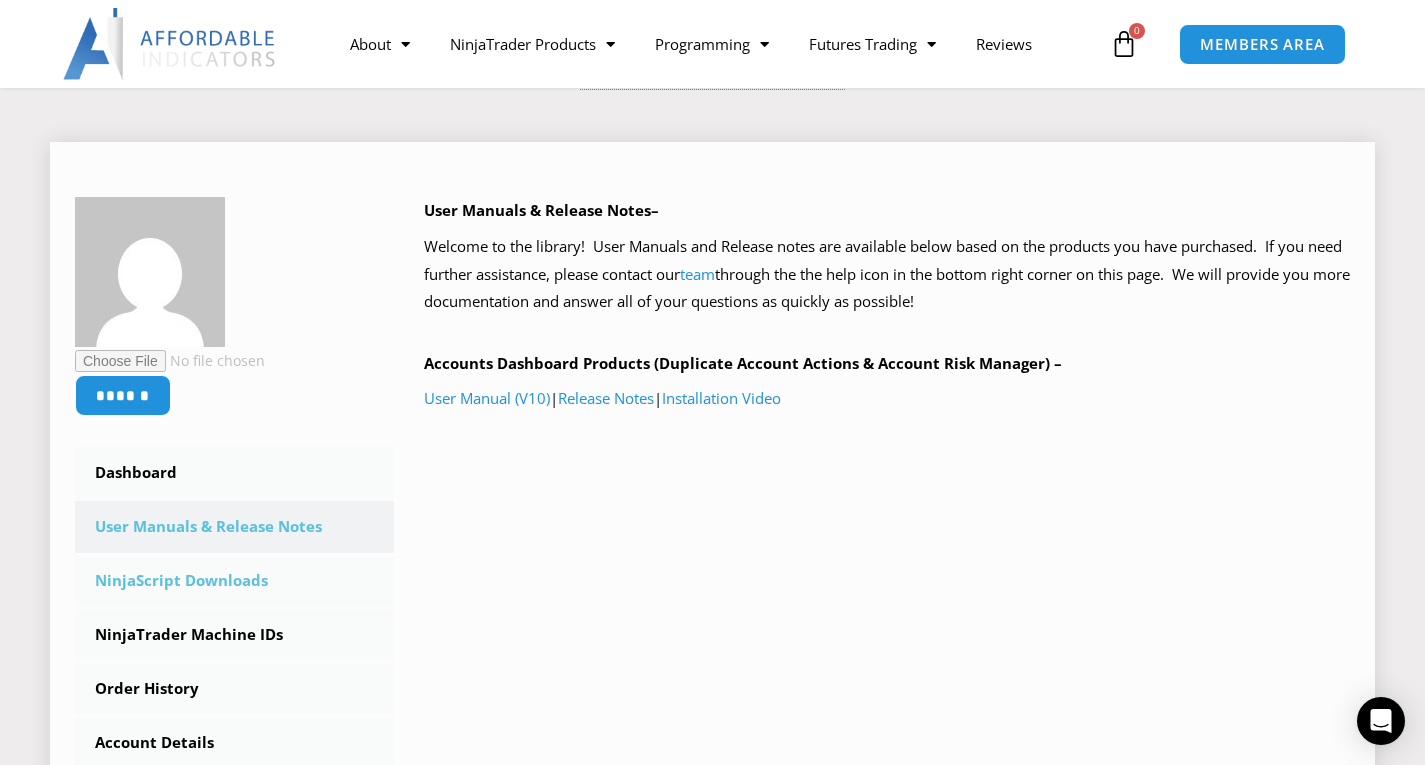 click on "NinjaScript Downloads" at bounding box center [234, 581] 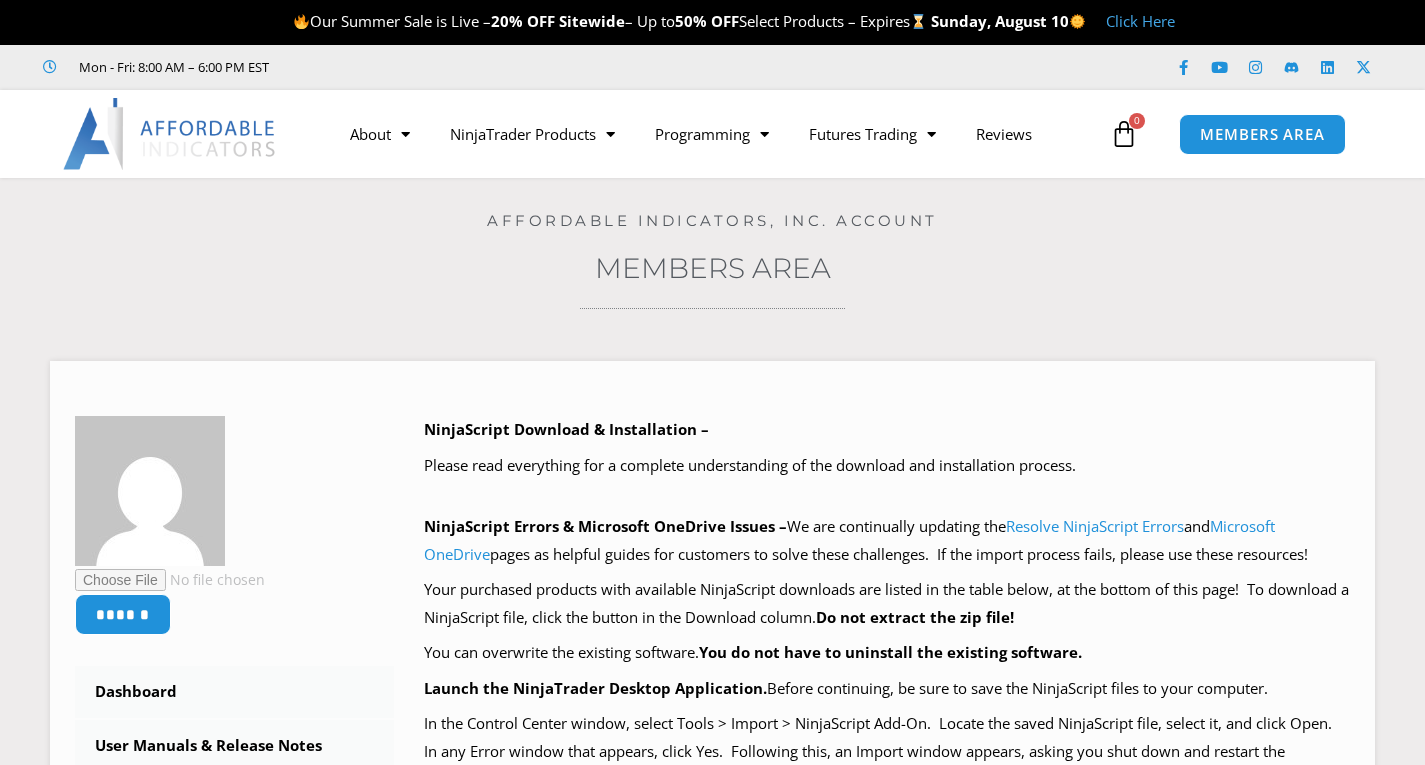 scroll, scrollTop: 0, scrollLeft: 0, axis: both 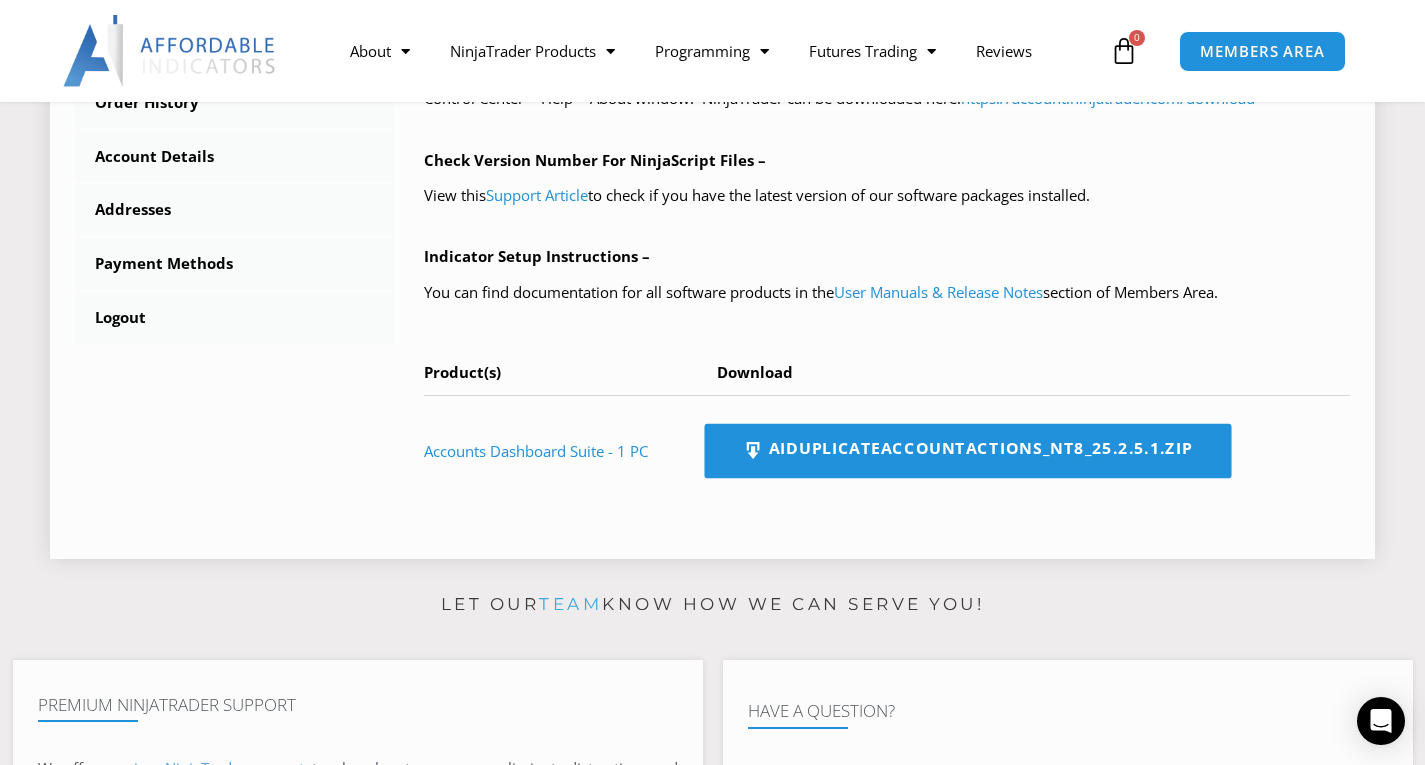 click on "AIDuplicateAccountActions_NT8_25.2.5.1.zip" at bounding box center [967, 451] 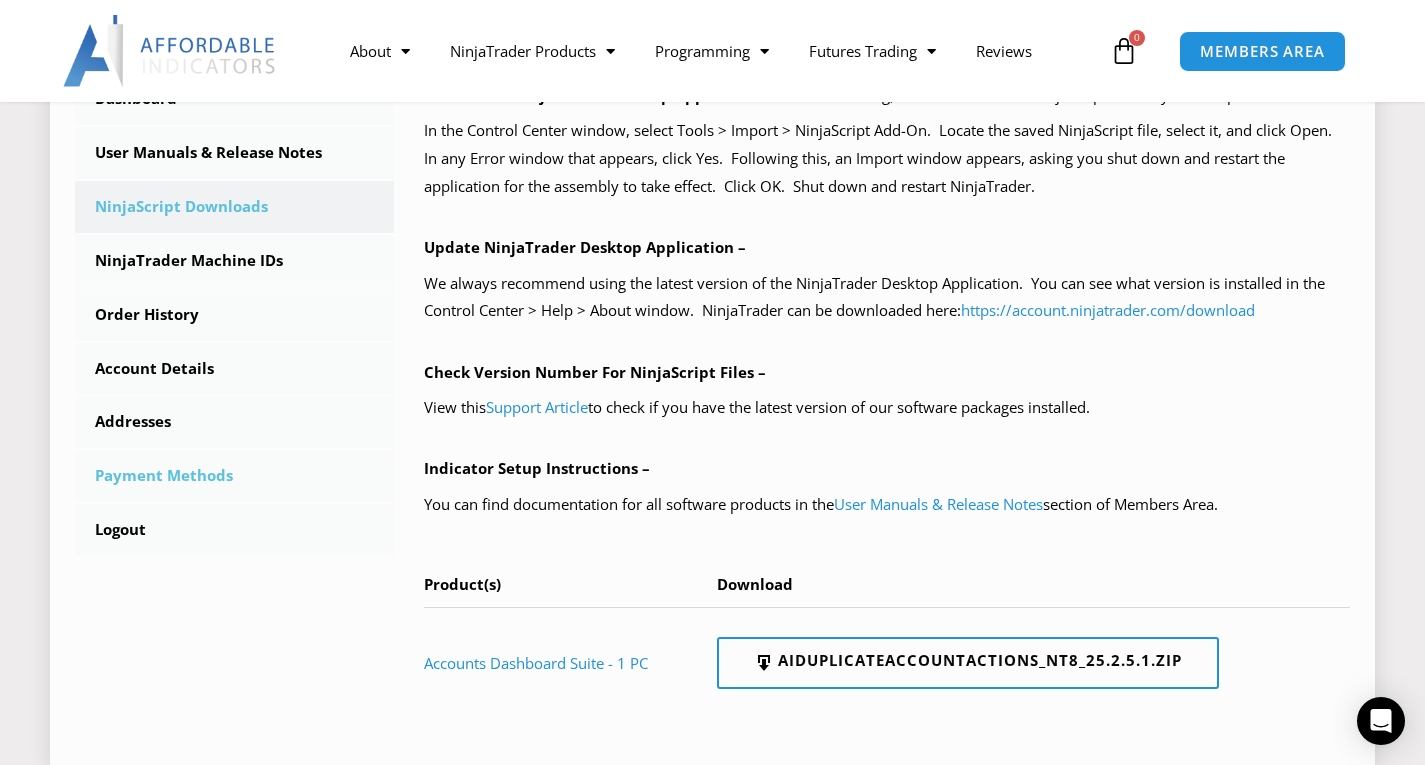 scroll, scrollTop: 578, scrollLeft: 0, axis: vertical 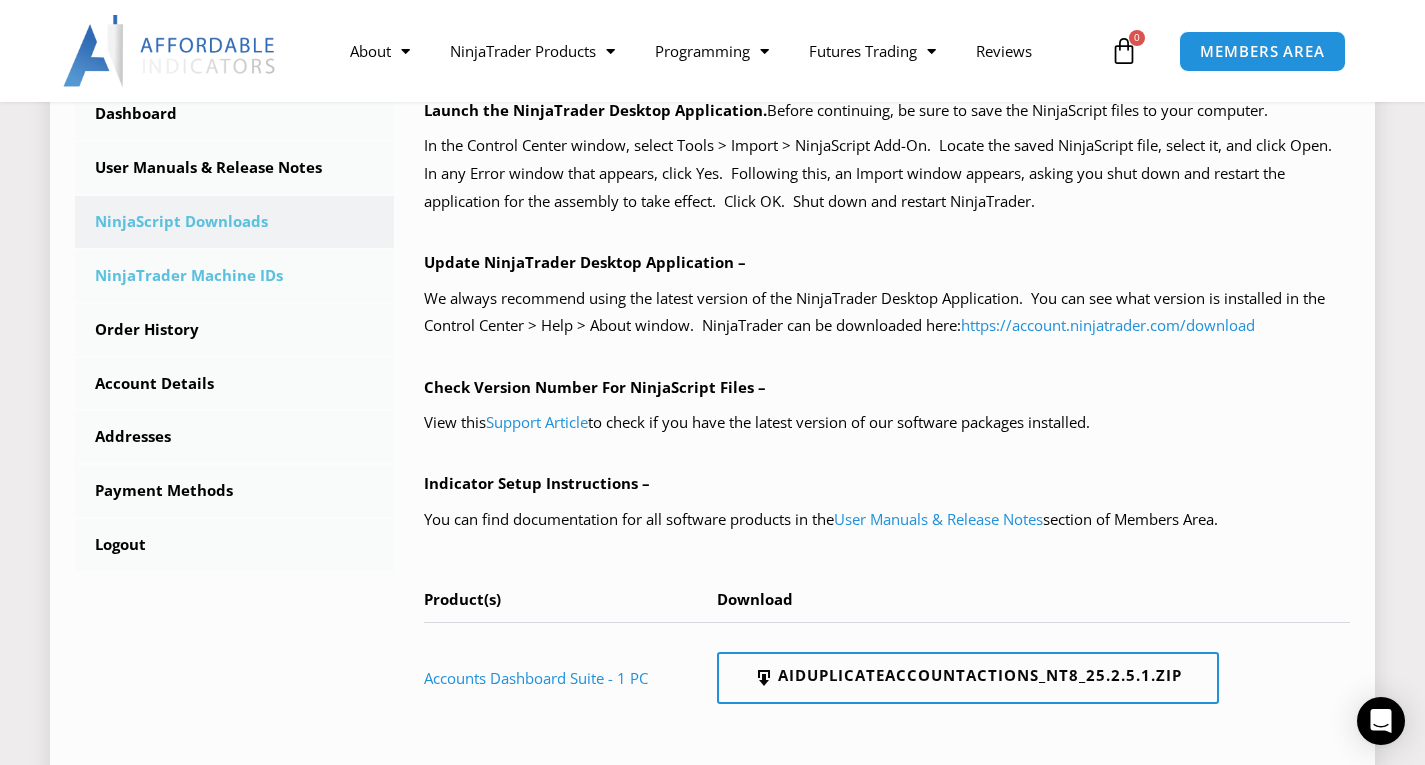 click on "NinjaTrader Machine IDs" at bounding box center (234, 276) 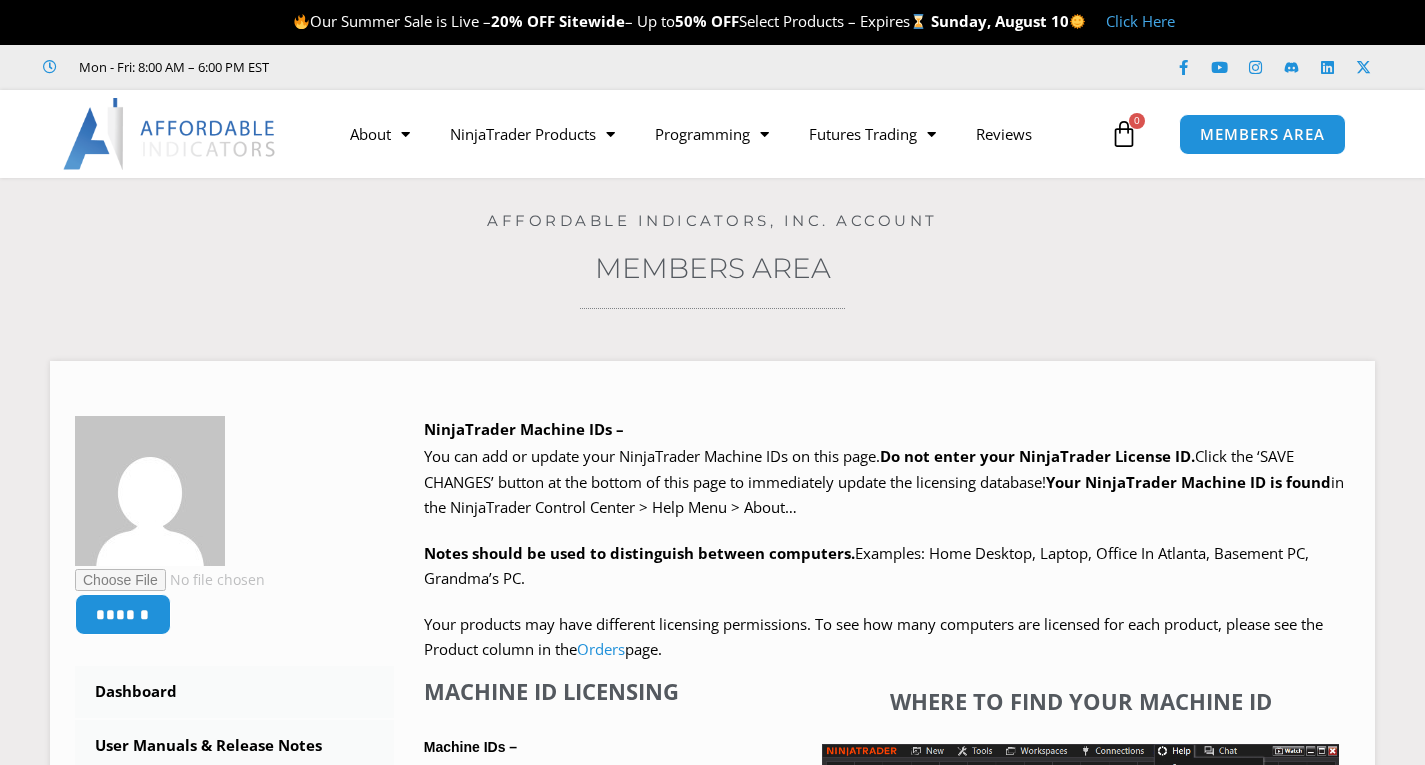 scroll, scrollTop: 0, scrollLeft: 0, axis: both 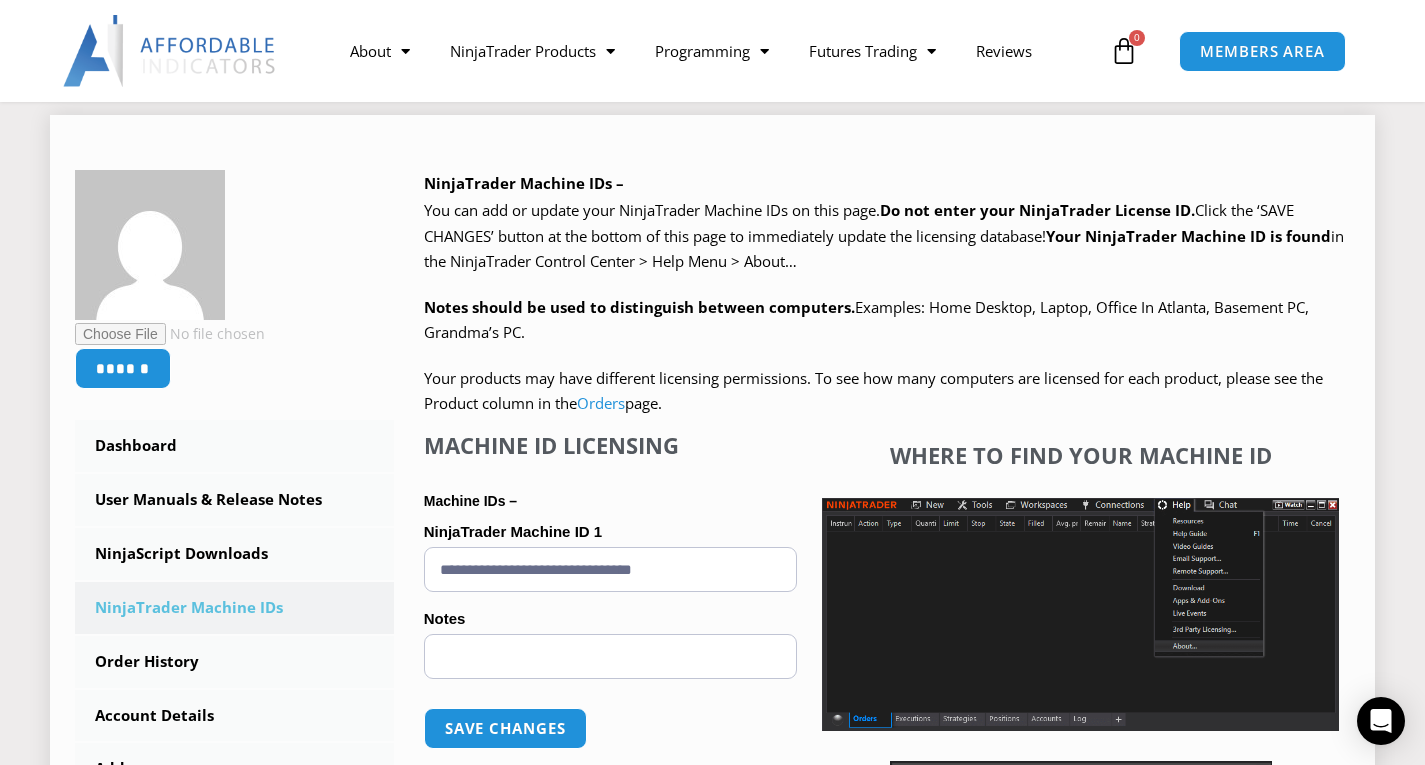 click on "We are transitioning all NinjaTrader software packages to a web site licensing system. Your NinjaTrader Machine IDs listed below will only be updated for software listed on the Downloads page. We will contact you via email when any software update is released!
You can add or update your NinjaTrader Machine IDs on this page. 									 Do not enter your NinjaTrader License ID. 									 Click the ‘SAVE CHANGES’ button at the bottom of this page to immediately update the licensing database! 									 Your NinjaTrader Machine ID is found 									 in the NinjaTrader Control Center > Help Menu > About…
Notes should be used to distinguish between computers. 									 Examples: [NOTE], [NOTE], [NOTE], [NOTE], [NOTE].
Your products may have different licensing permissions. To see how many computers are licensed for each product, please see the Product column in the Orders page." at bounding box center (887, 307) 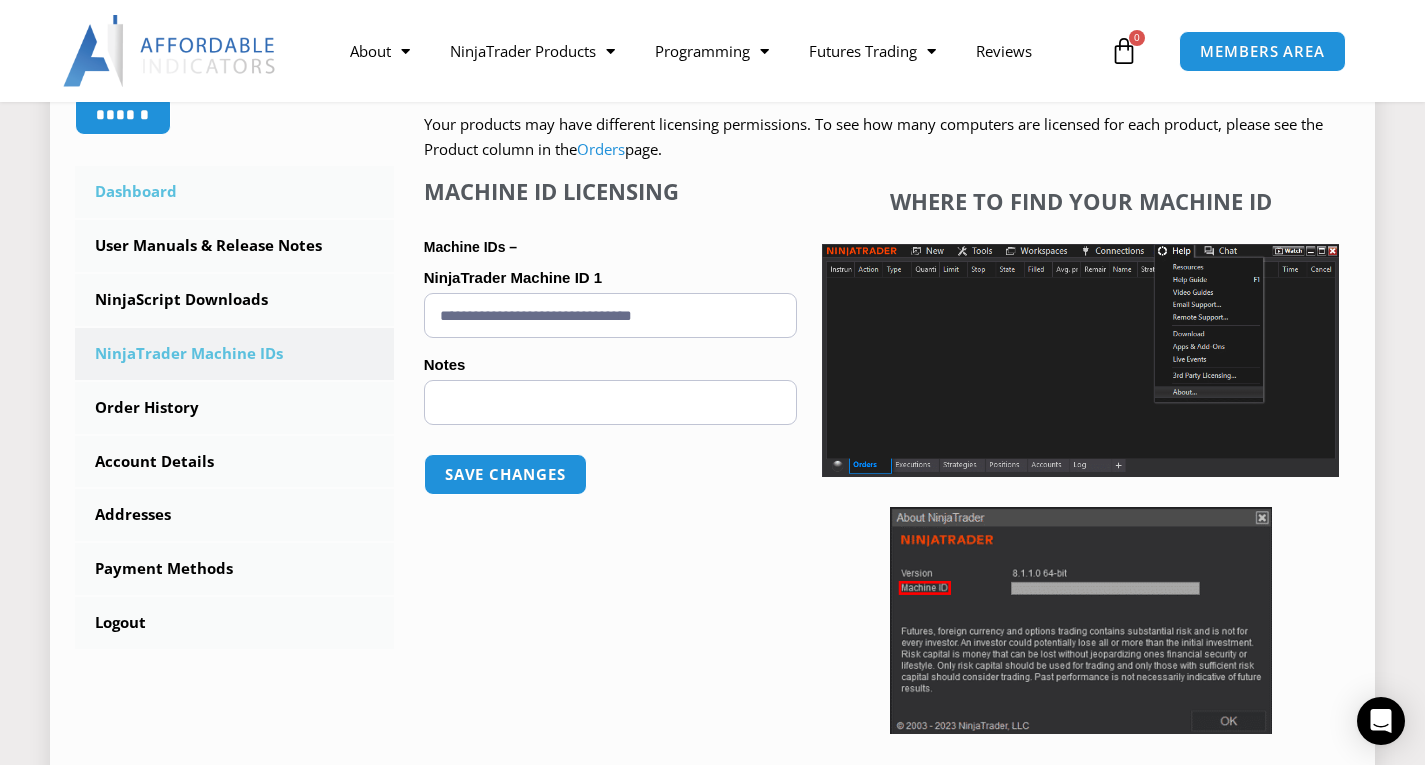 scroll, scrollTop: 501, scrollLeft: 0, axis: vertical 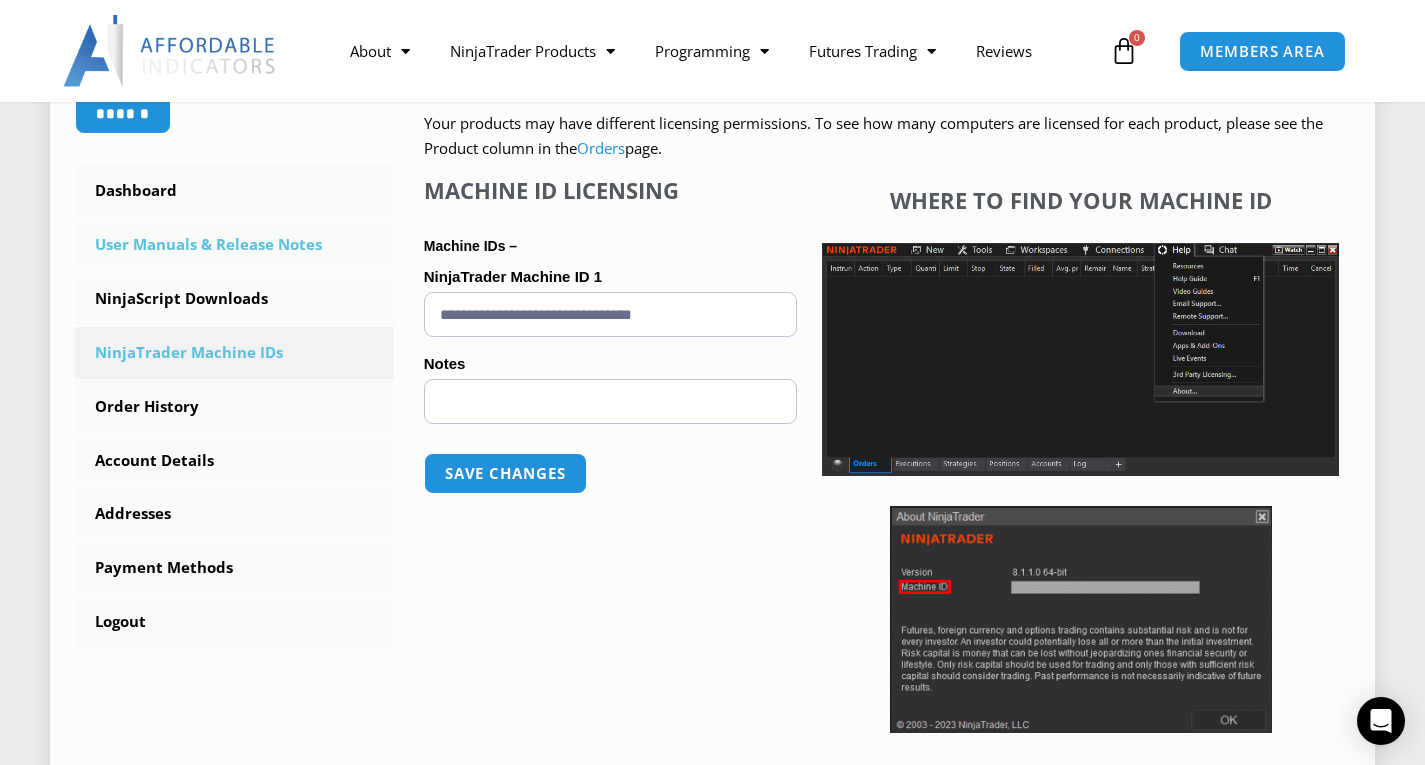 click on "User Manuals & Release Notes" at bounding box center (234, 245) 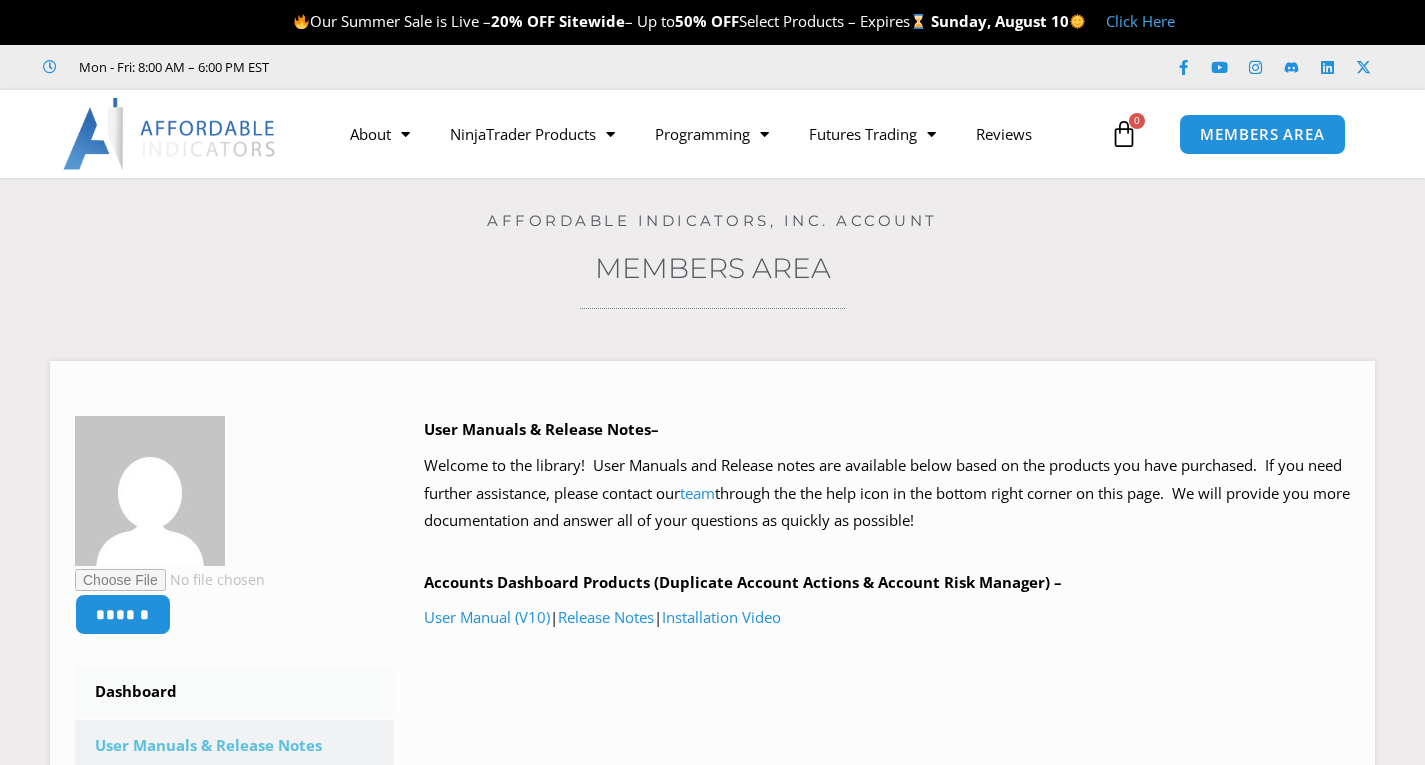 scroll, scrollTop: 0, scrollLeft: 0, axis: both 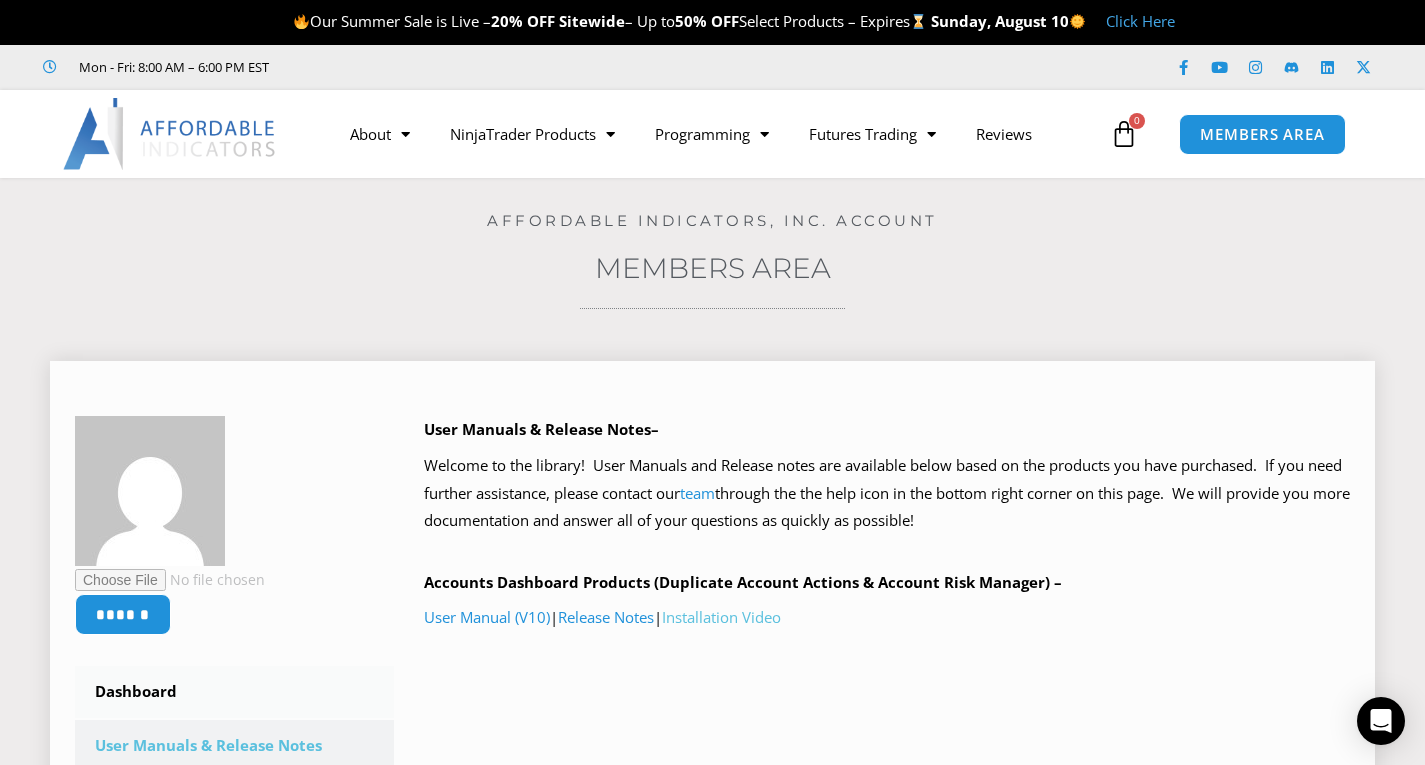 click on "Installation Video" at bounding box center [721, 617] 